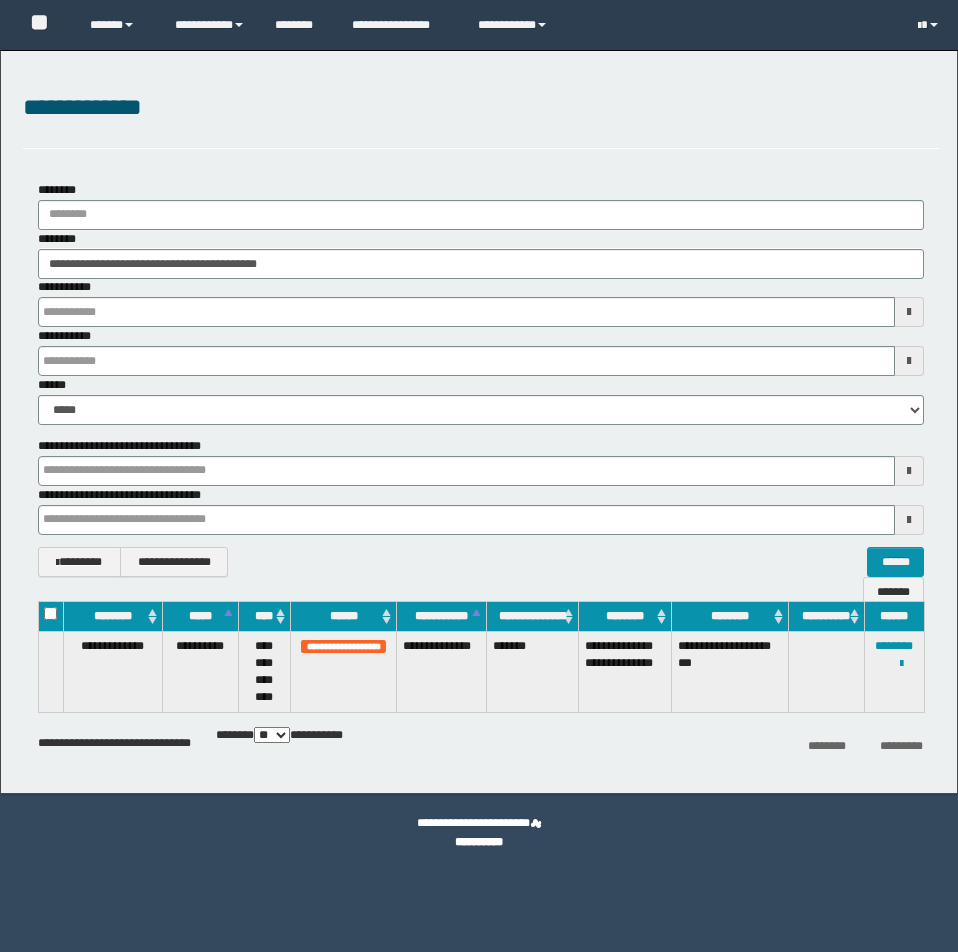 scroll, scrollTop: 0, scrollLeft: 0, axis: both 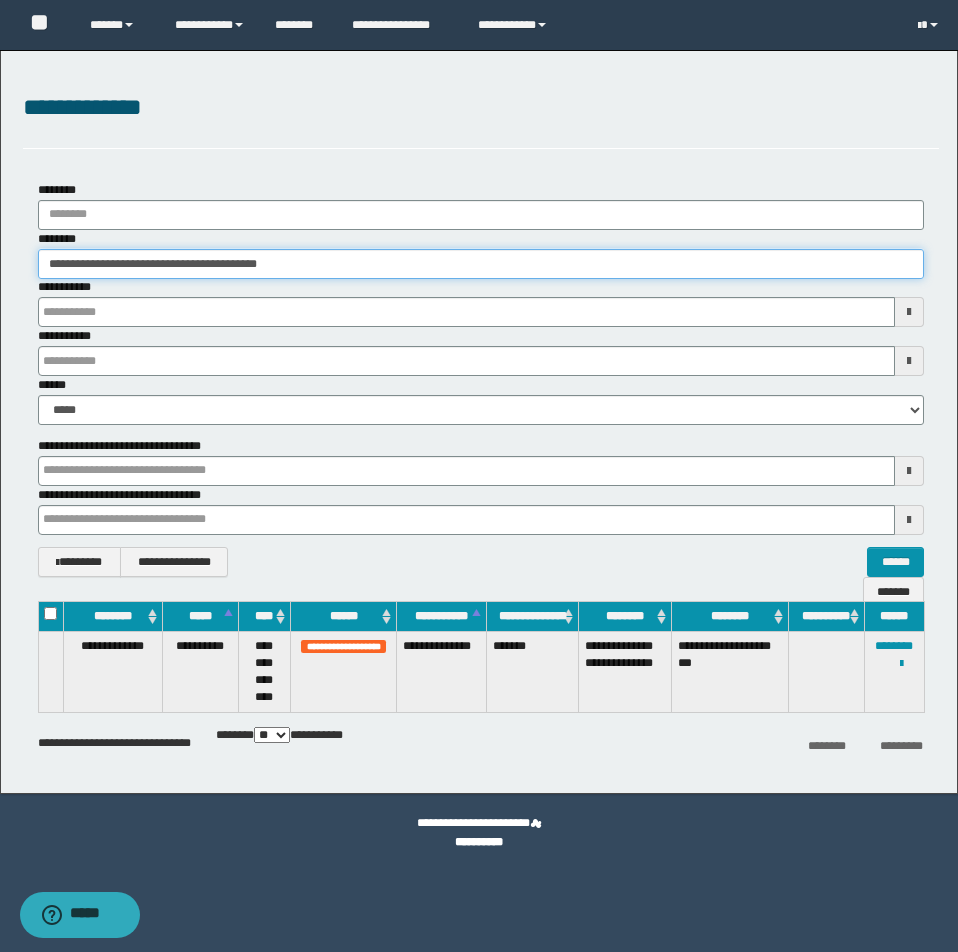 click on "**********" at bounding box center (481, 264) 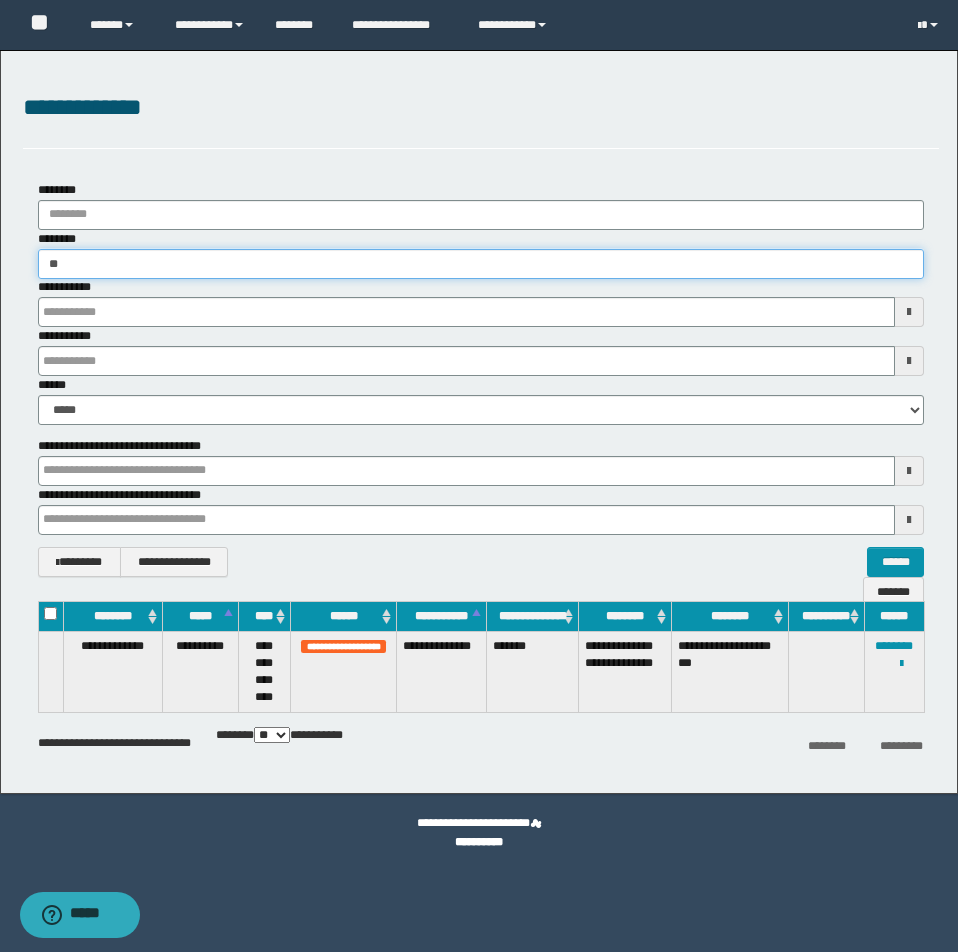 type on "*" 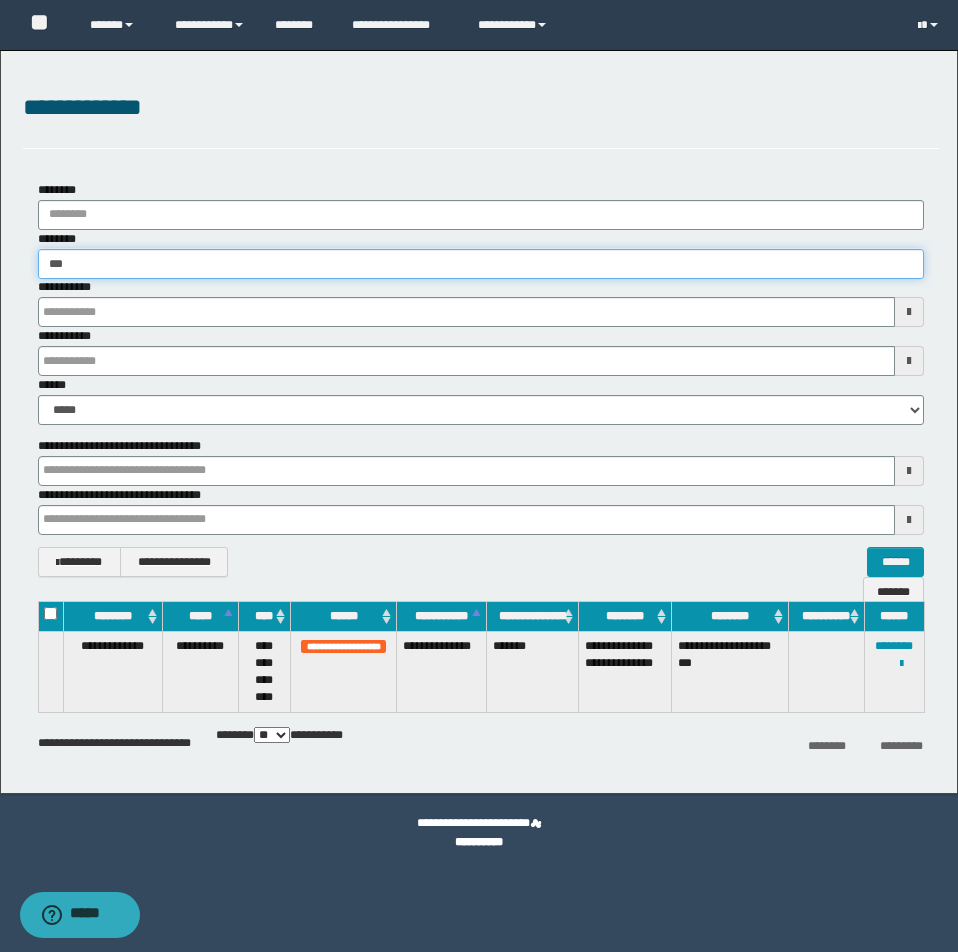 type on "****" 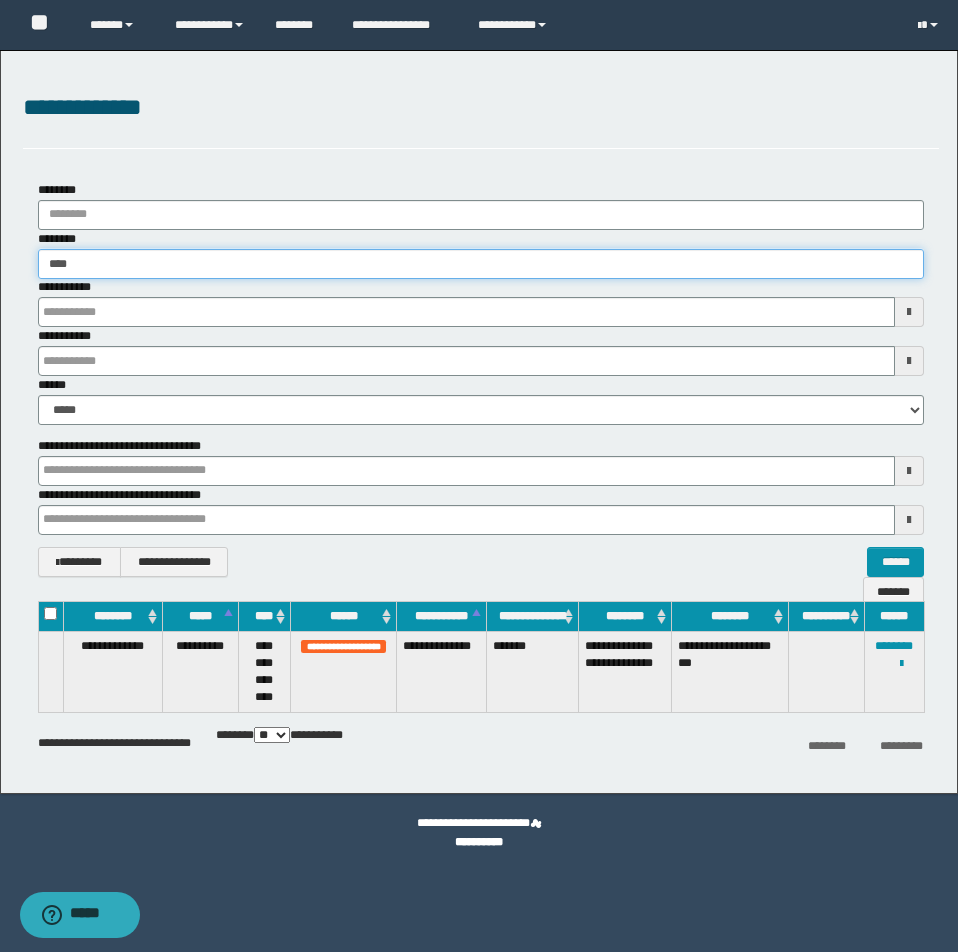 type on "****" 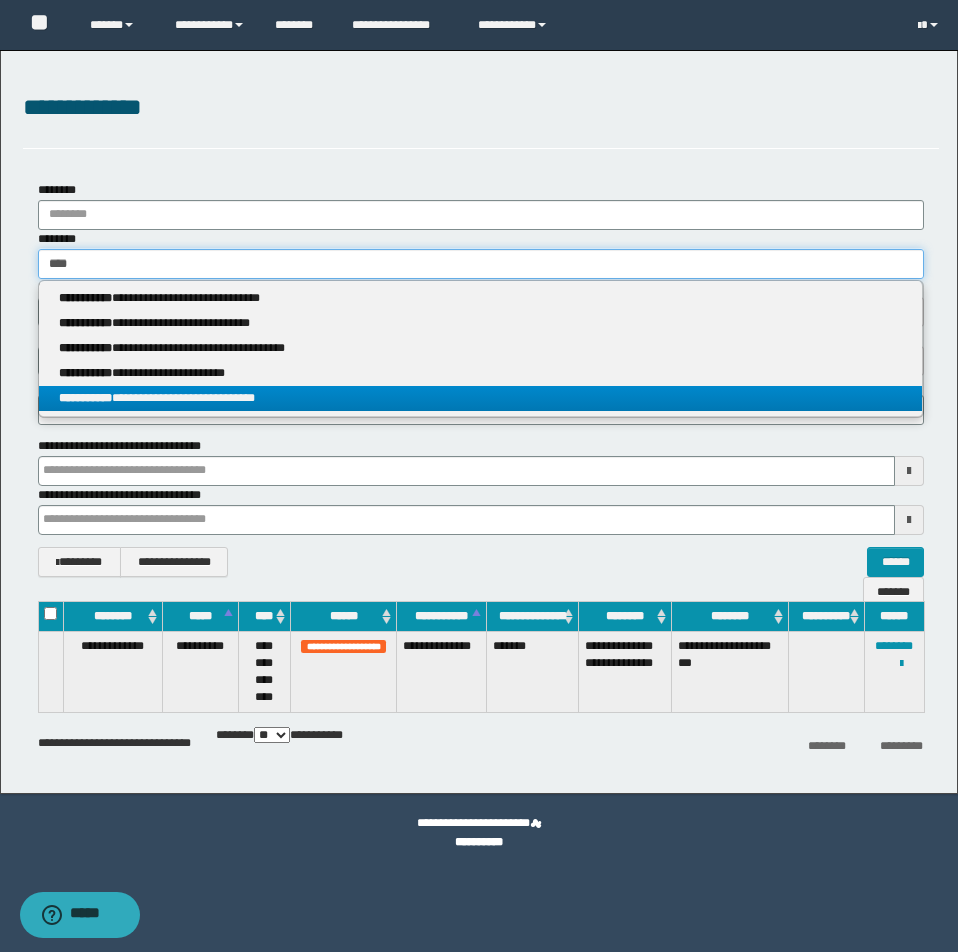 type on "****" 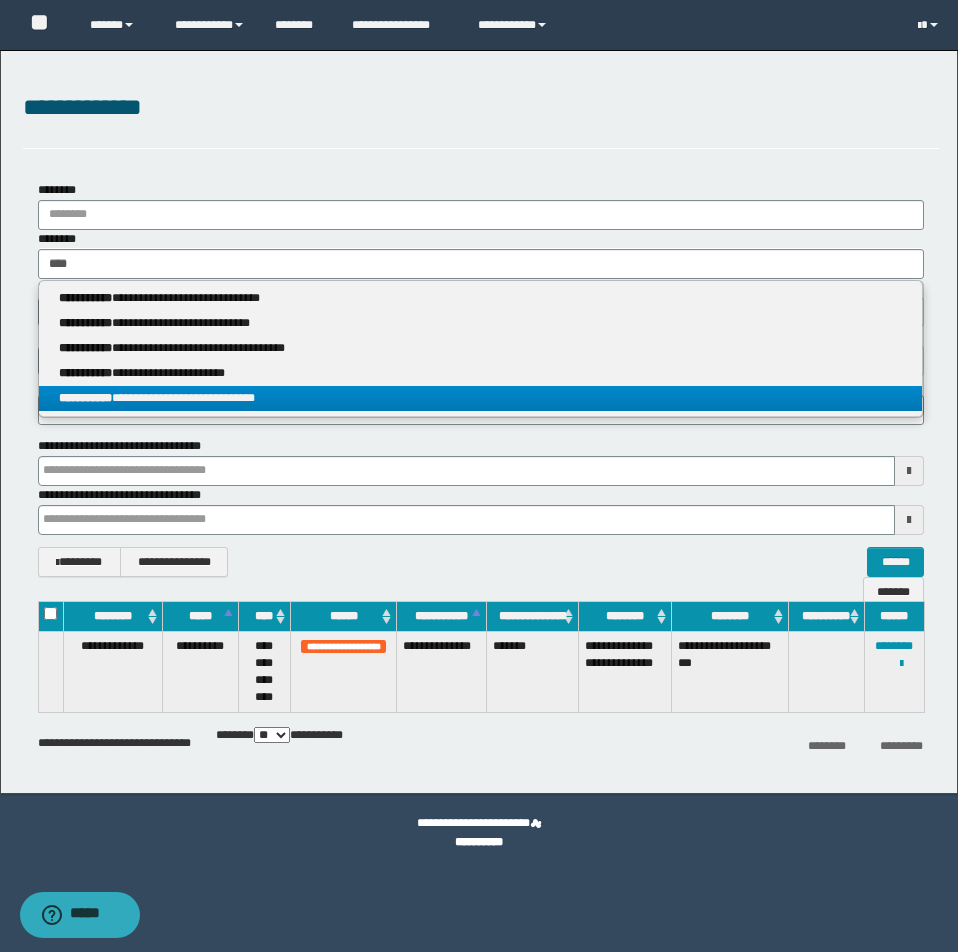 click on "**********" at bounding box center (480, 398) 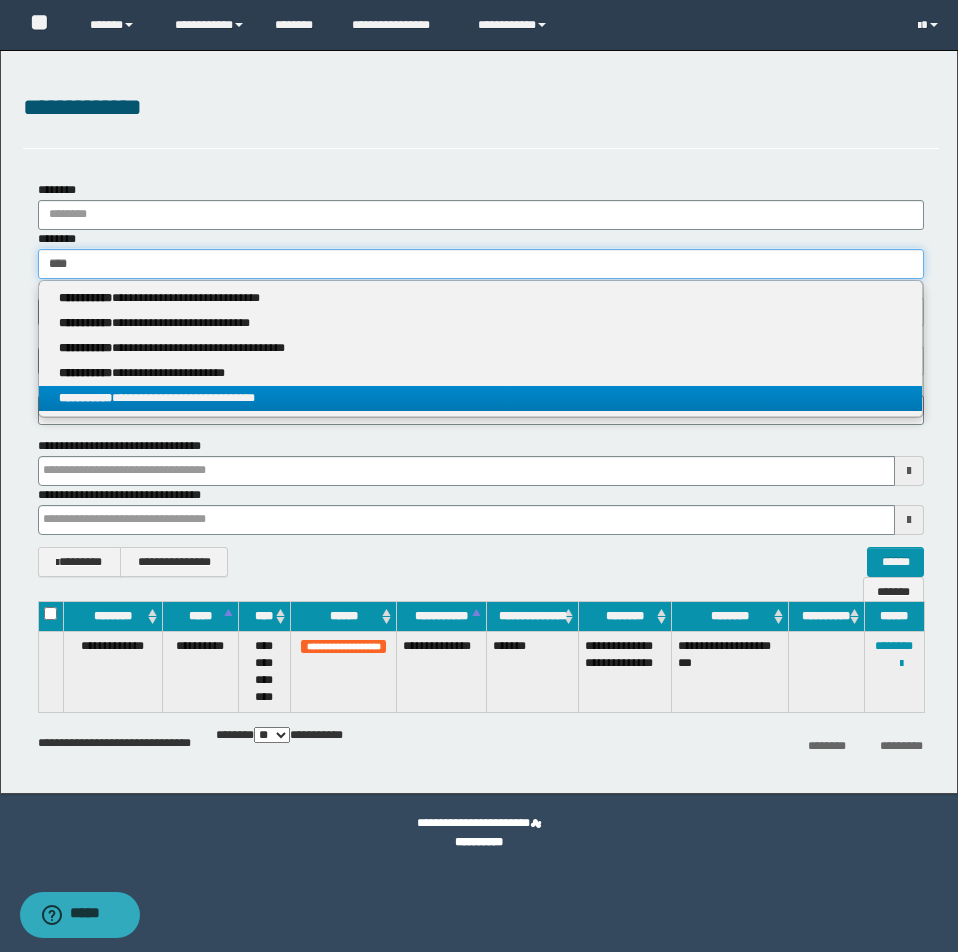 type 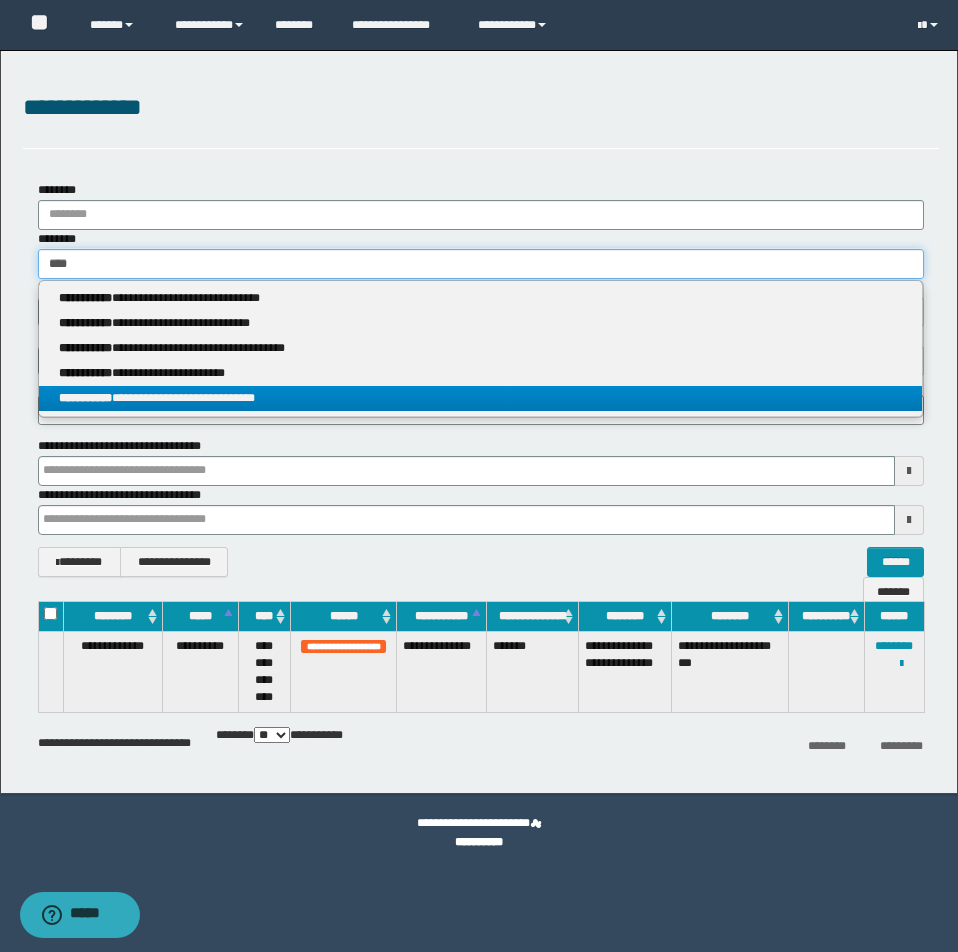 type on "**********" 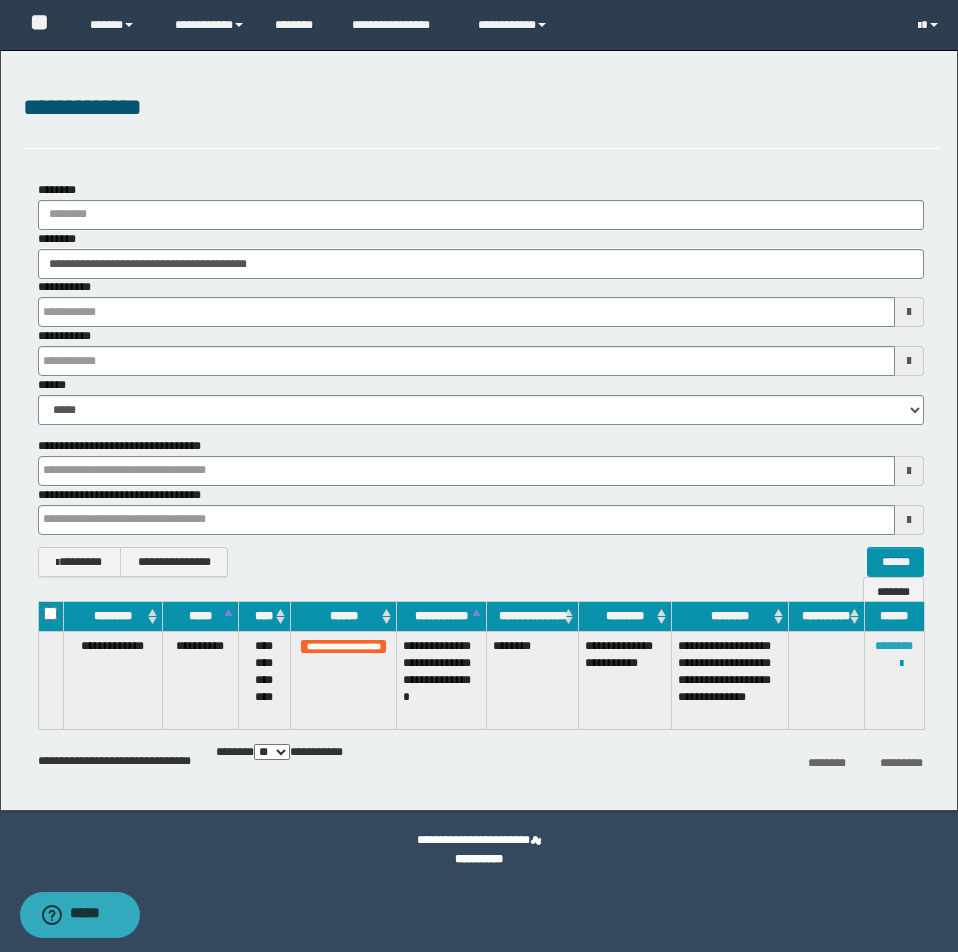 click on "********" at bounding box center (894, 646) 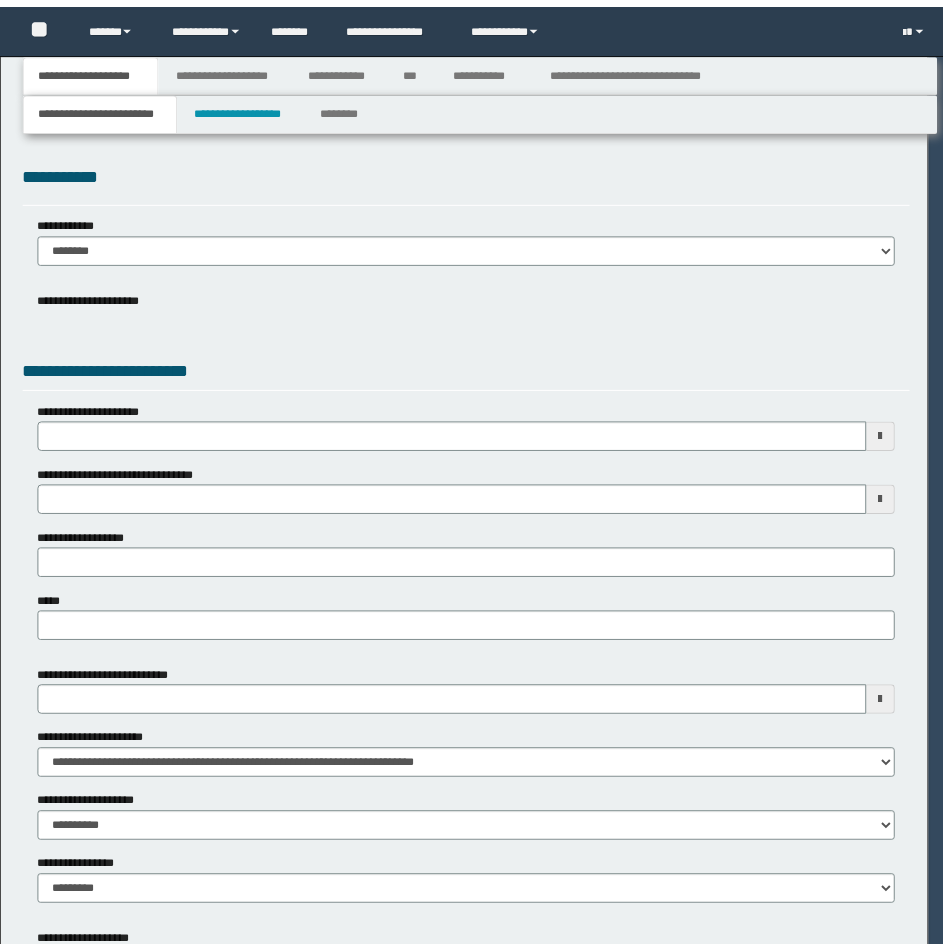scroll, scrollTop: 0, scrollLeft: 0, axis: both 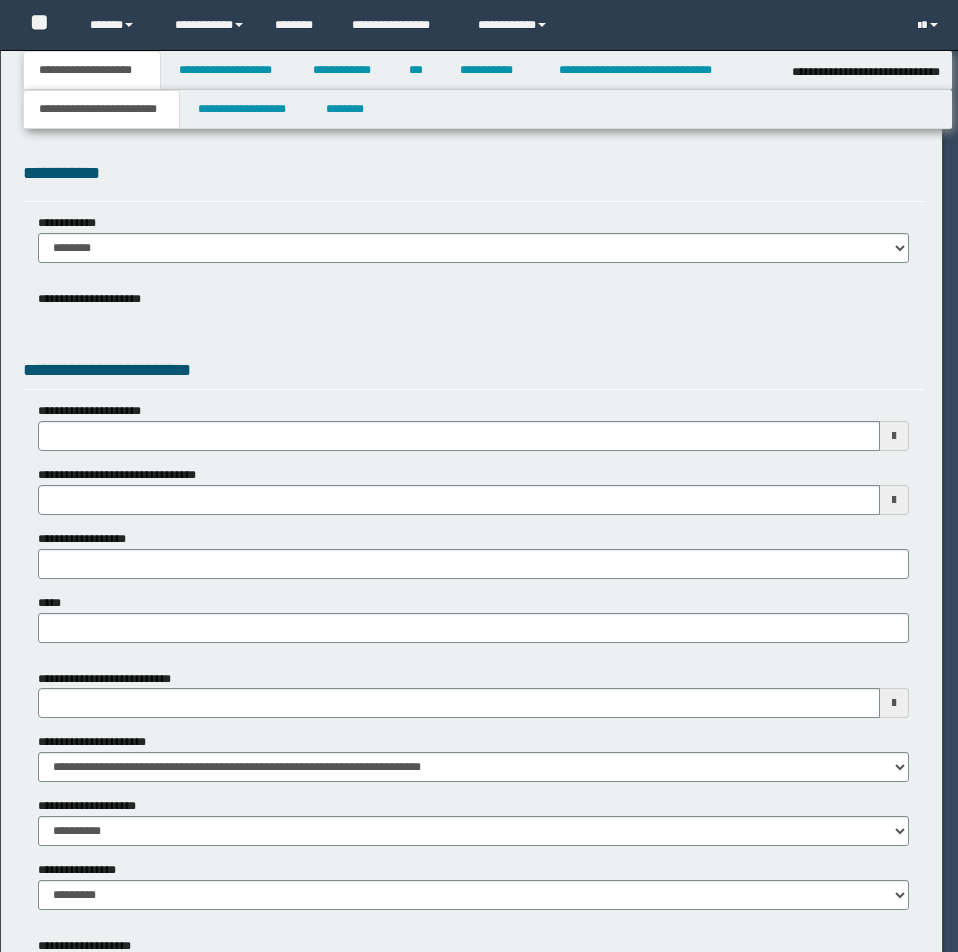 select on "*" 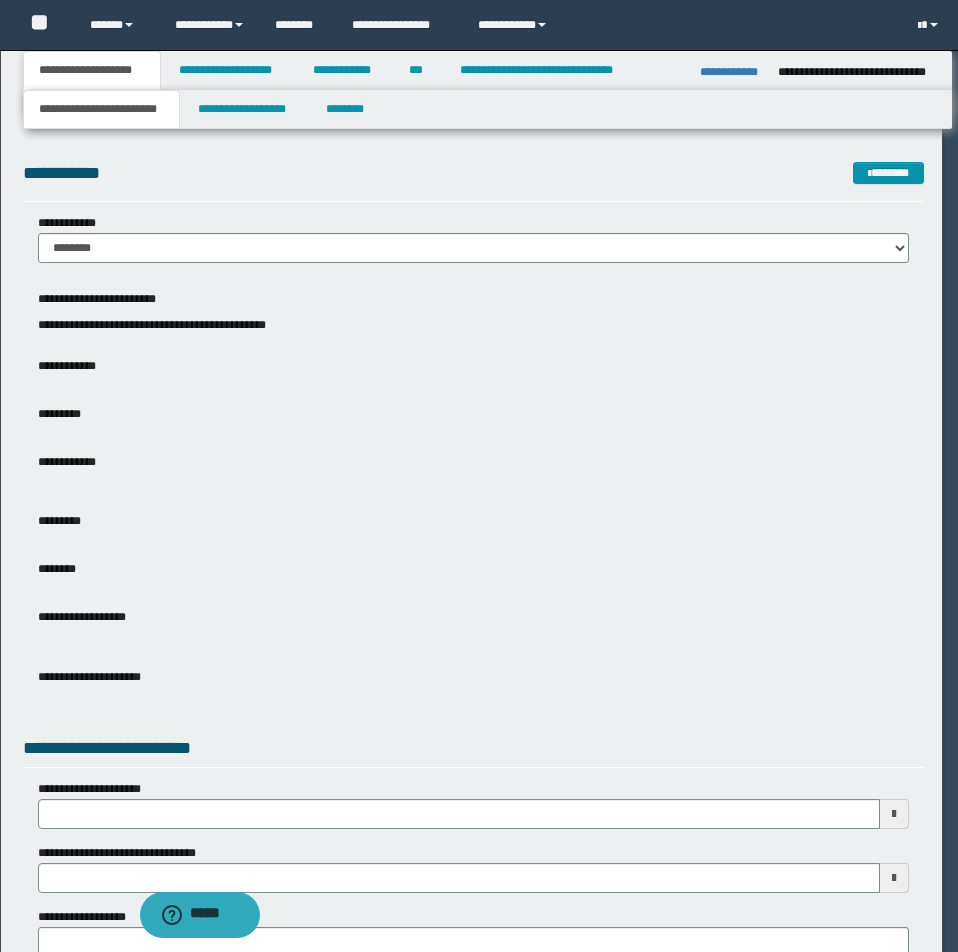 scroll, scrollTop: 0, scrollLeft: 0, axis: both 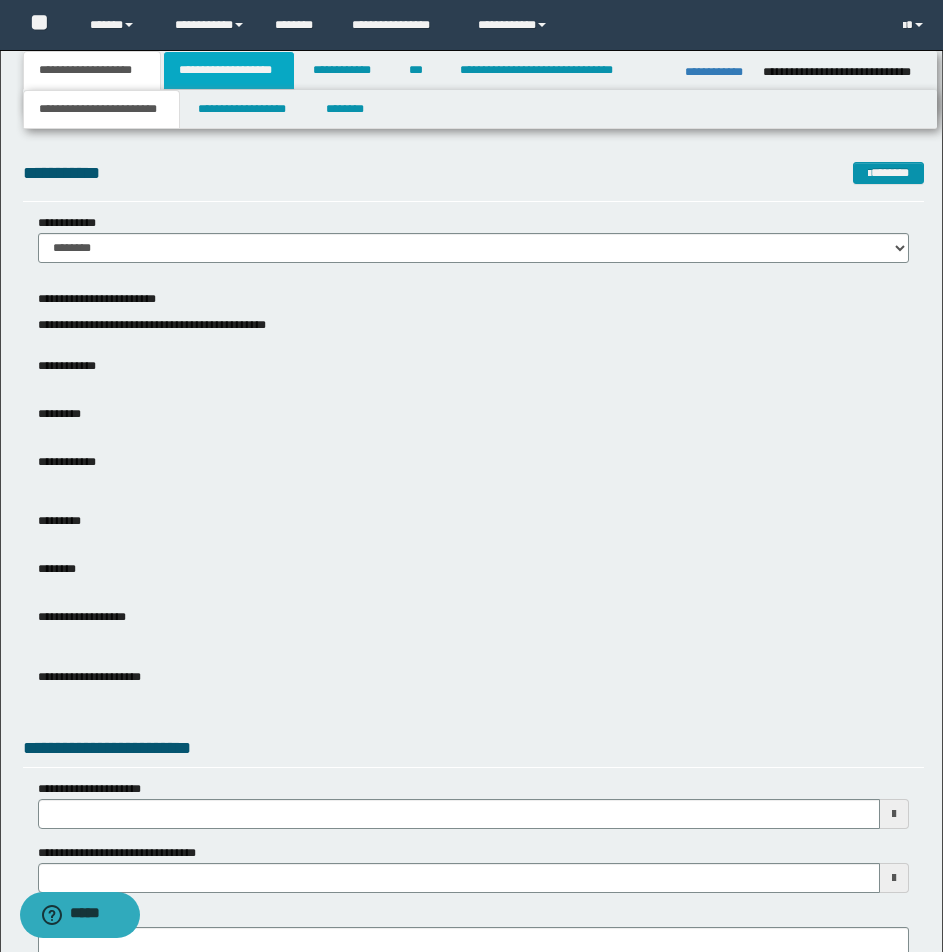 click on "**********" at bounding box center (229, 70) 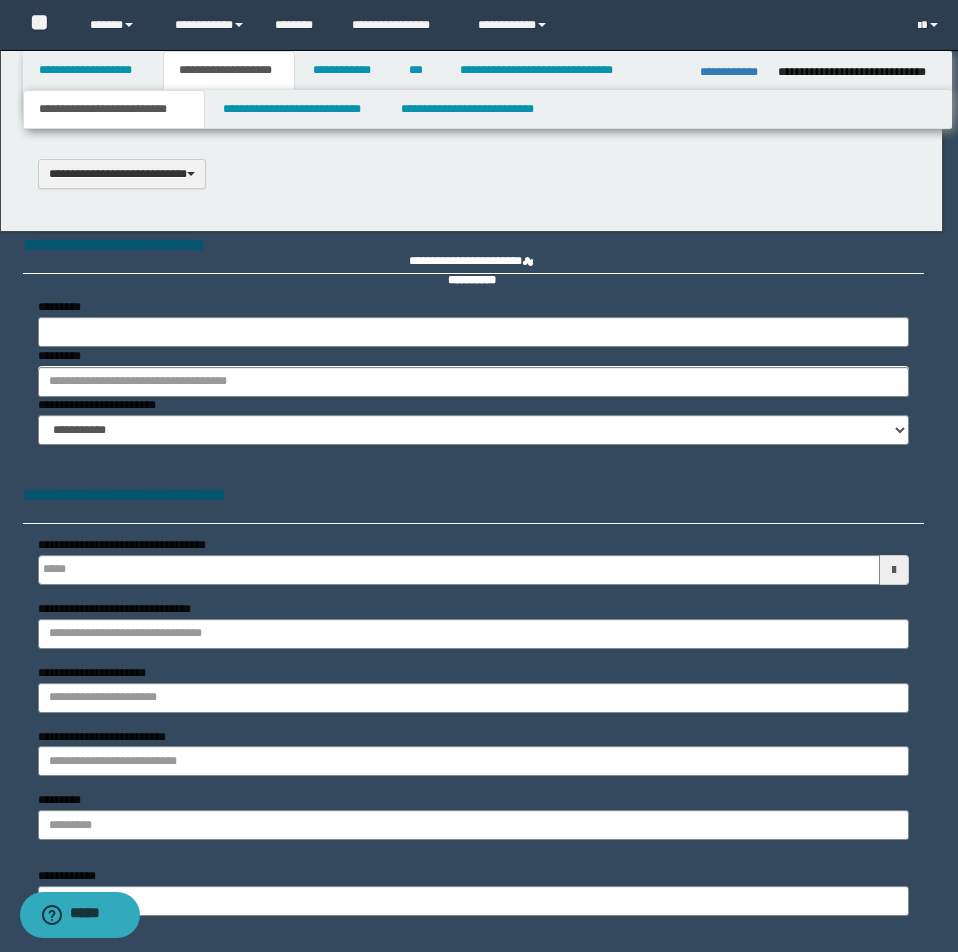 type 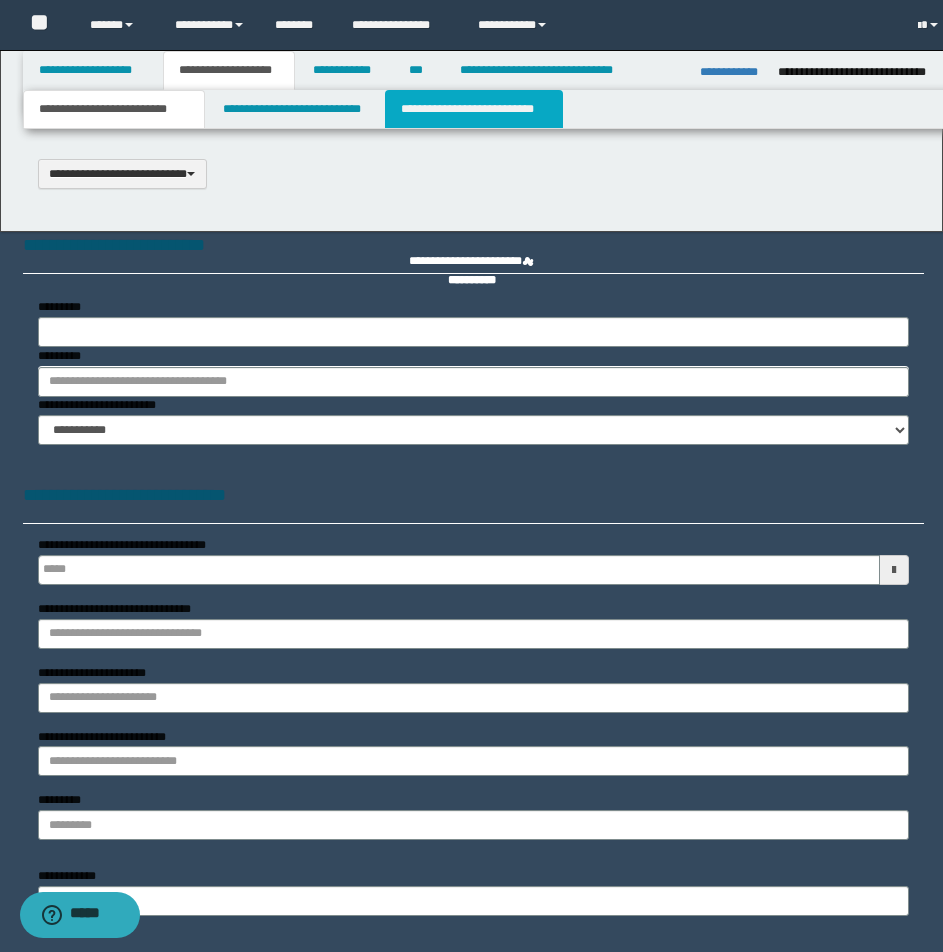 click on "**********" at bounding box center [474, 109] 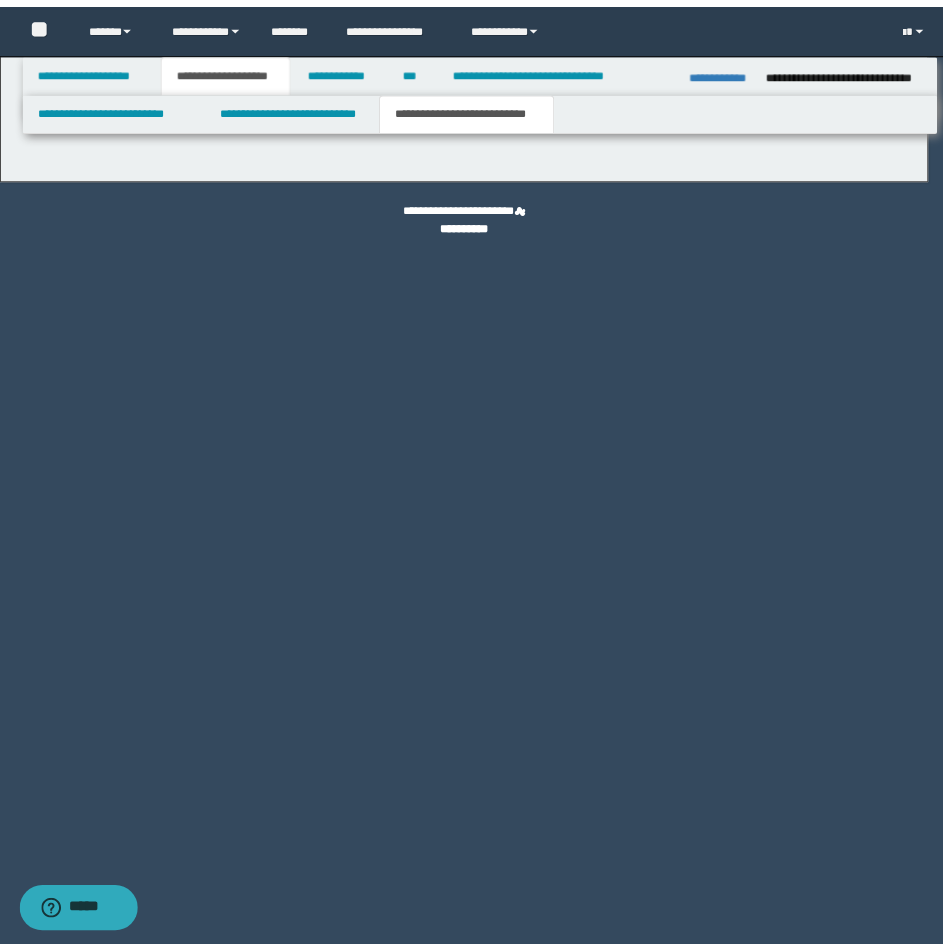 scroll, scrollTop: 0, scrollLeft: 0, axis: both 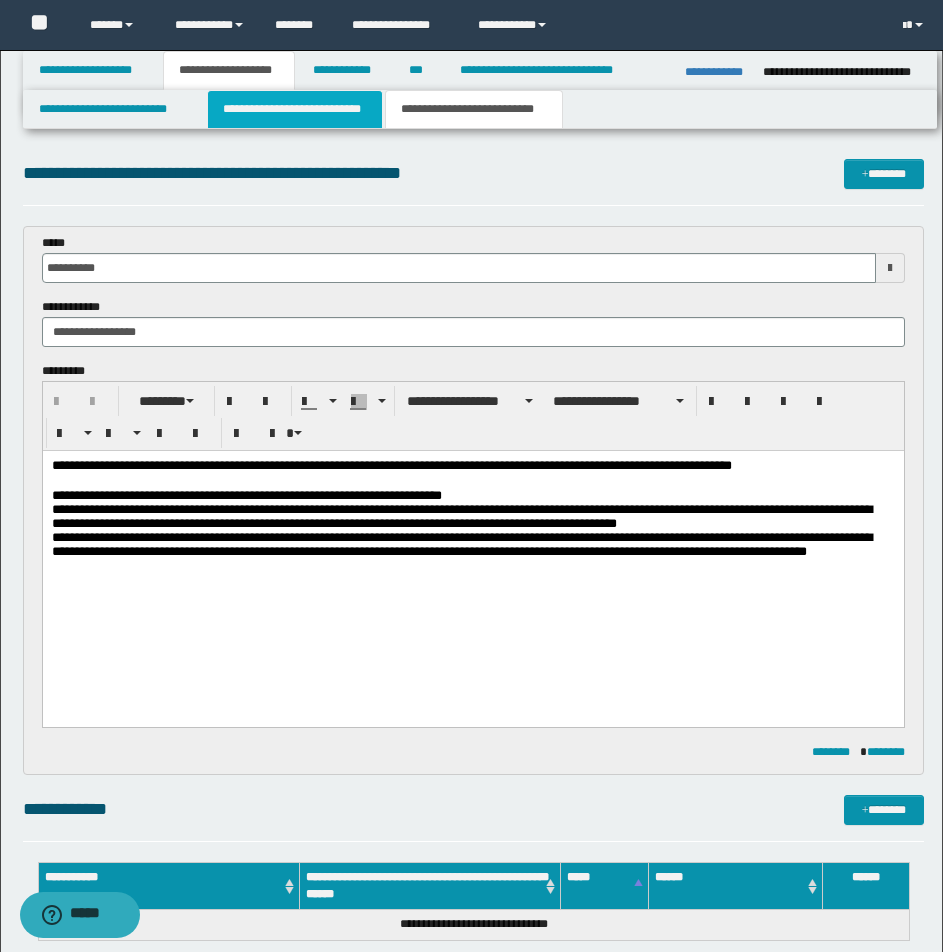 click on "**********" at bounding box center (295, 109) 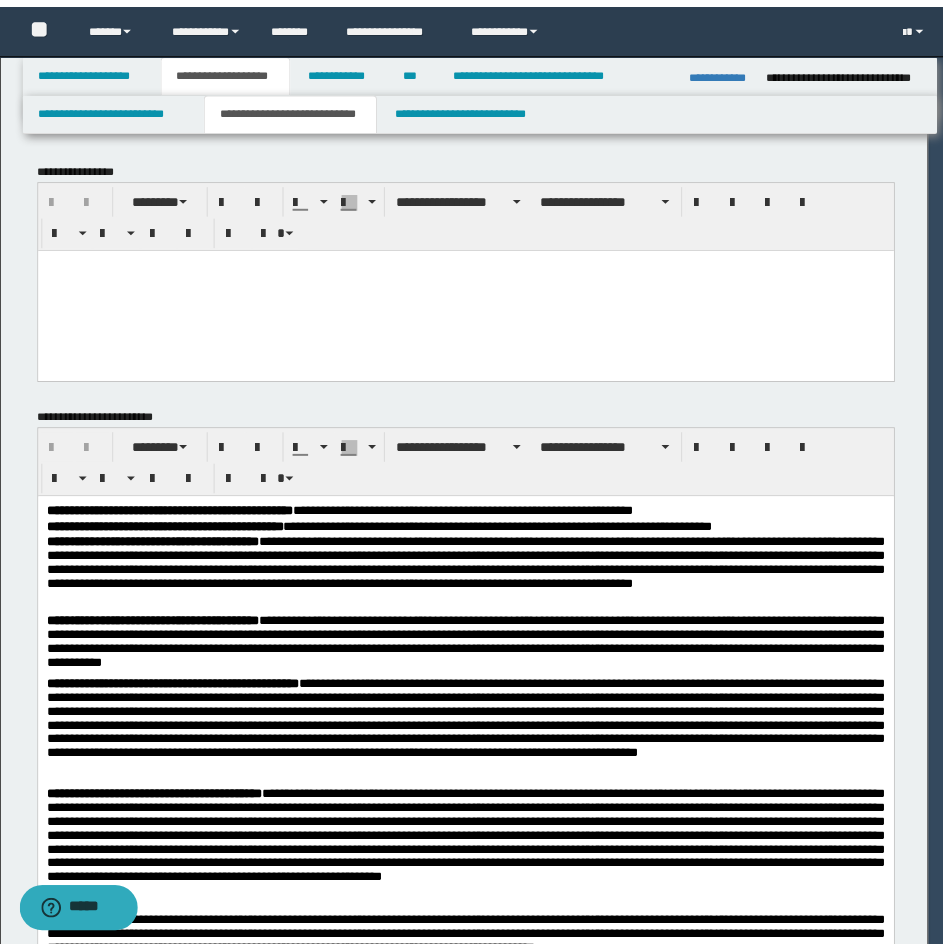 scroll, scrollTop: 0, scrollLeft: 0, axis: both 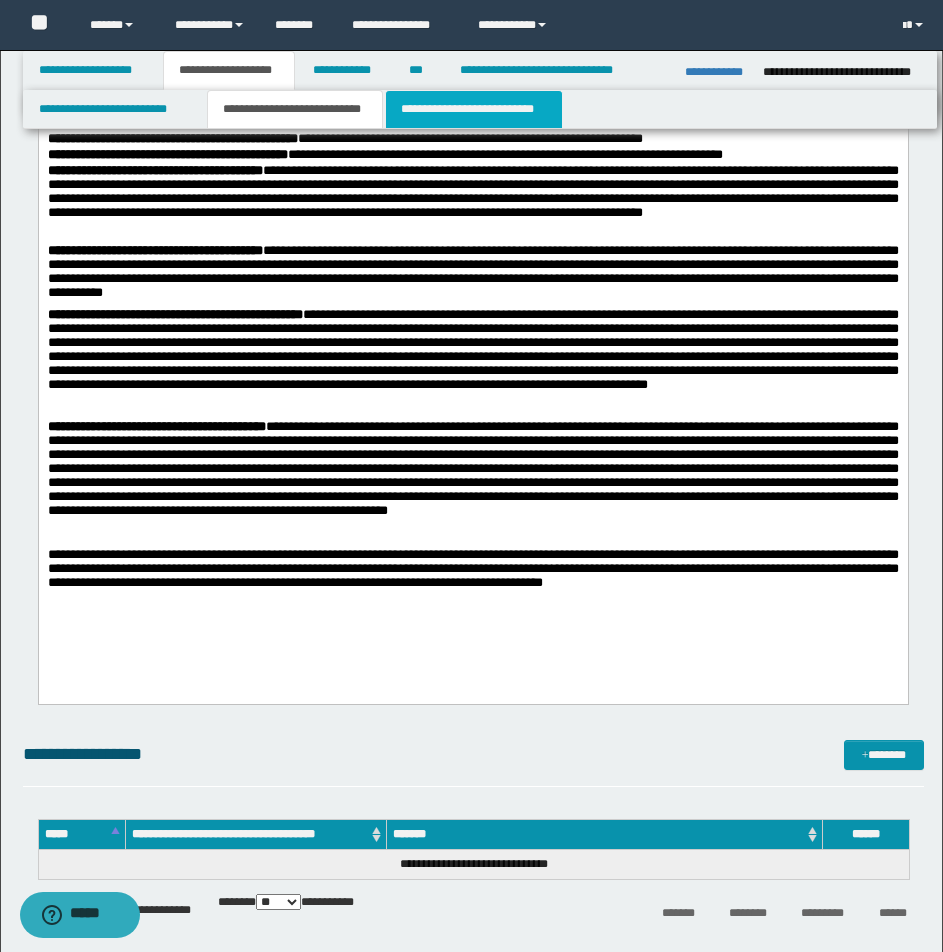 click on "**********" at bounding box center [474, 109] 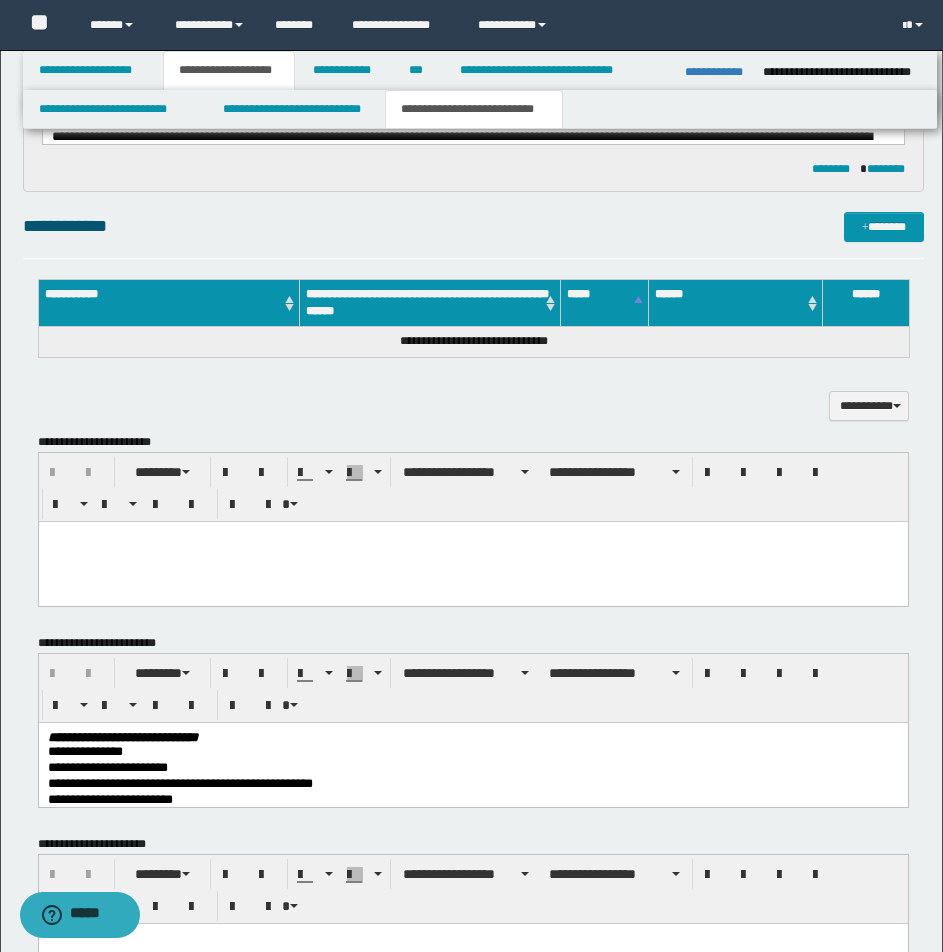 scroll, scrollTop: 553, scrollLeft: 0, axis: vertical 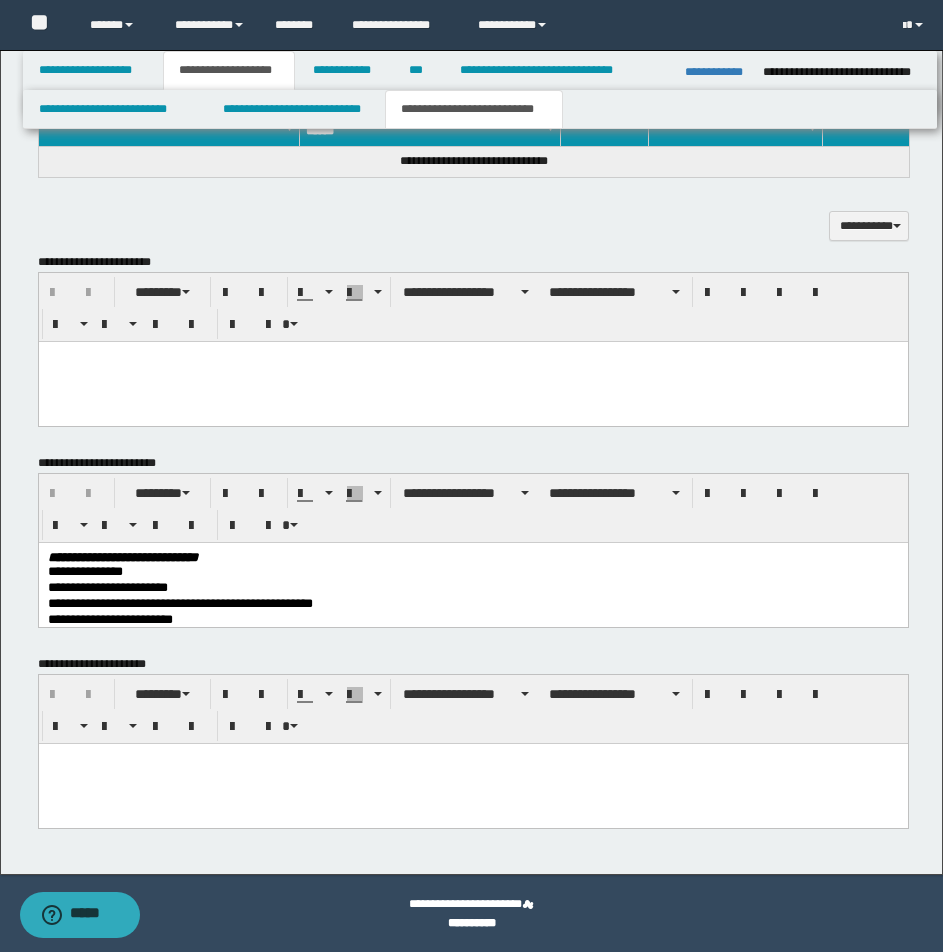 click on "**********" at bounding box center [474, 109] 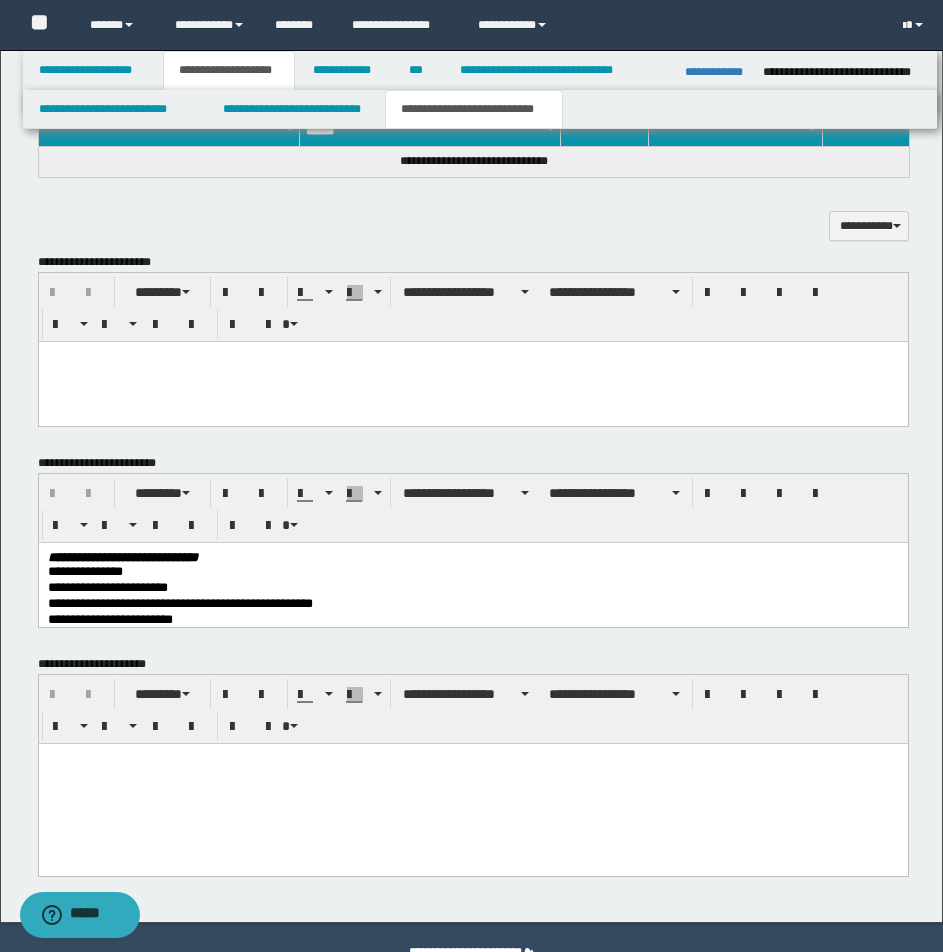 scroll, scrollTop: 0, scrollLeft: 0, axis: both 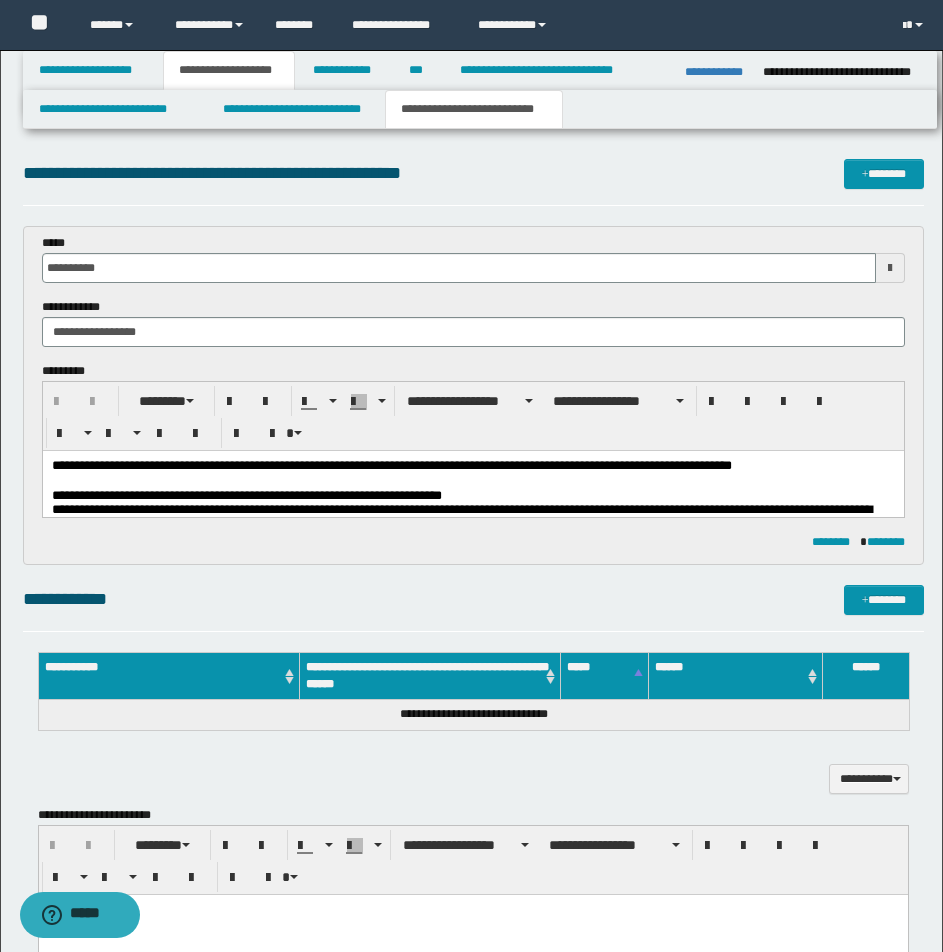 click on "**********" at bounding box center (473, 395) 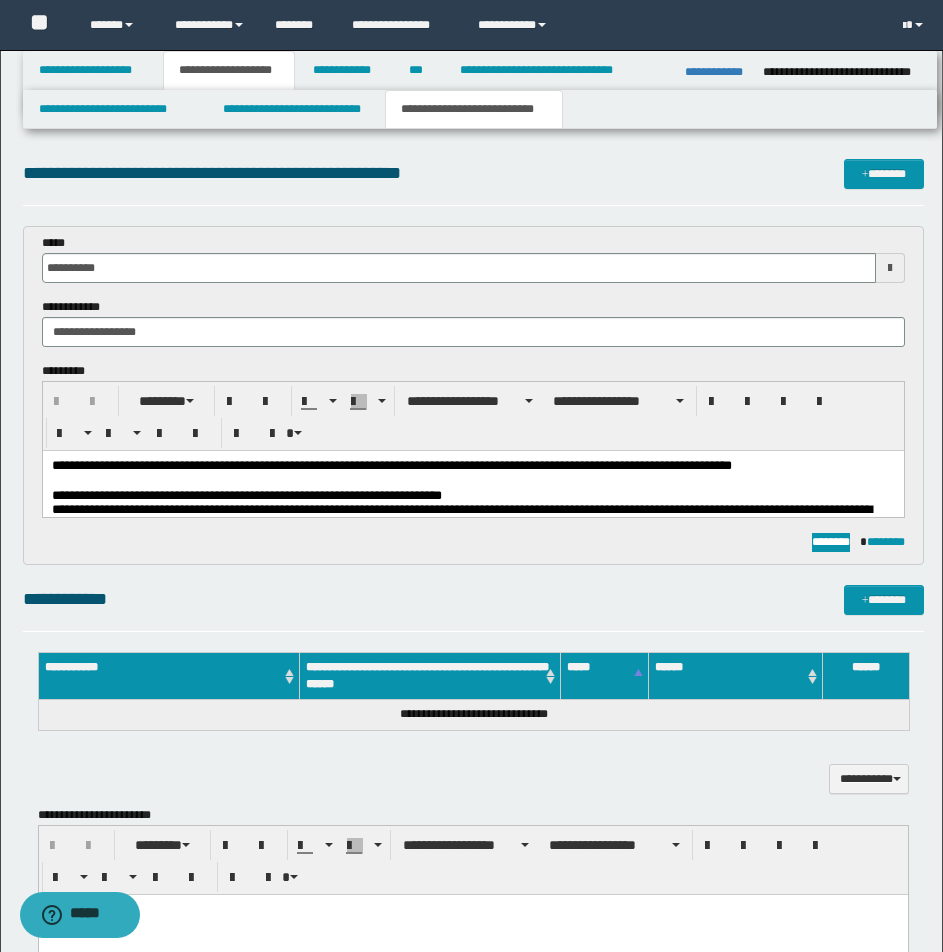 click at bounding box center [472, 481] 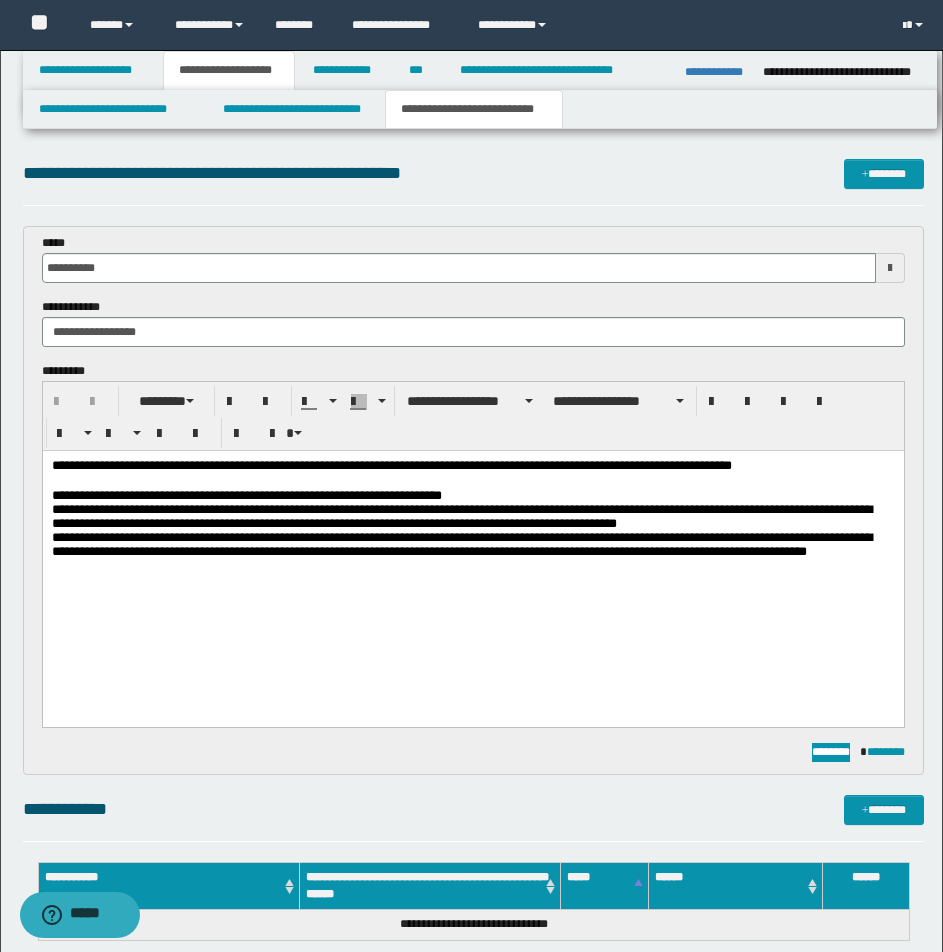 scroll, scrollTop: 811, scrollLeft: 0, axis: vertical 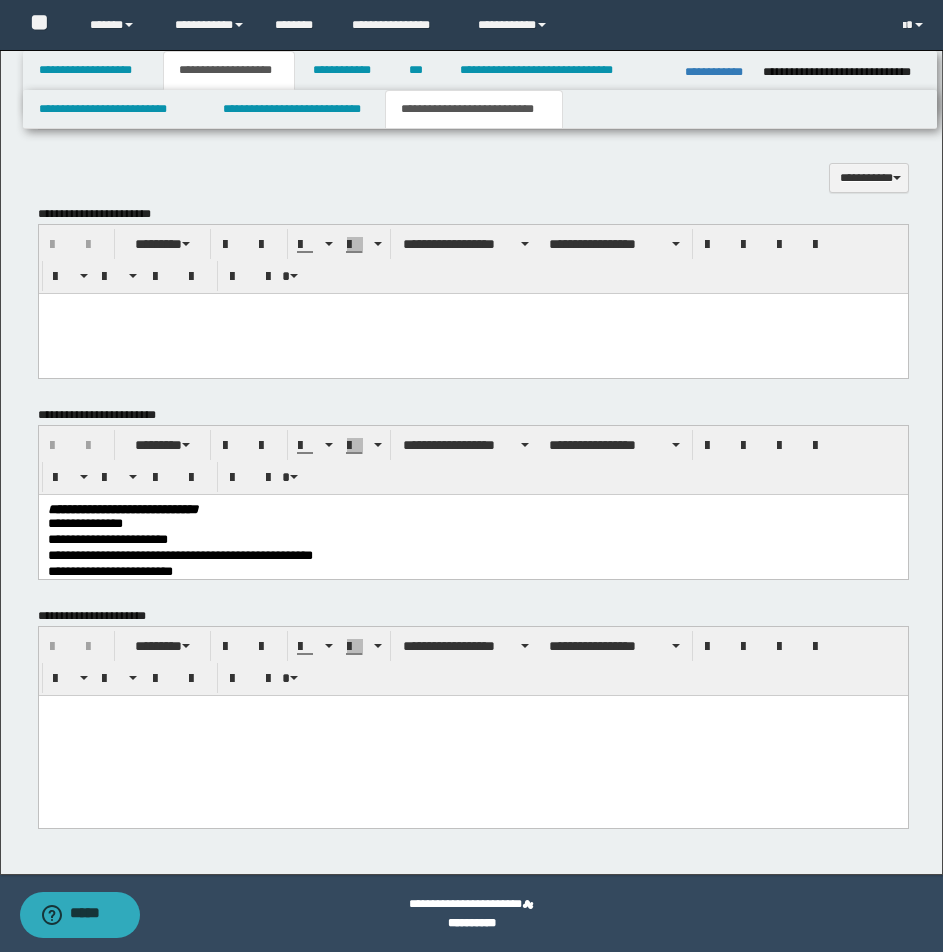 drag, startPoint x: 336, startPoint y: 632, endPoint x: 307, endPoint y: 580, distance: 59.5399 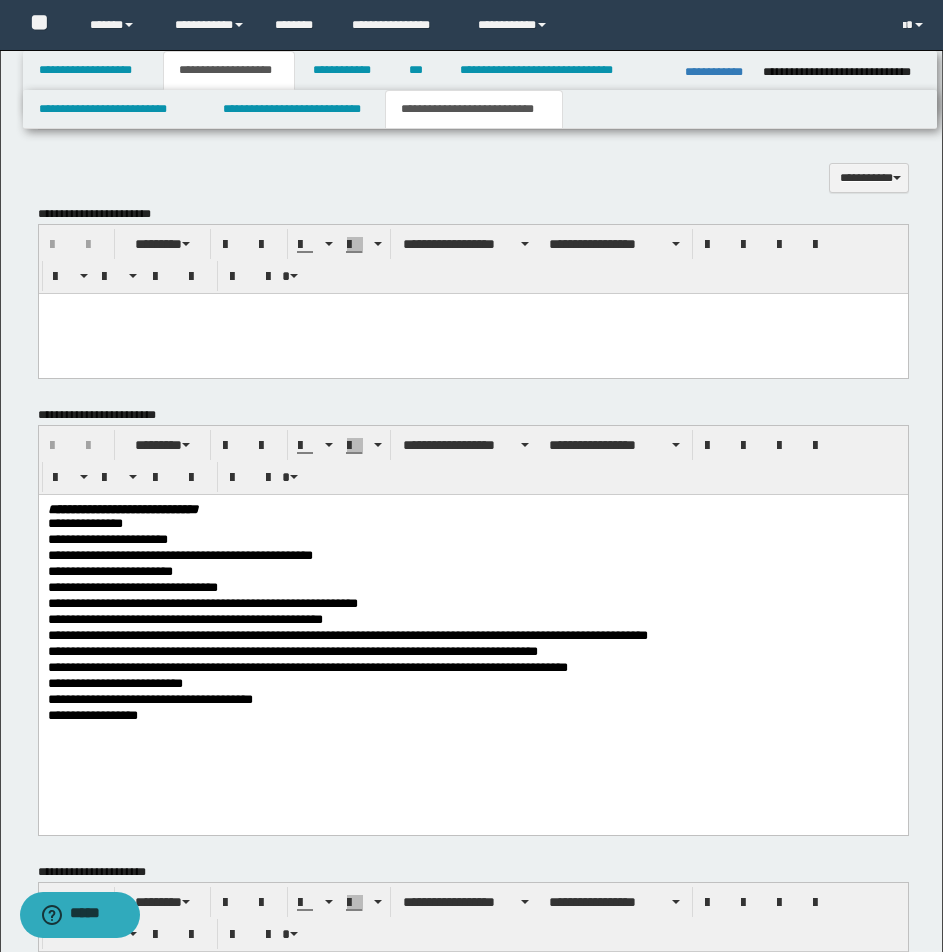 scroll, scrollTop: 0, scrollLeft: 0, axis: both 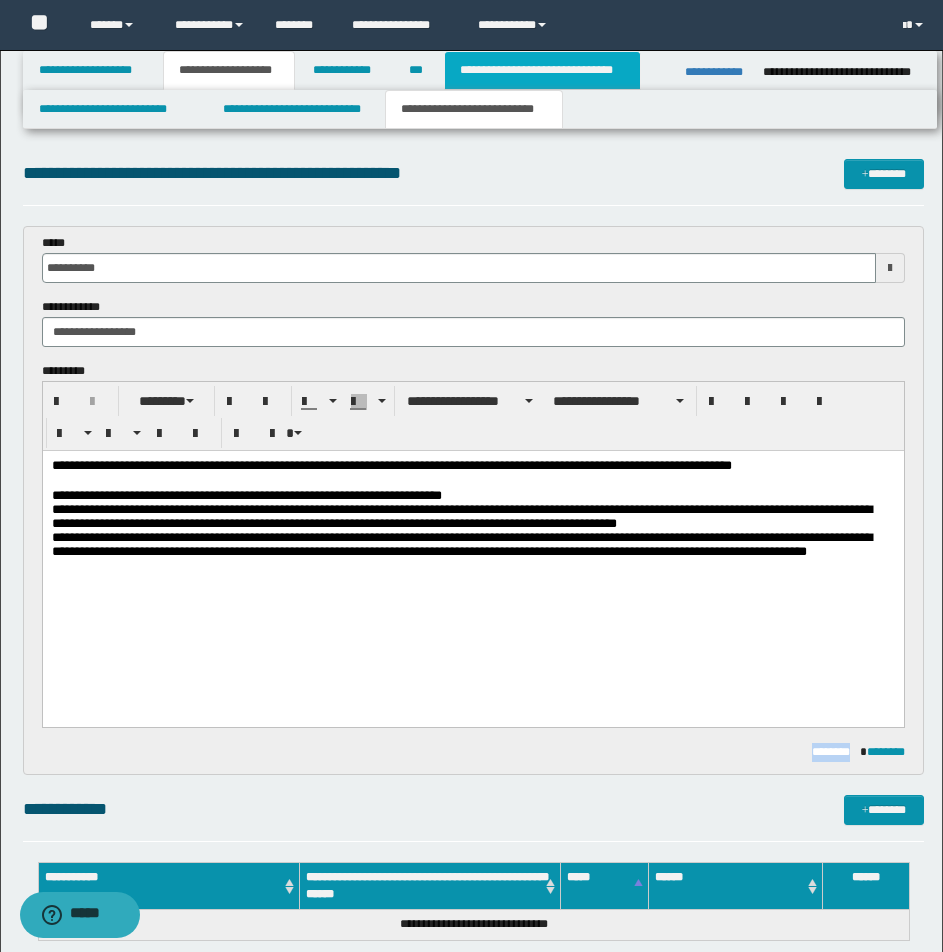 click on "**********" at bounding box center [542, 70] 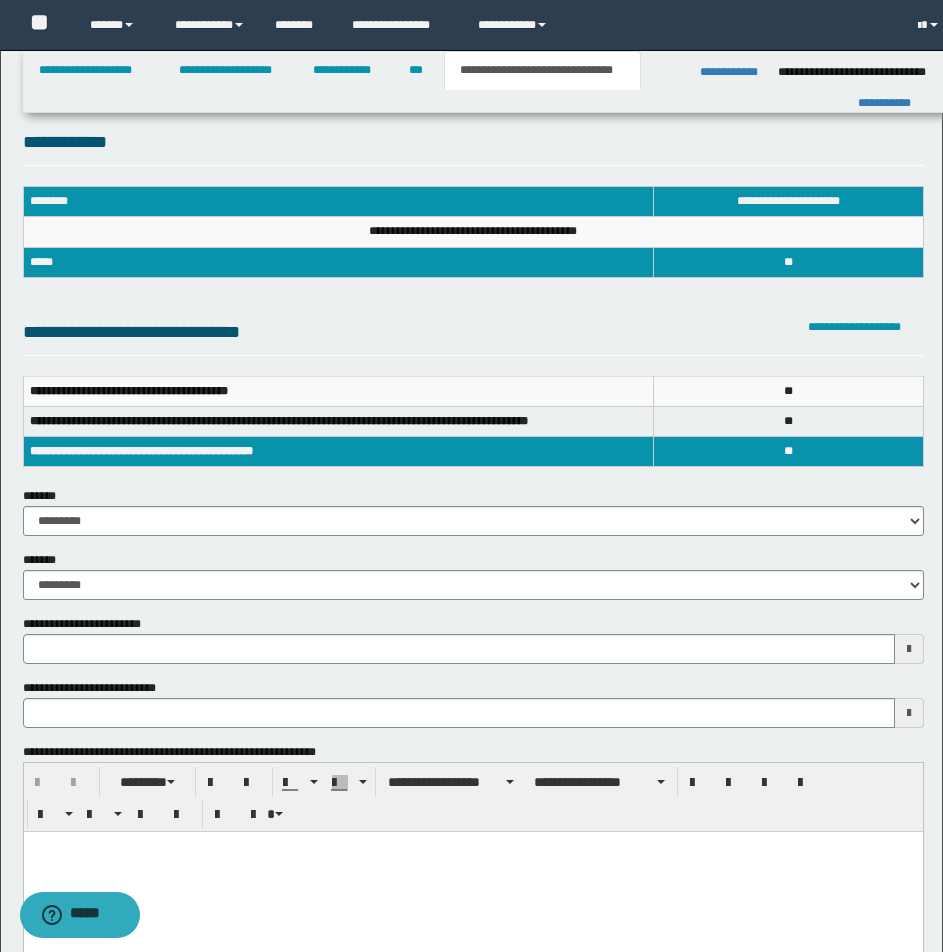 scroll, scrollTop: 0, scrollLeft: 0, axis: both 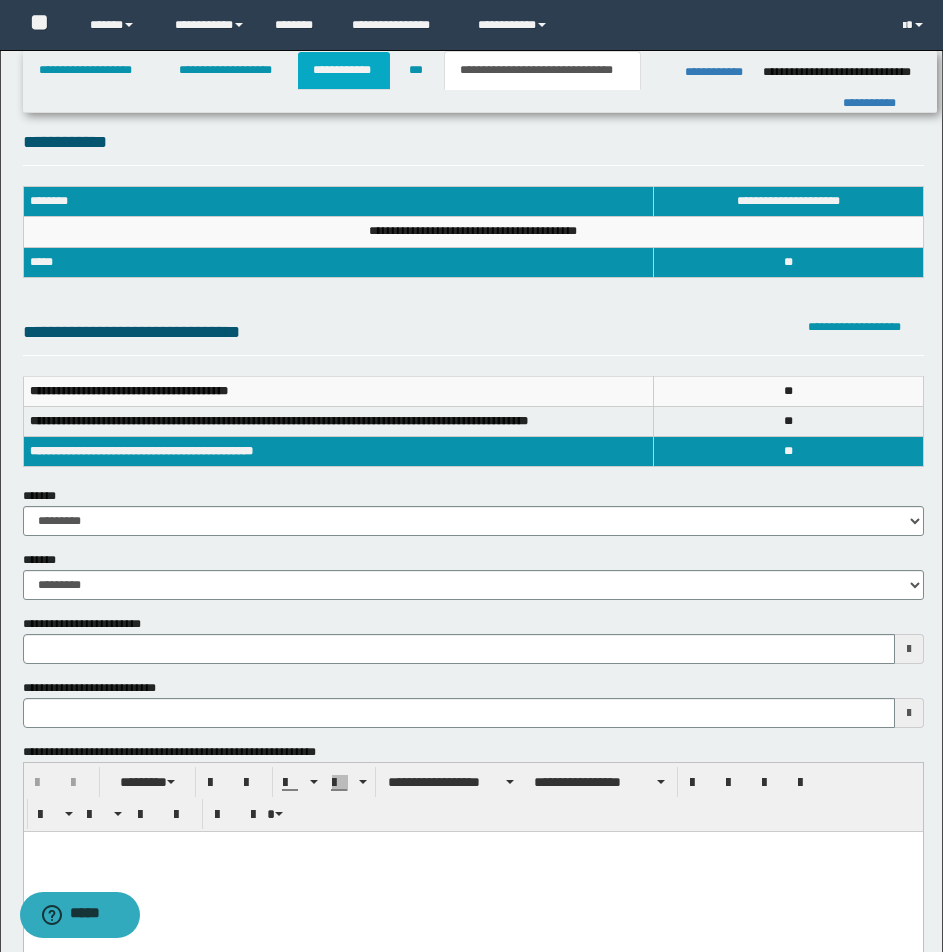 click on "**********" at bounding box center (344, 70) 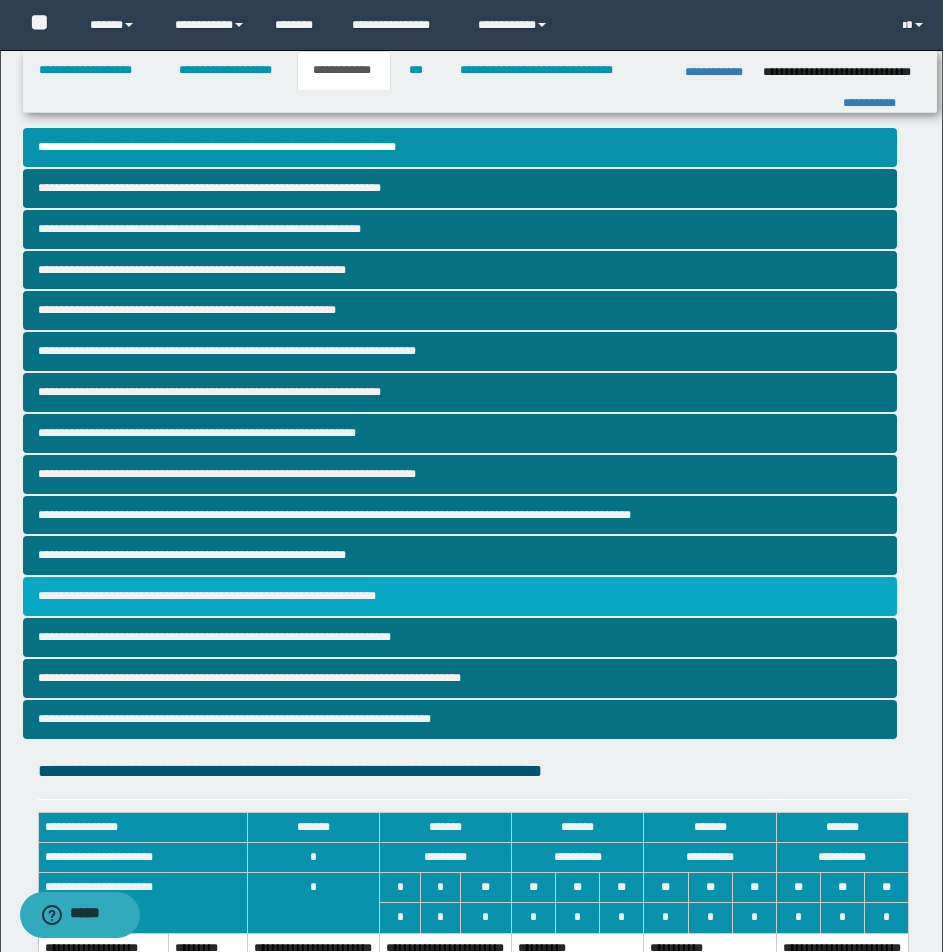 click on "**********" at bounding box center (460, 596) 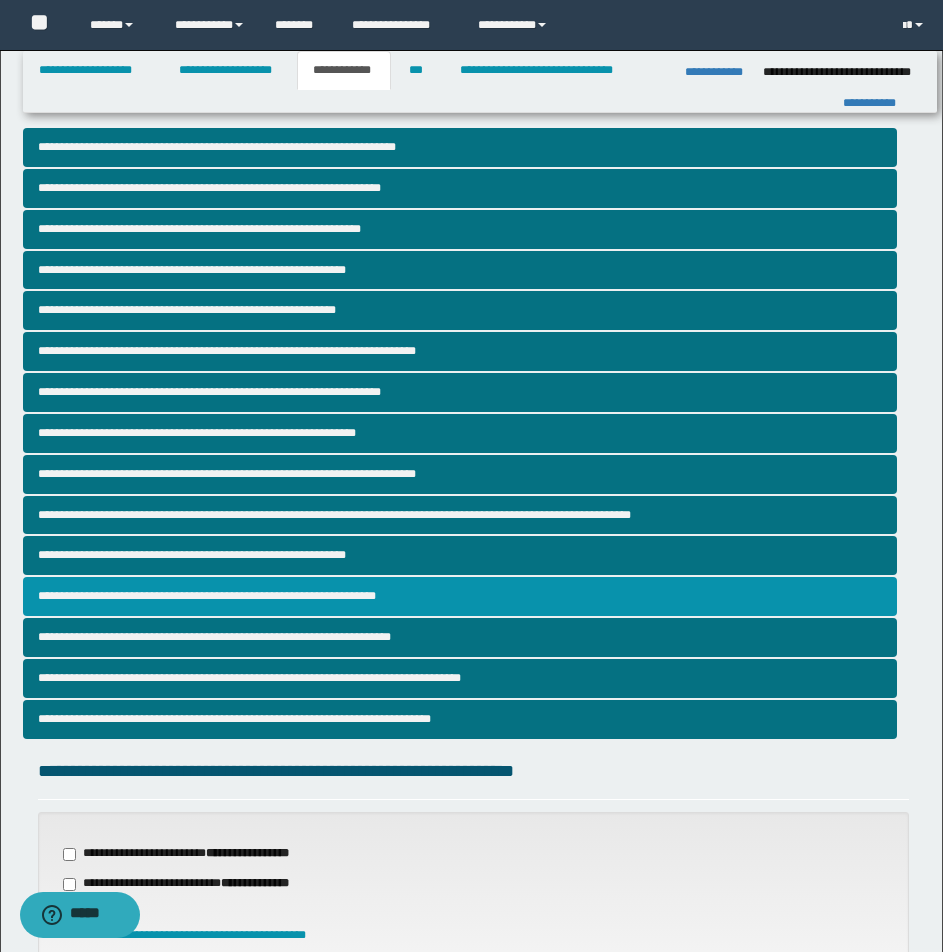 scroll, scrollTop: 406, scrollLeft: 0, axis: vertical 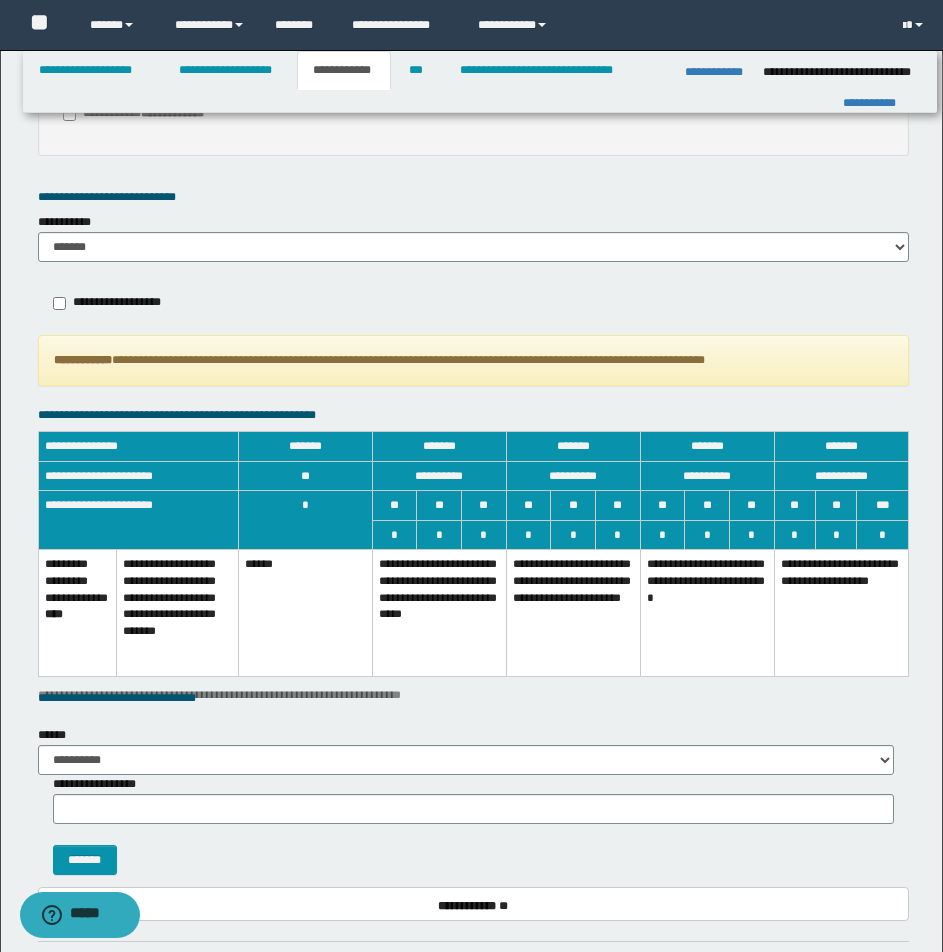 click on "**********" at bounding box center [439, 613] 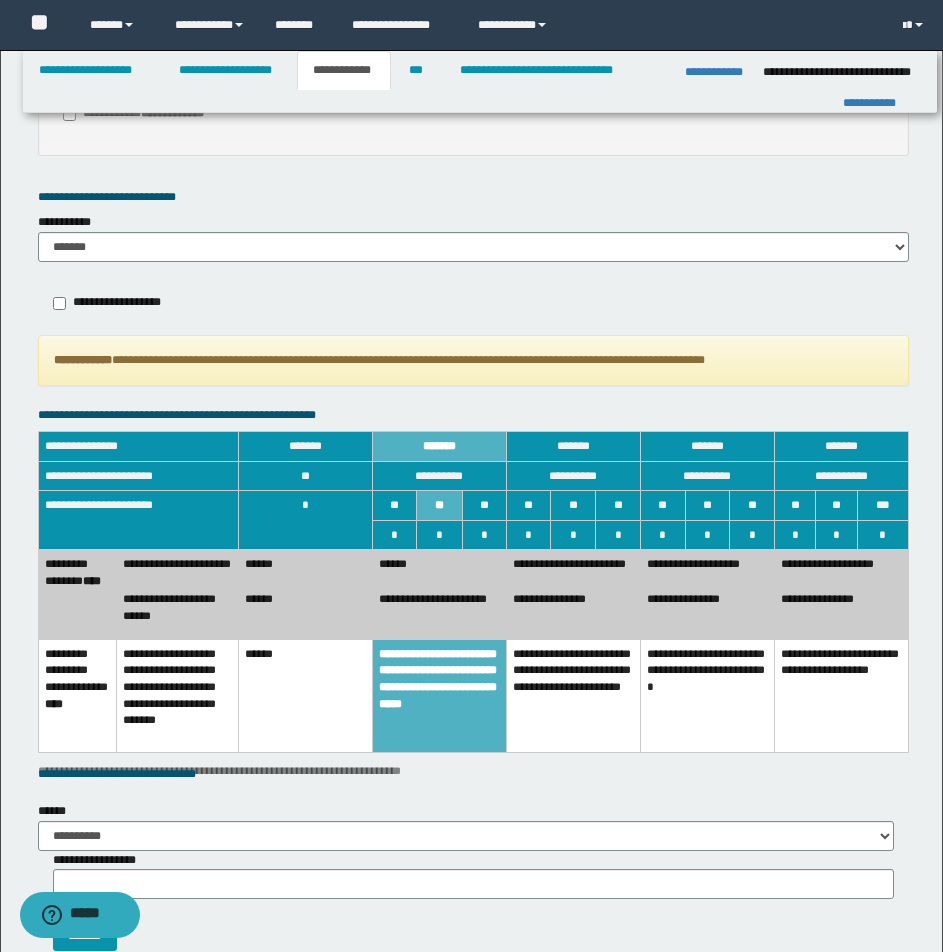 click on "**********" at bounding box center [177, 567] 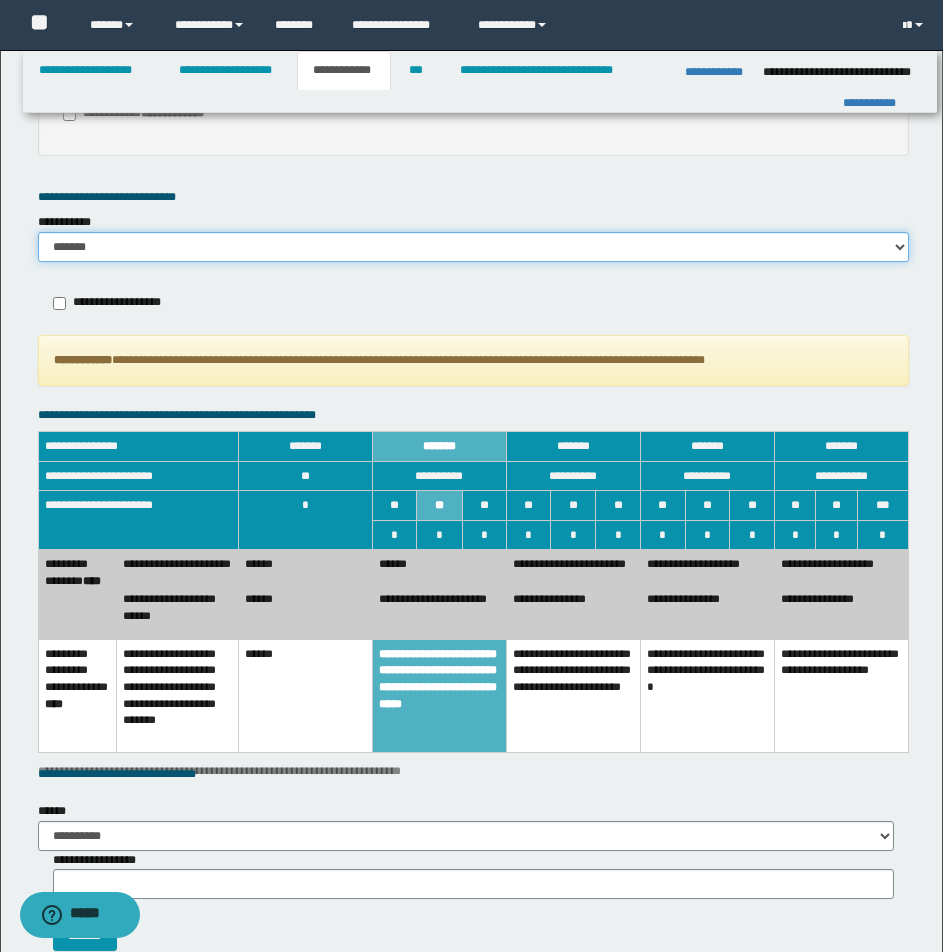 click on "*******
*********" at bounding box center (473, 247) 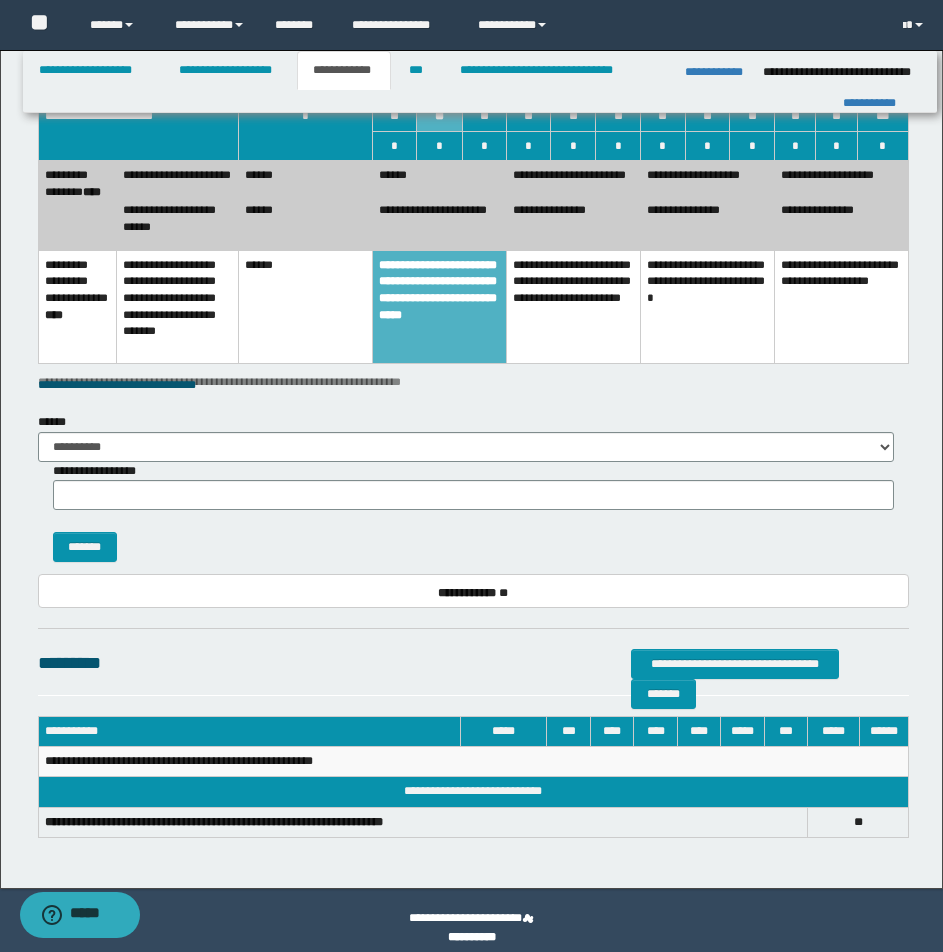 scroll, scrollTop: 1642, scrollLeft: 0, axis: vertical 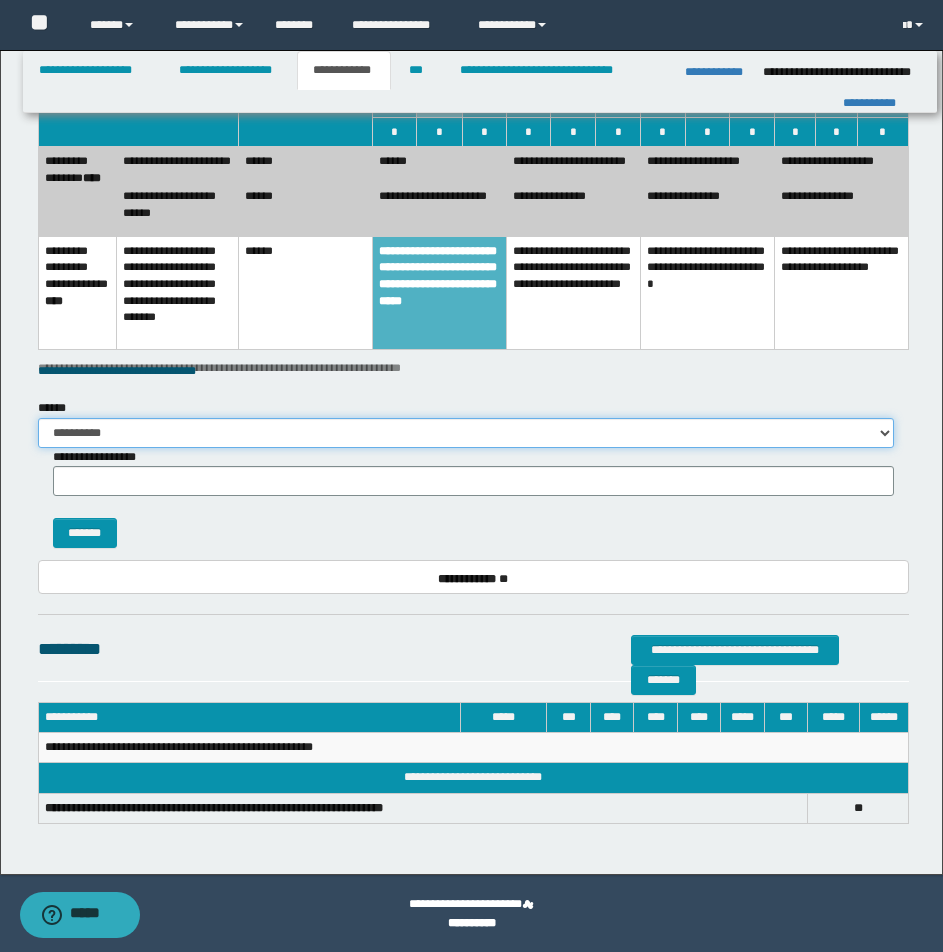 click on "**********" at bounding box center [466, 433] 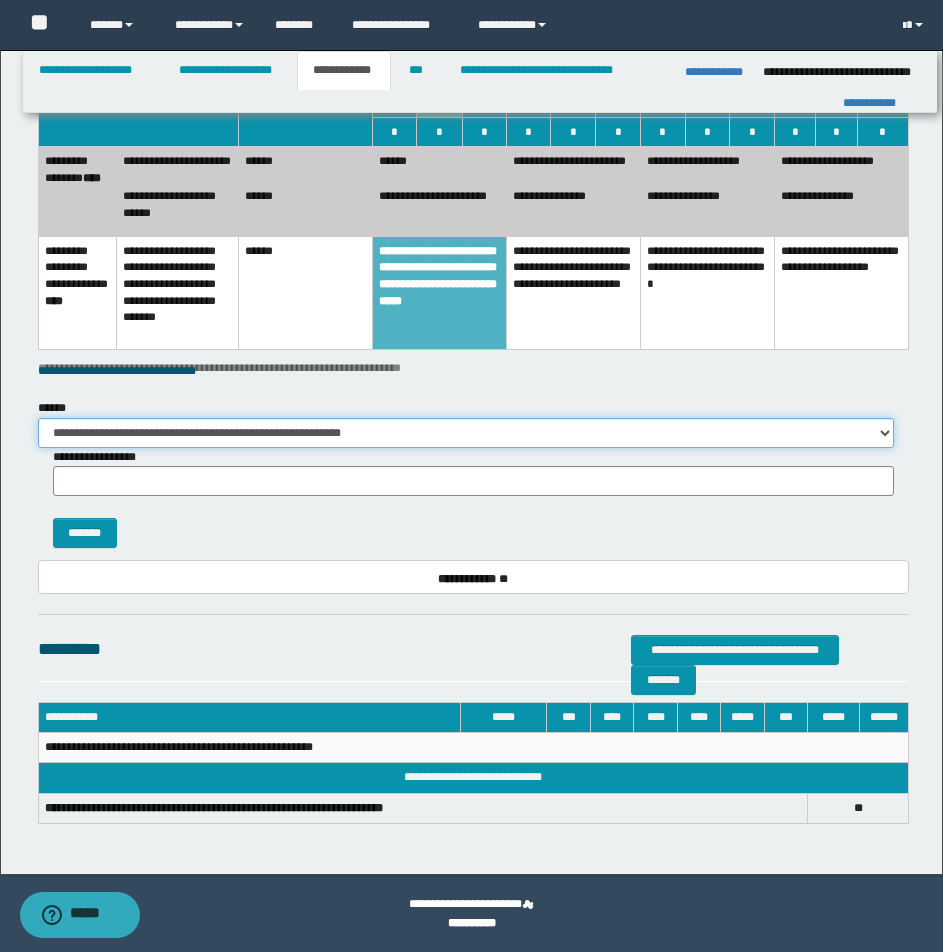 click on "**********" at bounding box center (466, 433) 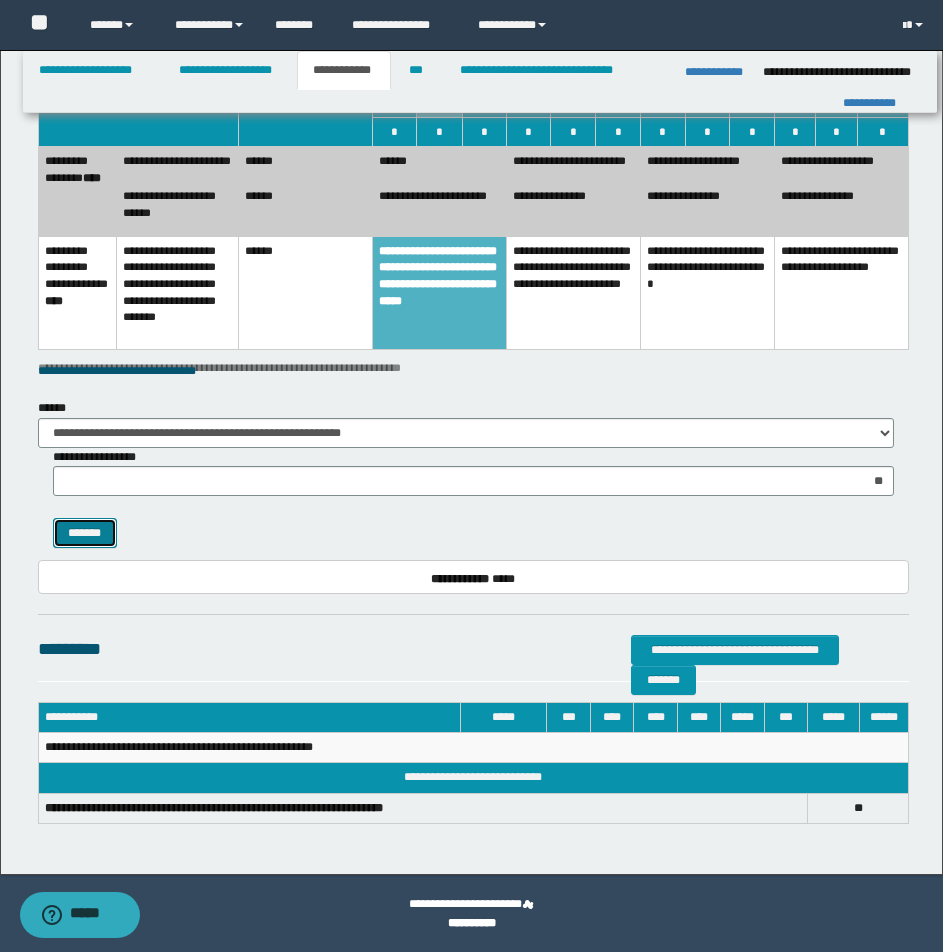 click on "*******" at bounding box center [85, 533] 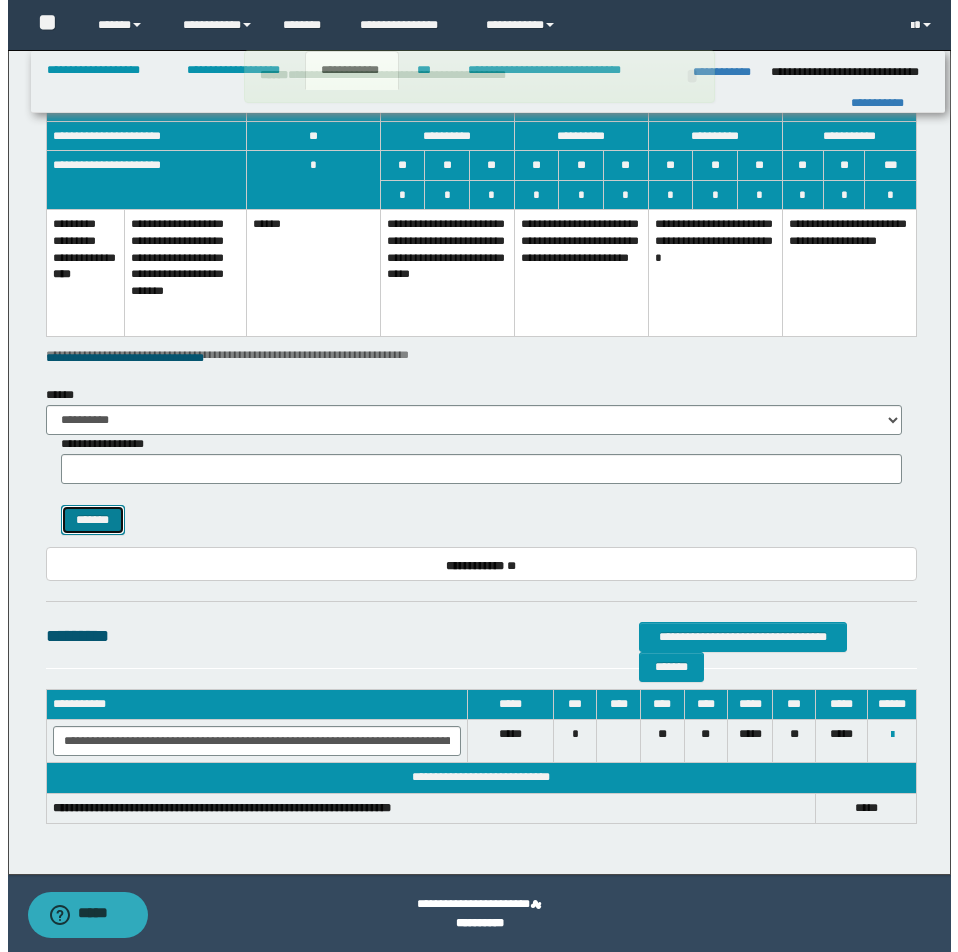 scroll, scrollTop: 1579, scrollLeft: 0, axis: vertical 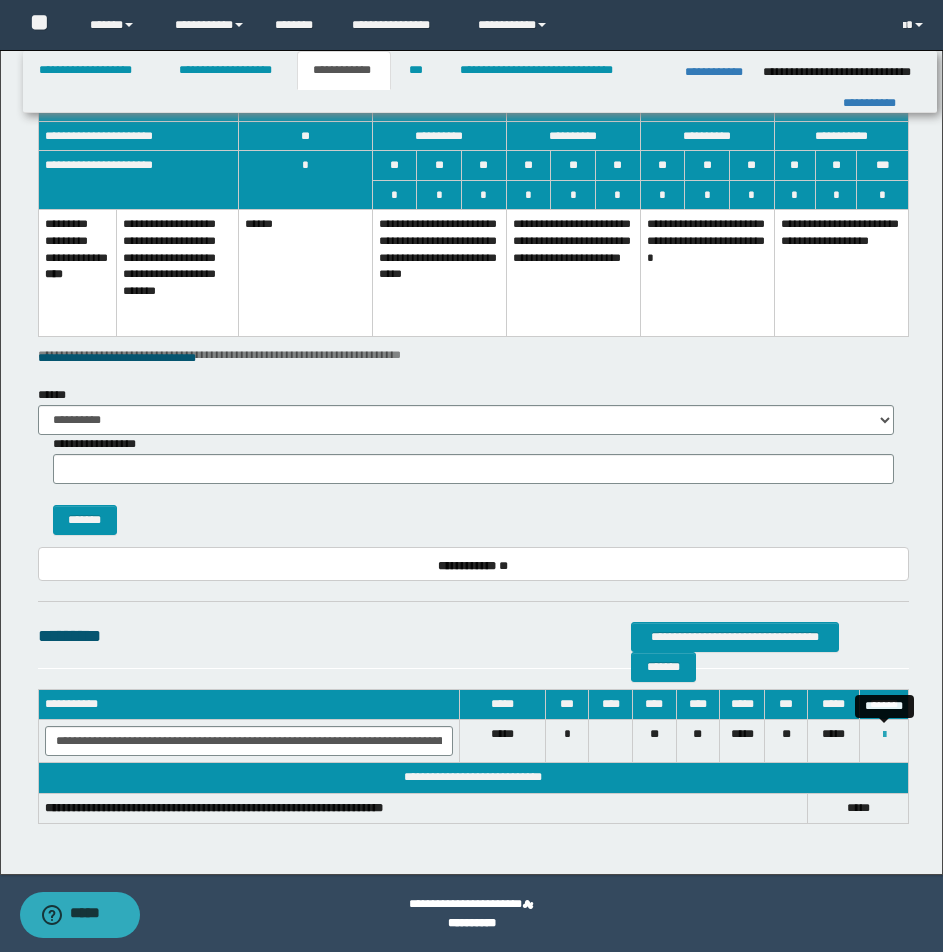 click at bounding box center (884, 735) 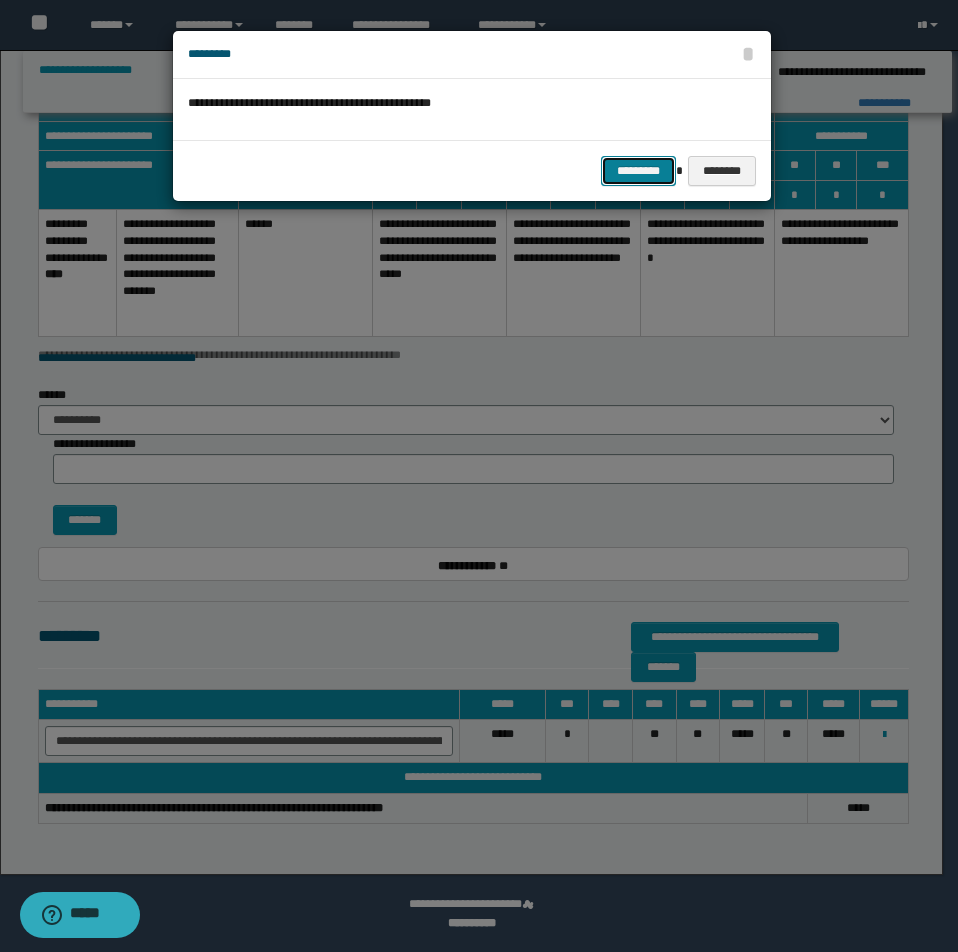 click on "*********" at bounding box center [638, 171] 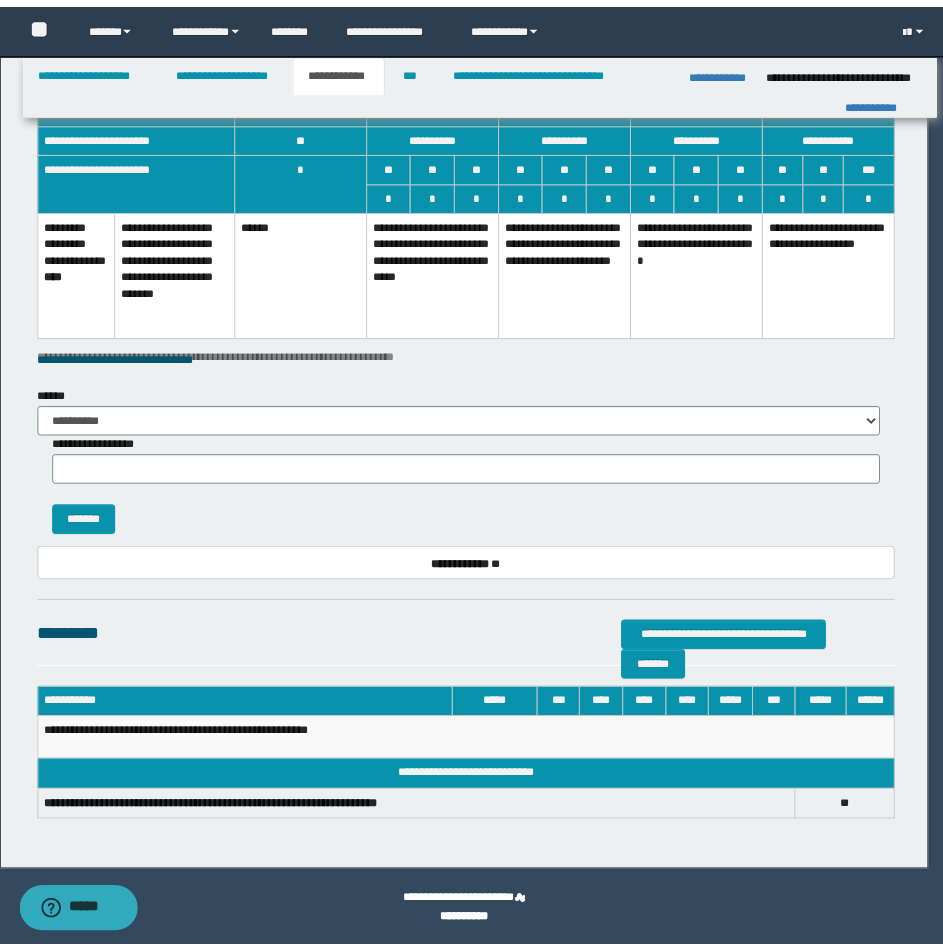 scroll, scrollTop: 1567, scrollLeft: 0, axis: vertical 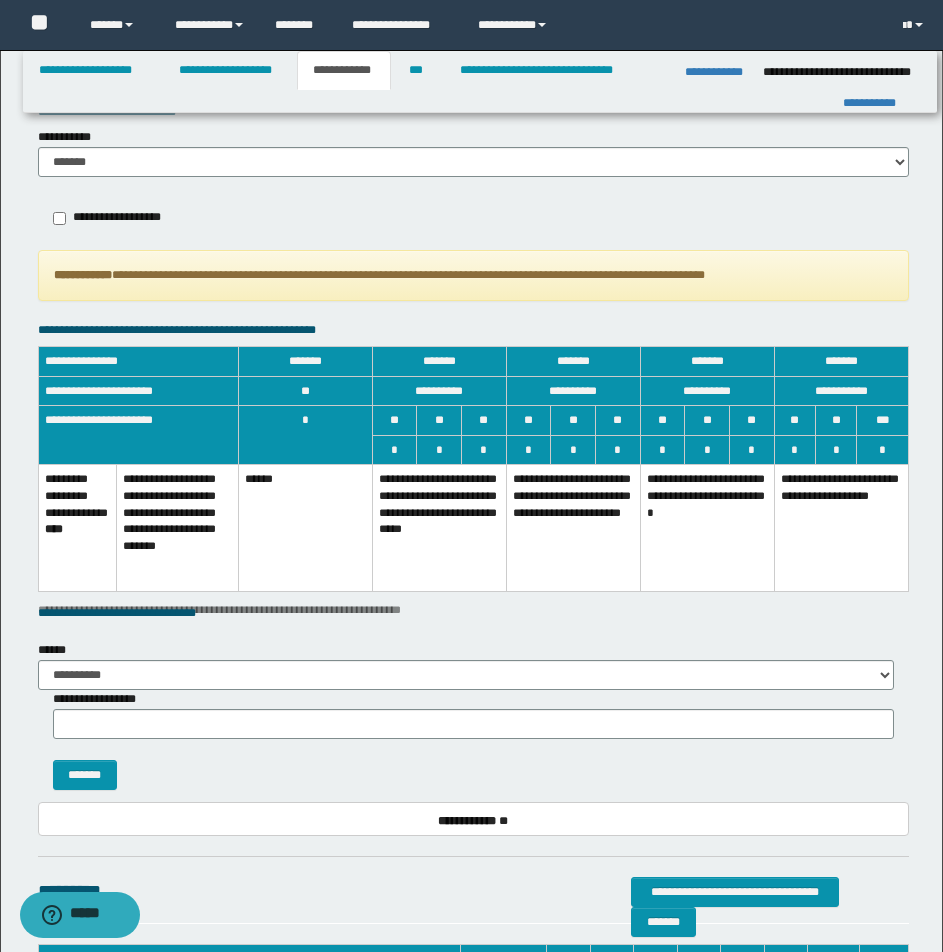 click on "**********" at bounding box center (439, 528) 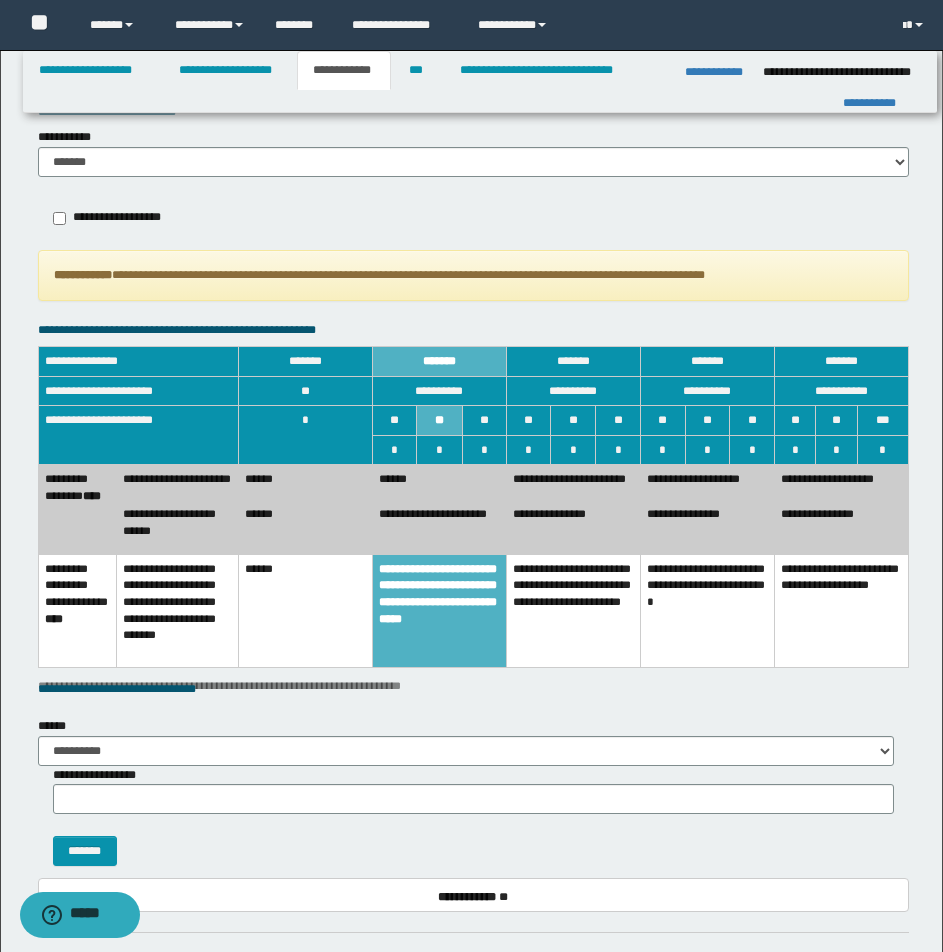 click on "**********" at bounding box center (177, 482) 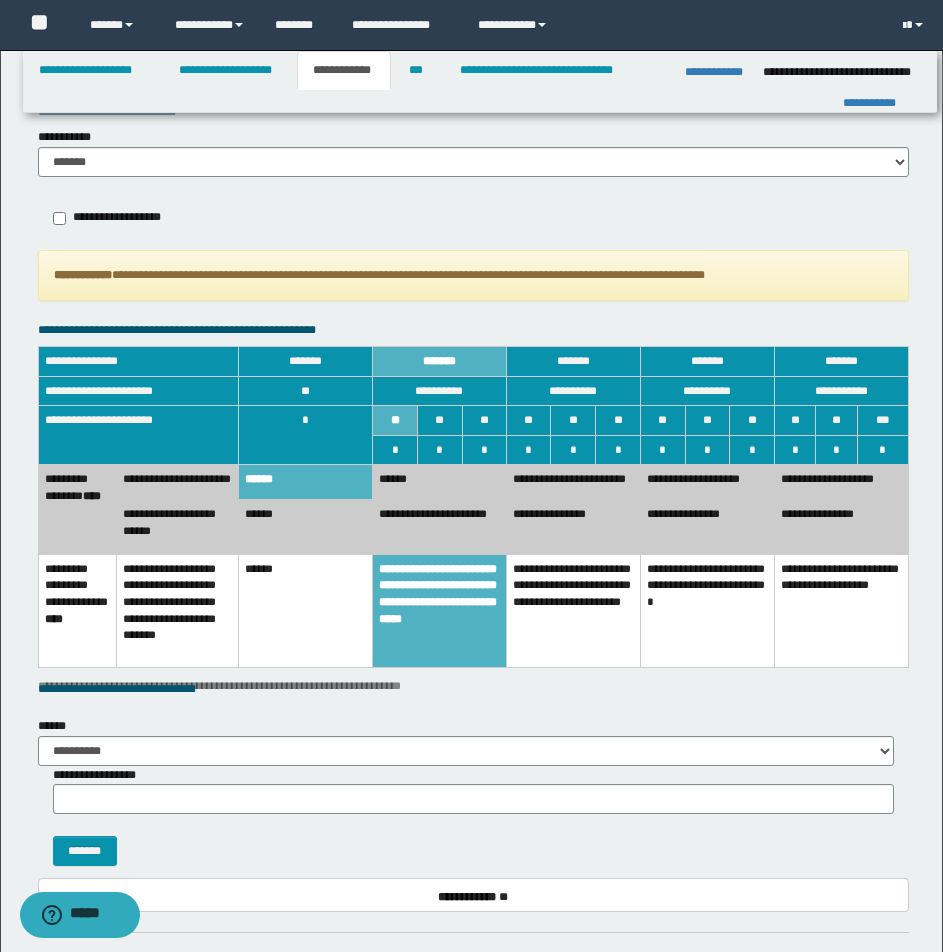 scroll, scrollTop: 1642, scrollLeft: 0, axis: vertical 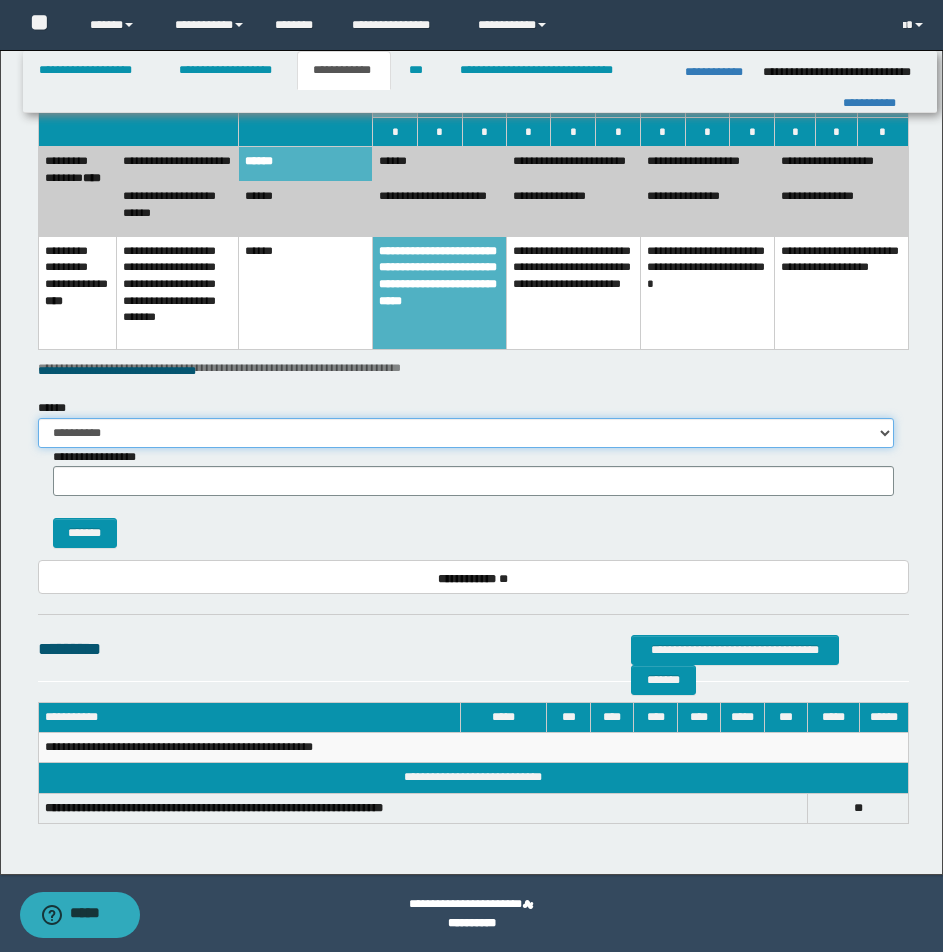 click on "**********" at bounding box center (466, 433) 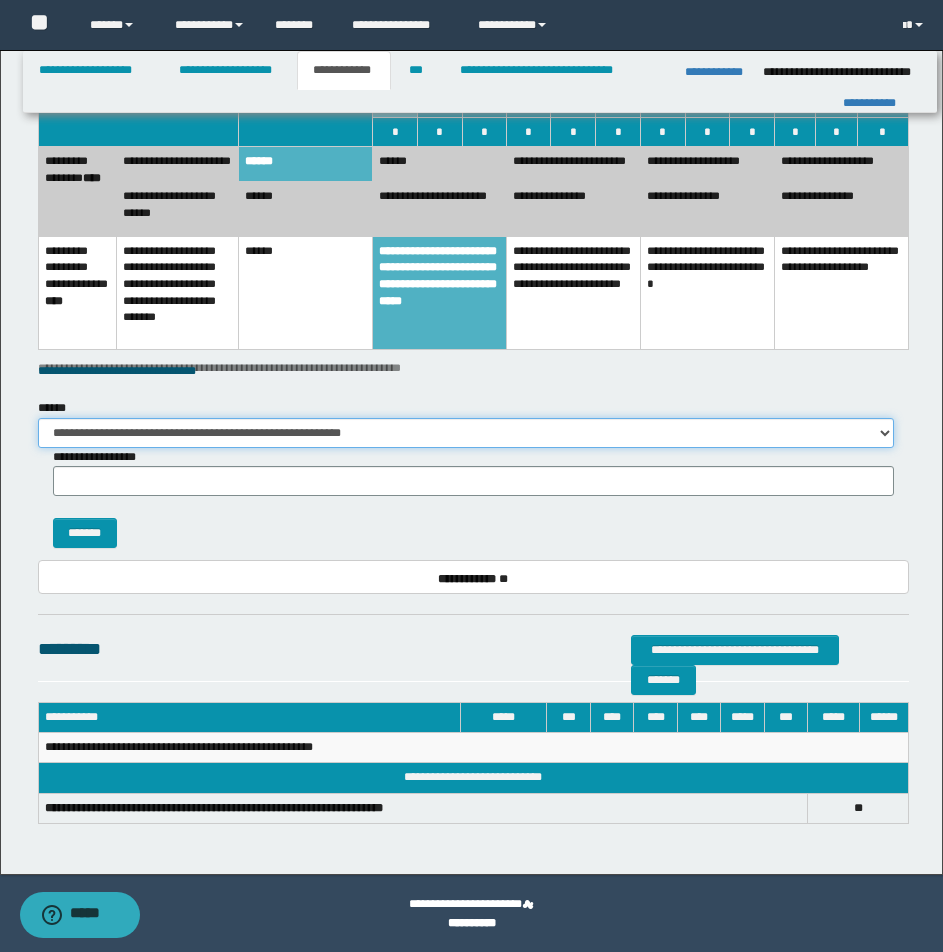 click on "**********" at bounding box center (466, 433) 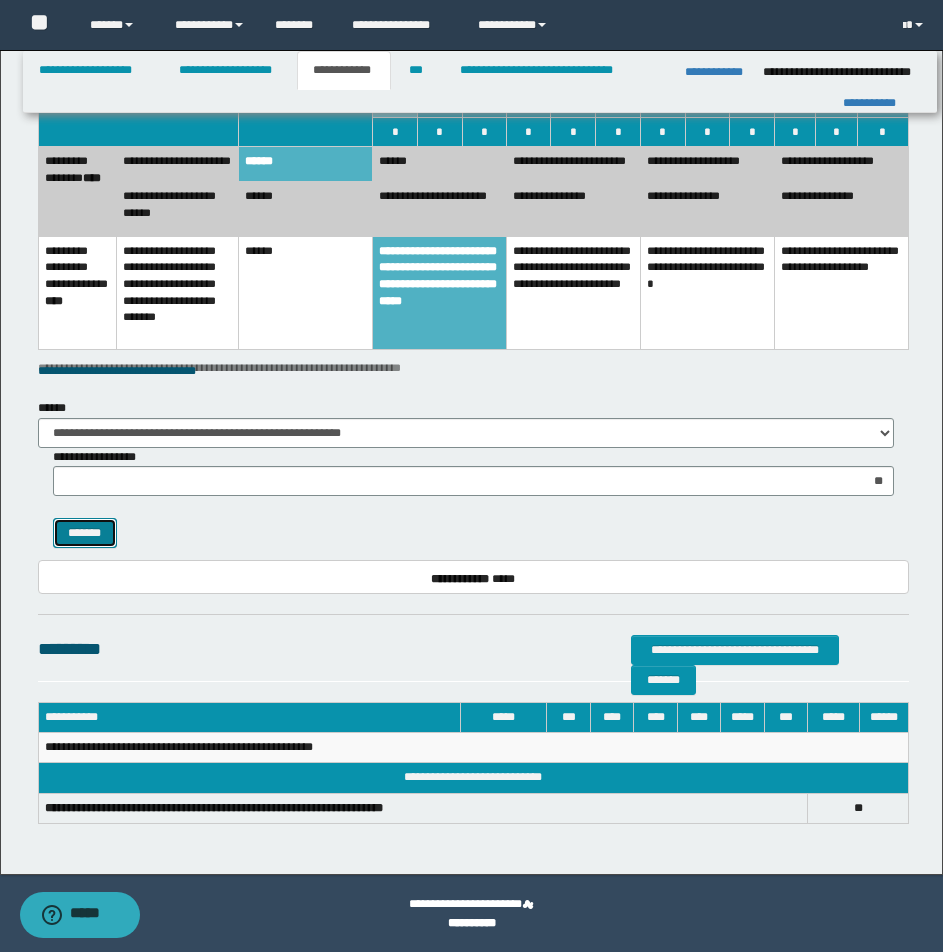 click on "*******" at bounding box center [85, 533] 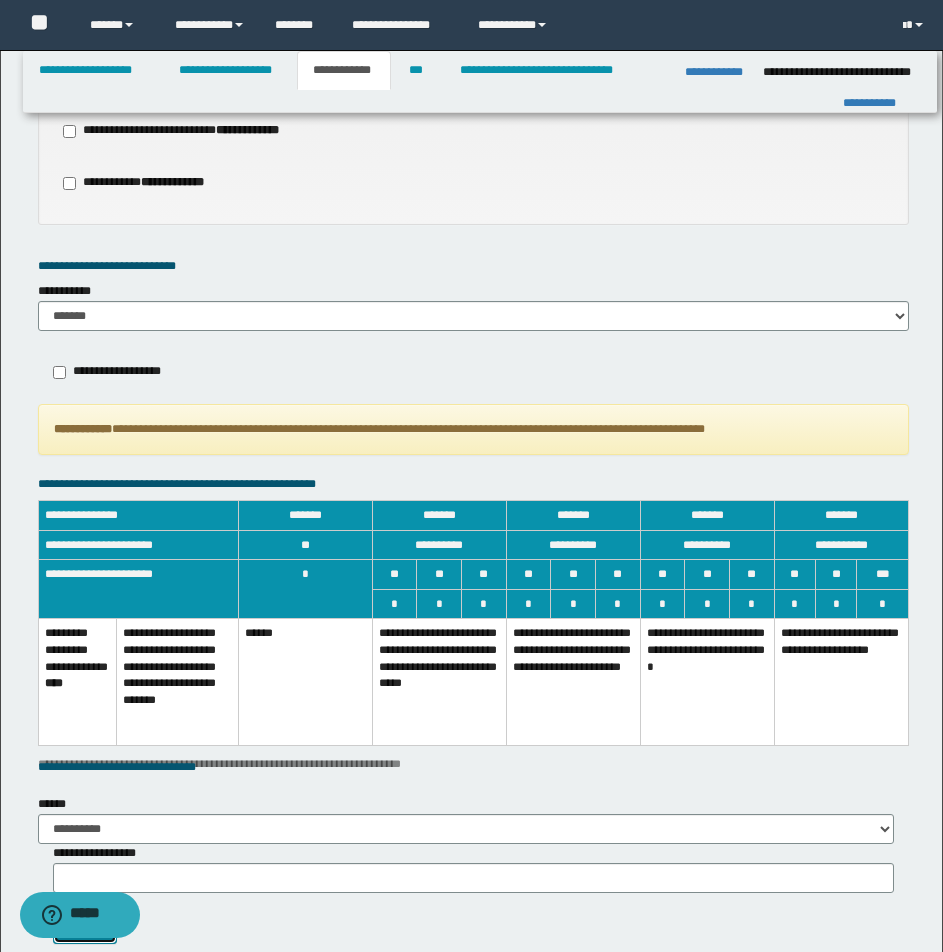 scroll, scrollTop: 1154, scrollLeft: 0, axis: vertical 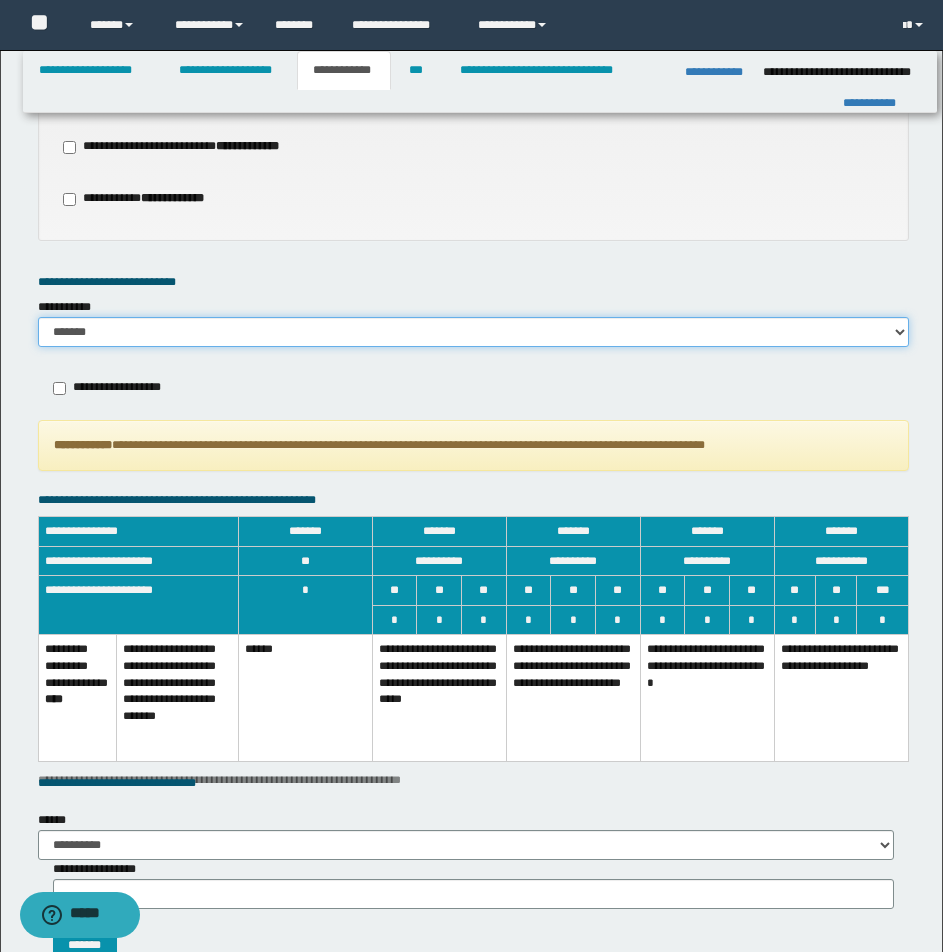click on "*******
*********" at bounding box center [473, 332] 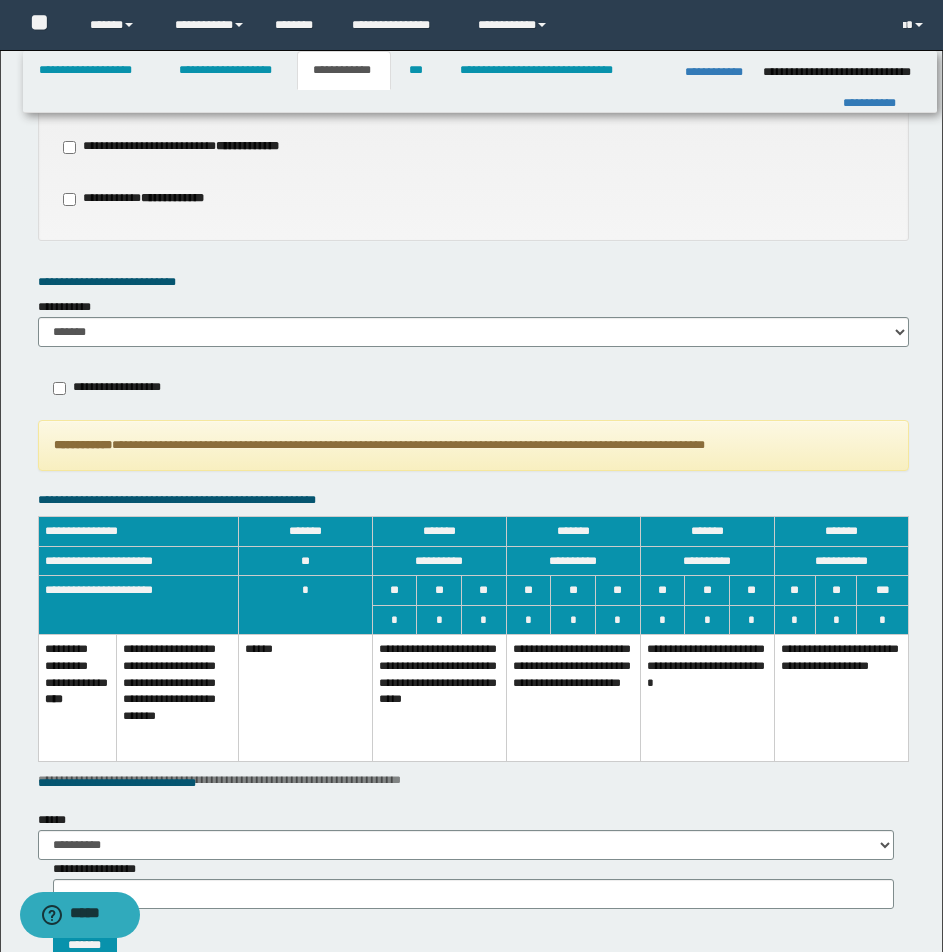 click on "**********" at bounding box center [439, 698] 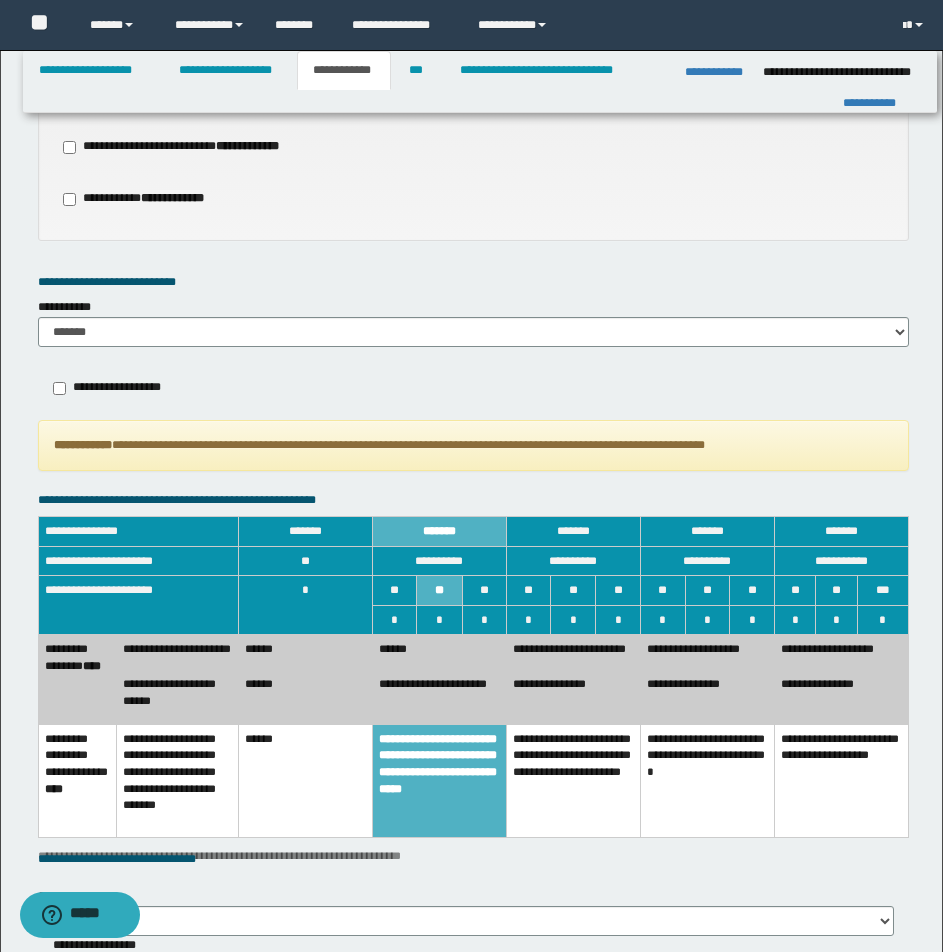 click on "******" at bounding box center [305, 652] 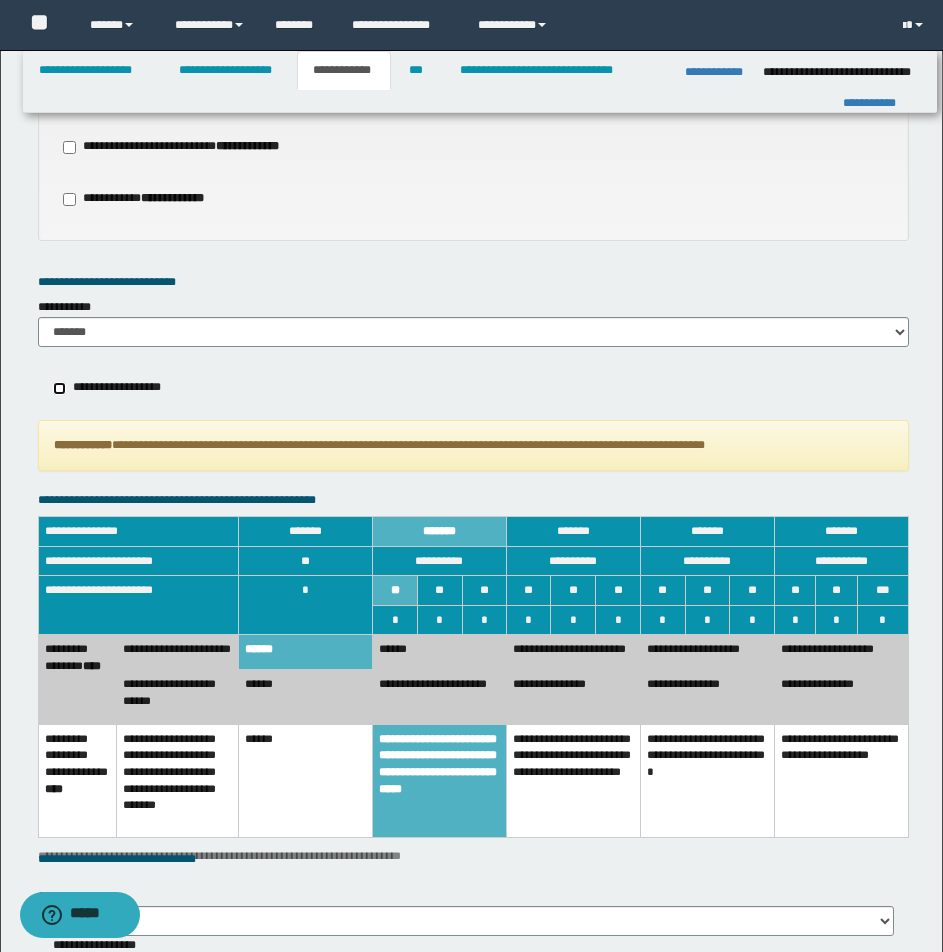 scroll, scrollTop: 1655, scrollLeft: 0, axis: vertical 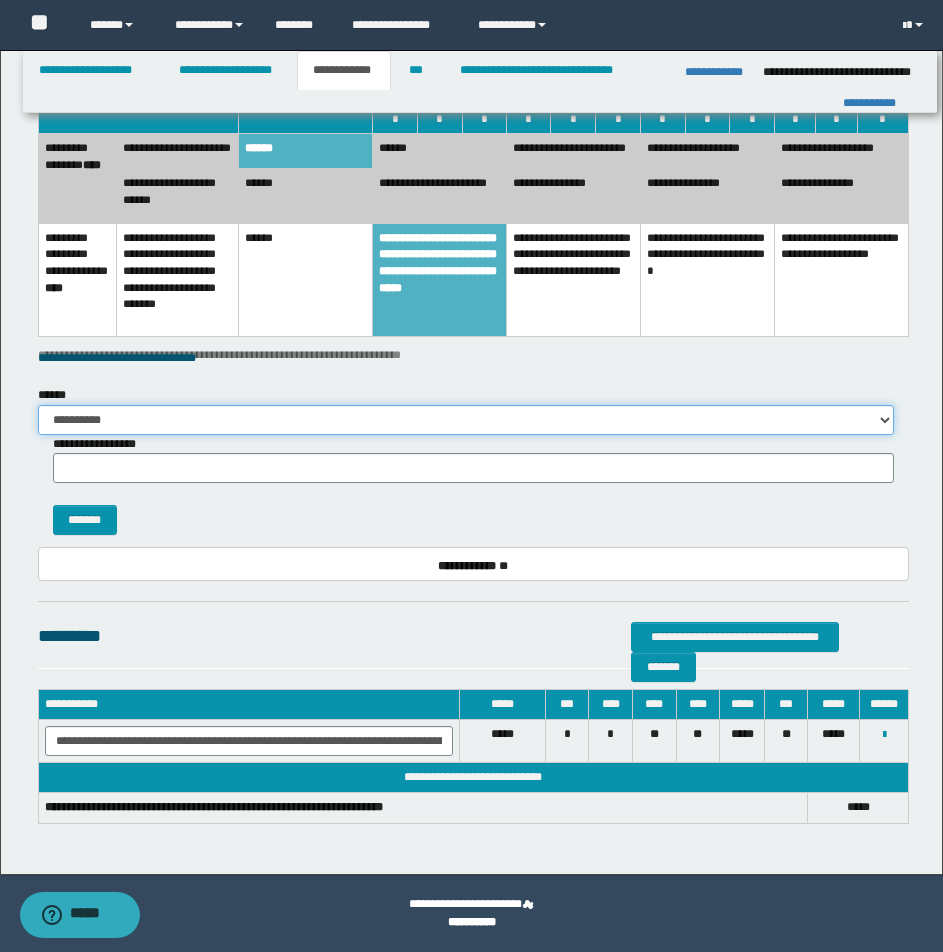 click on "**********" at bounding box center (466, 420) 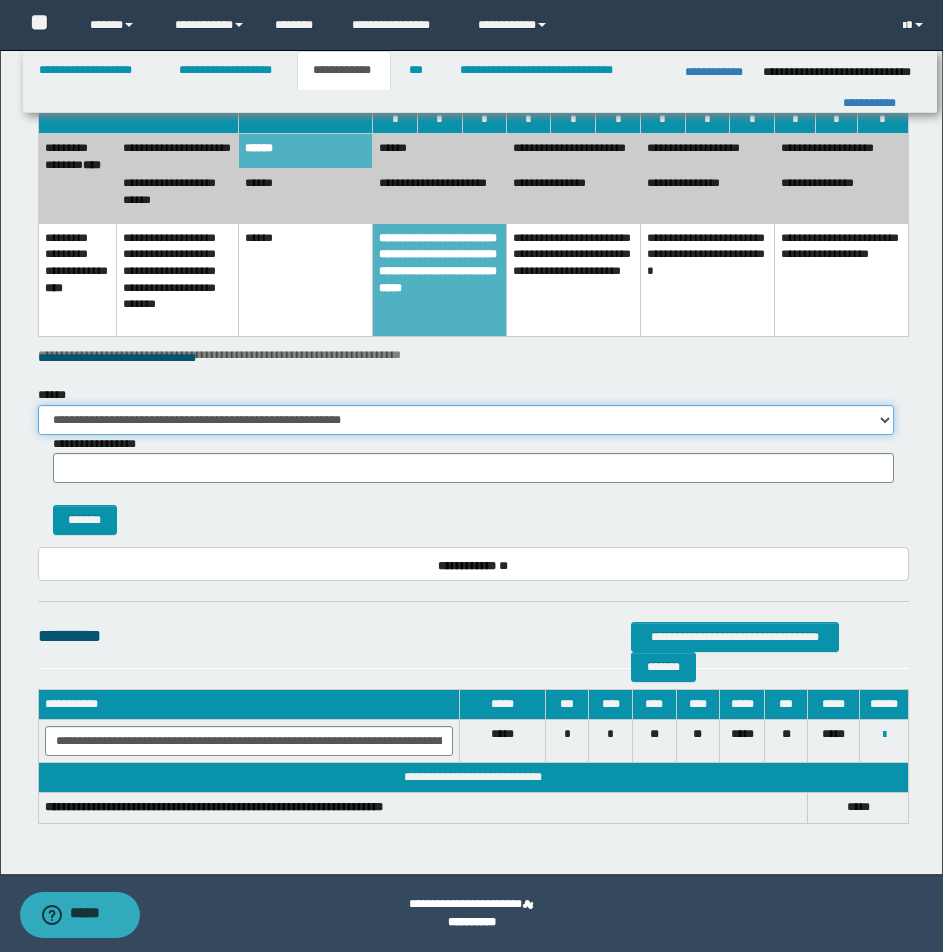 click on "**********" at bounding box center [466, 420] 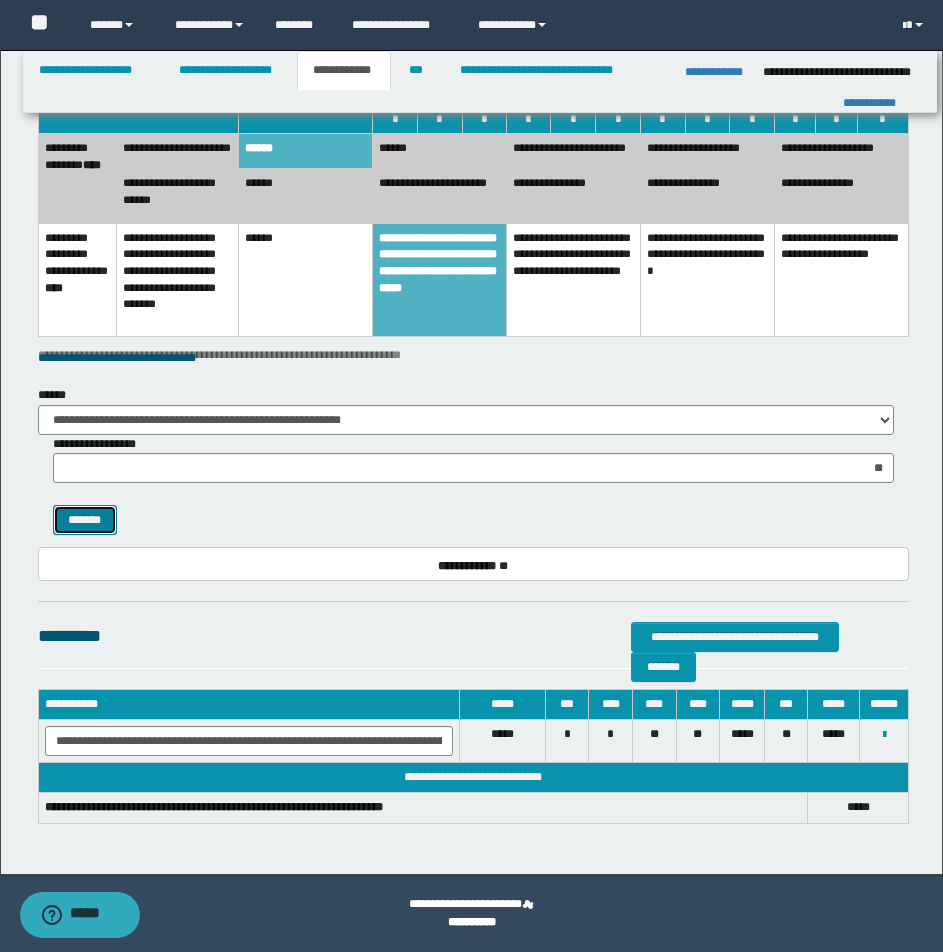 click on "*******" at bounding box center (85, 520) 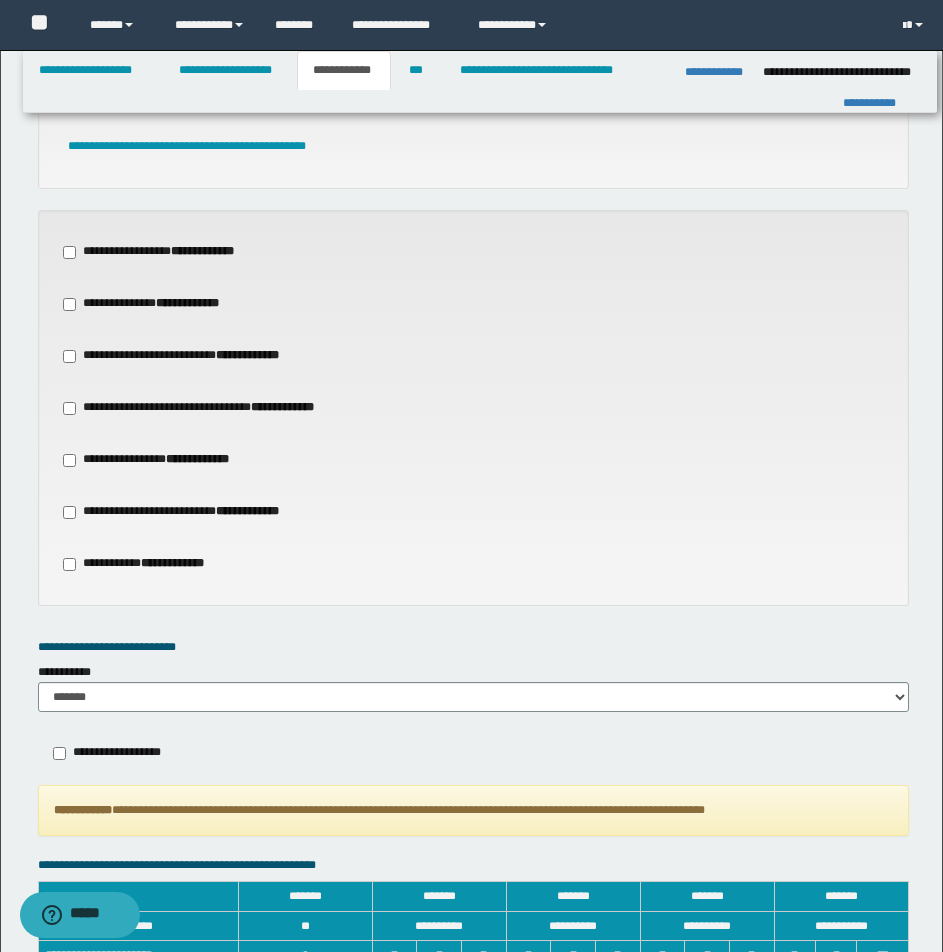 scroll, scrollTop: 8, scrollLeft: 0, axis: vertical 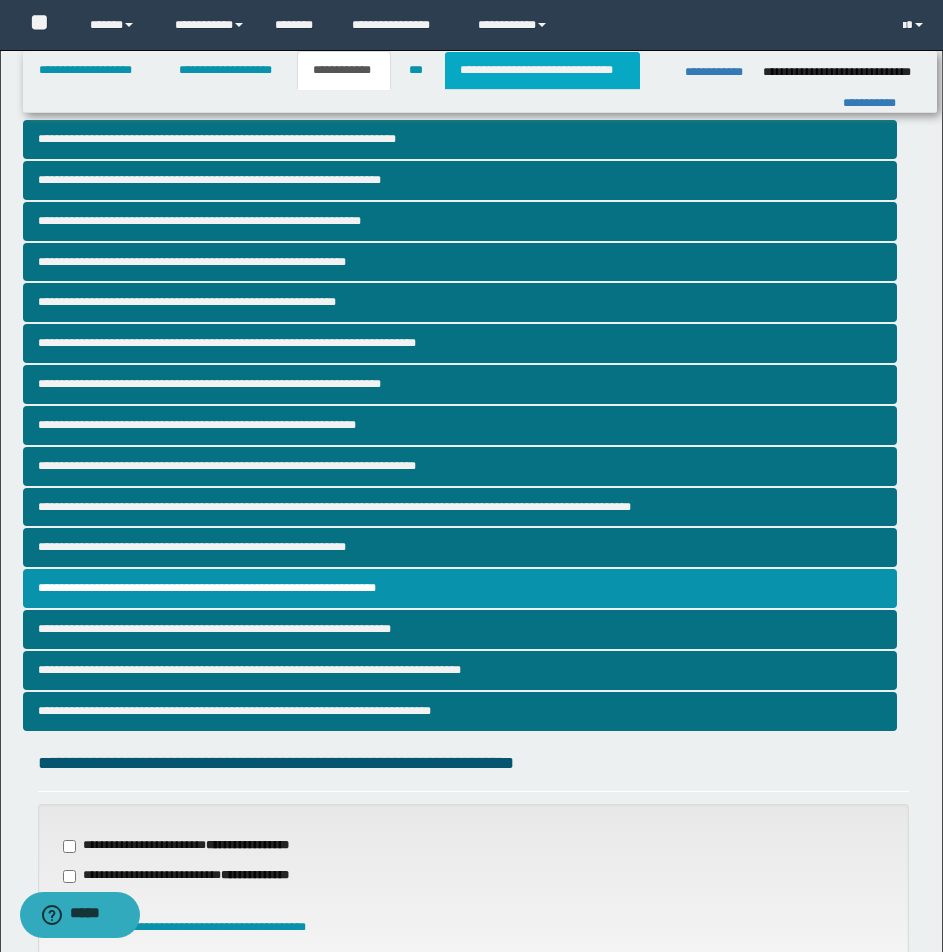 click on "**********" at bounding box center [542, 70] 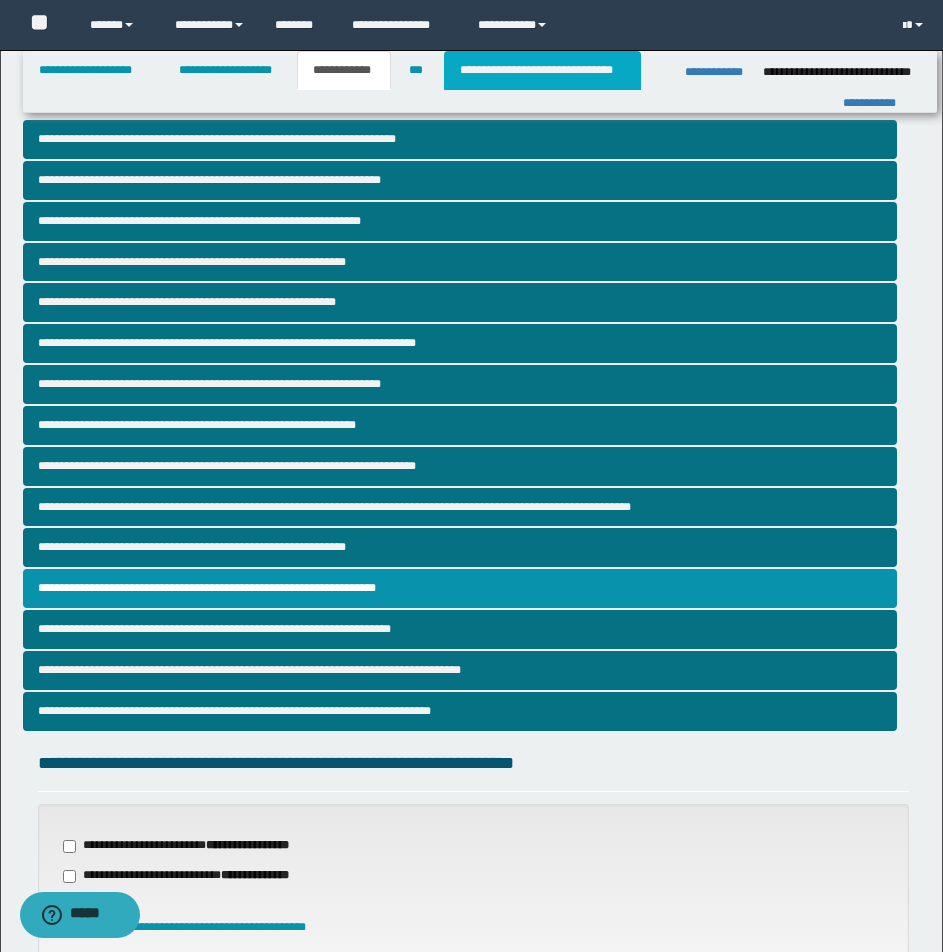 type 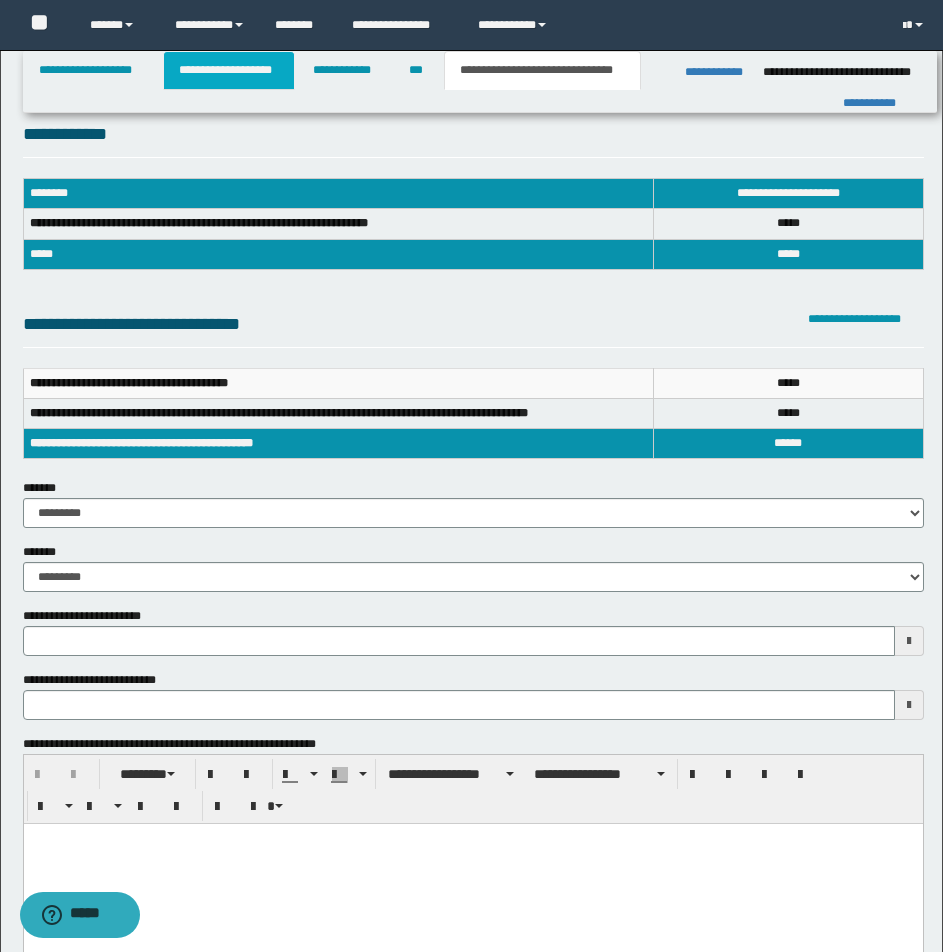 click on "**********" at bounding box center (229, 70) 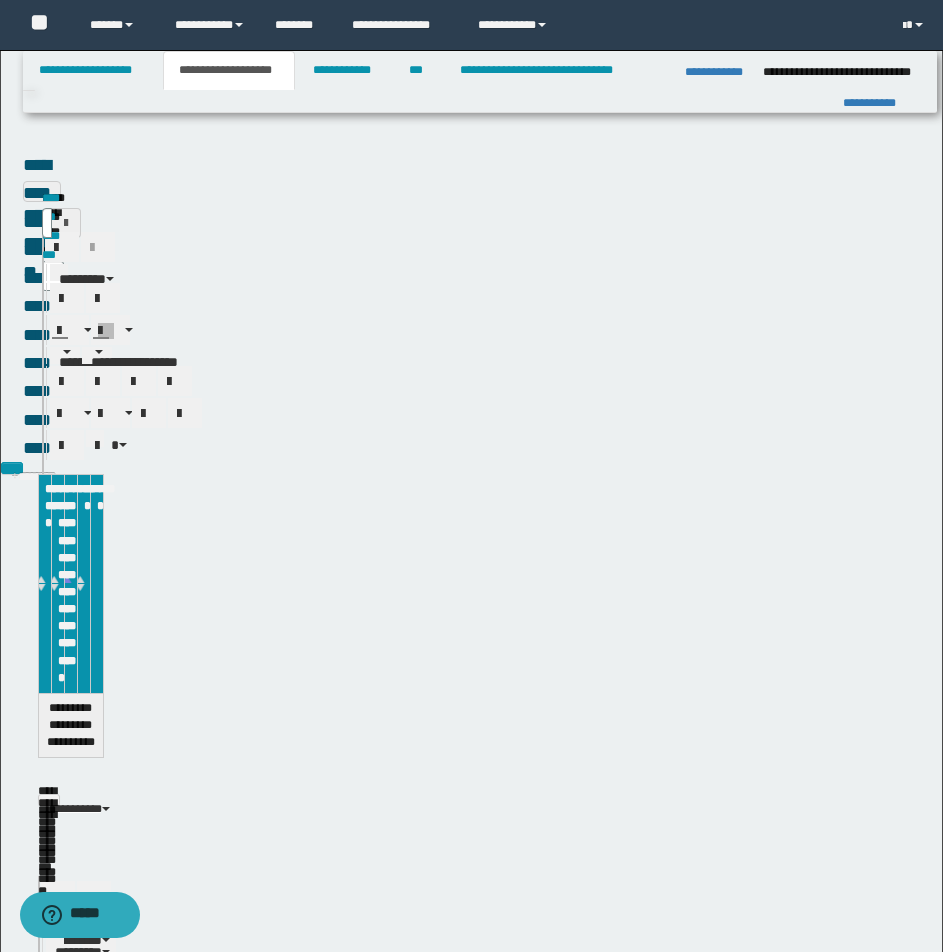 scroll, scrollTop: 39, scrollLeft: 0, axis: vertical 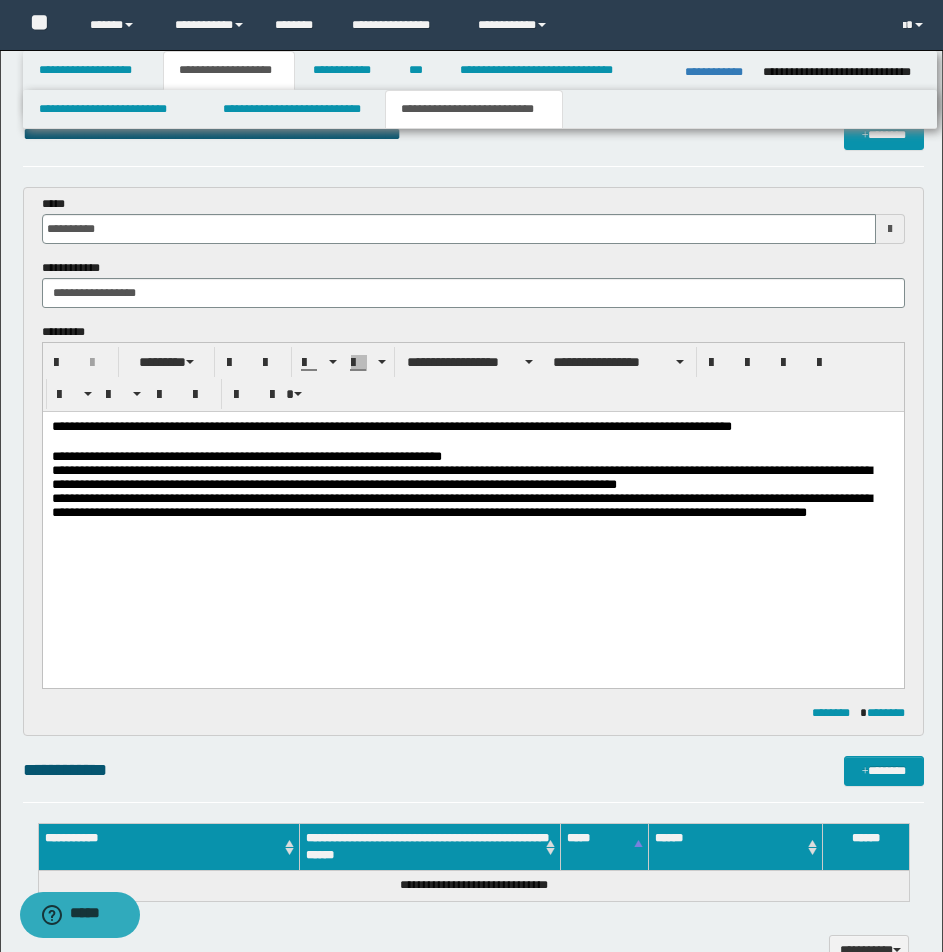 click on "**********" at bounding box center (471, 957) 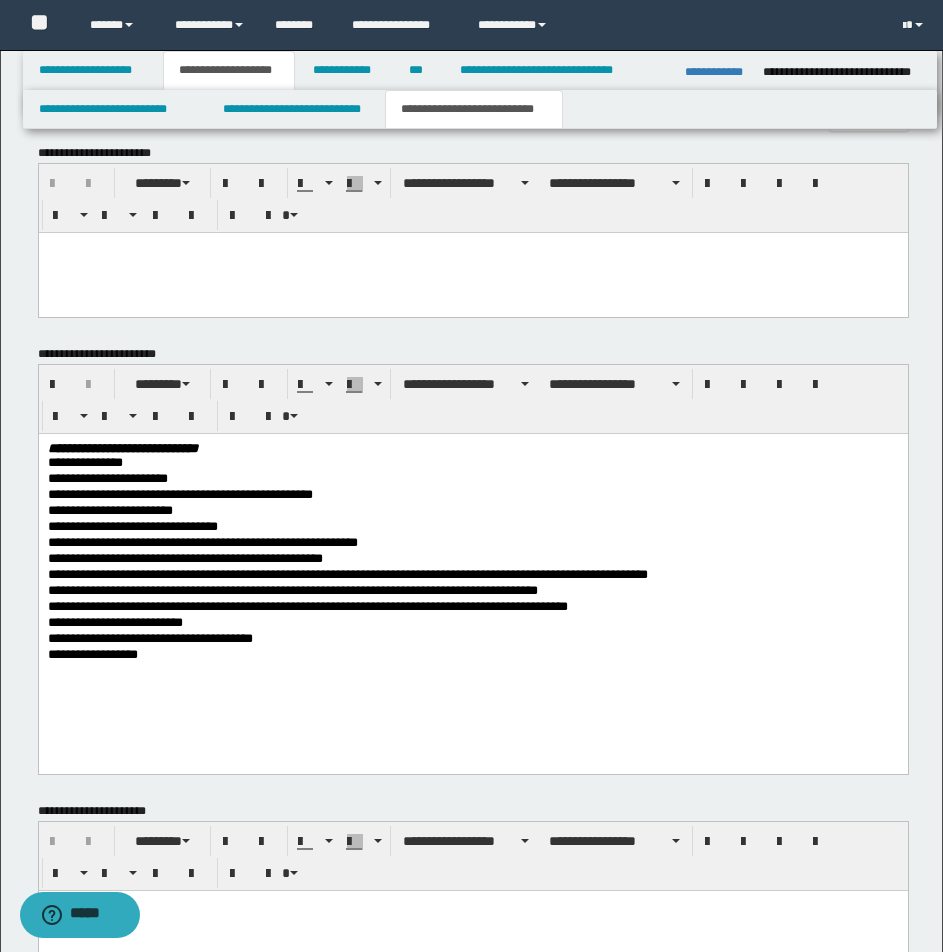 click on "**********" at bounding box center [122, 447] 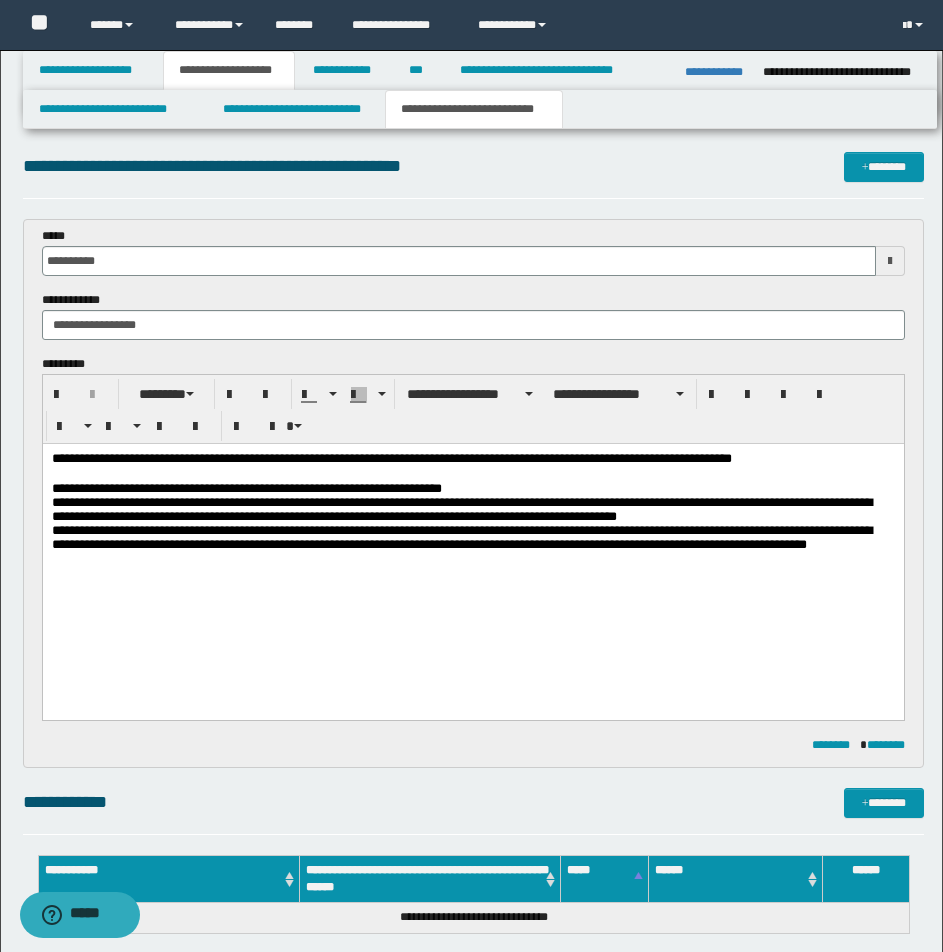 scroll, scrollTop: 0, scrollLeft: 0, axis: both 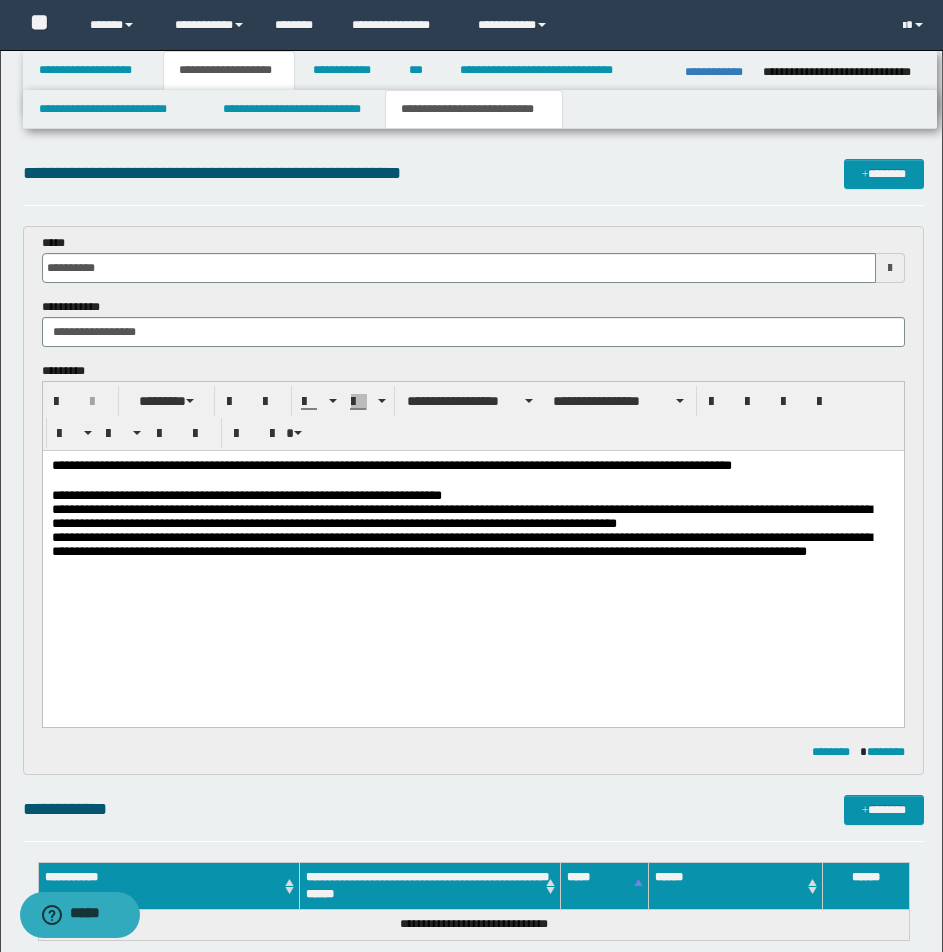 click on "**********" at bounding box center [472, 496] 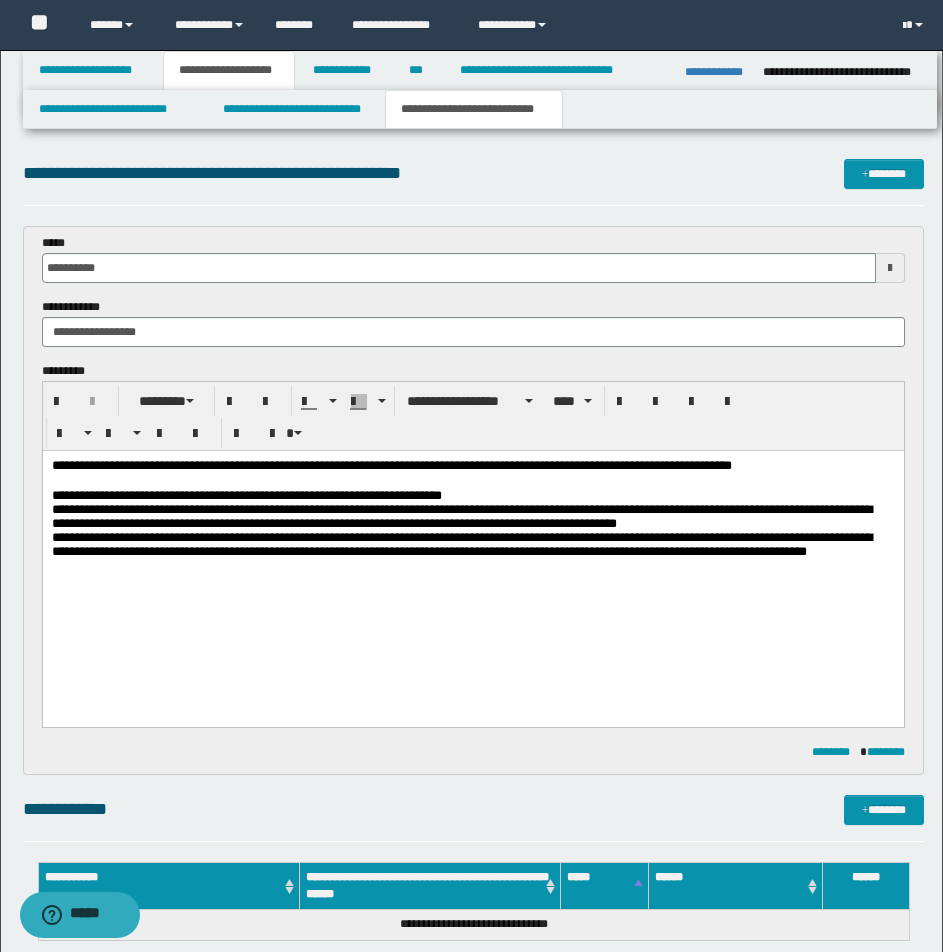 click on "**********" at bounding box center (461, 516) 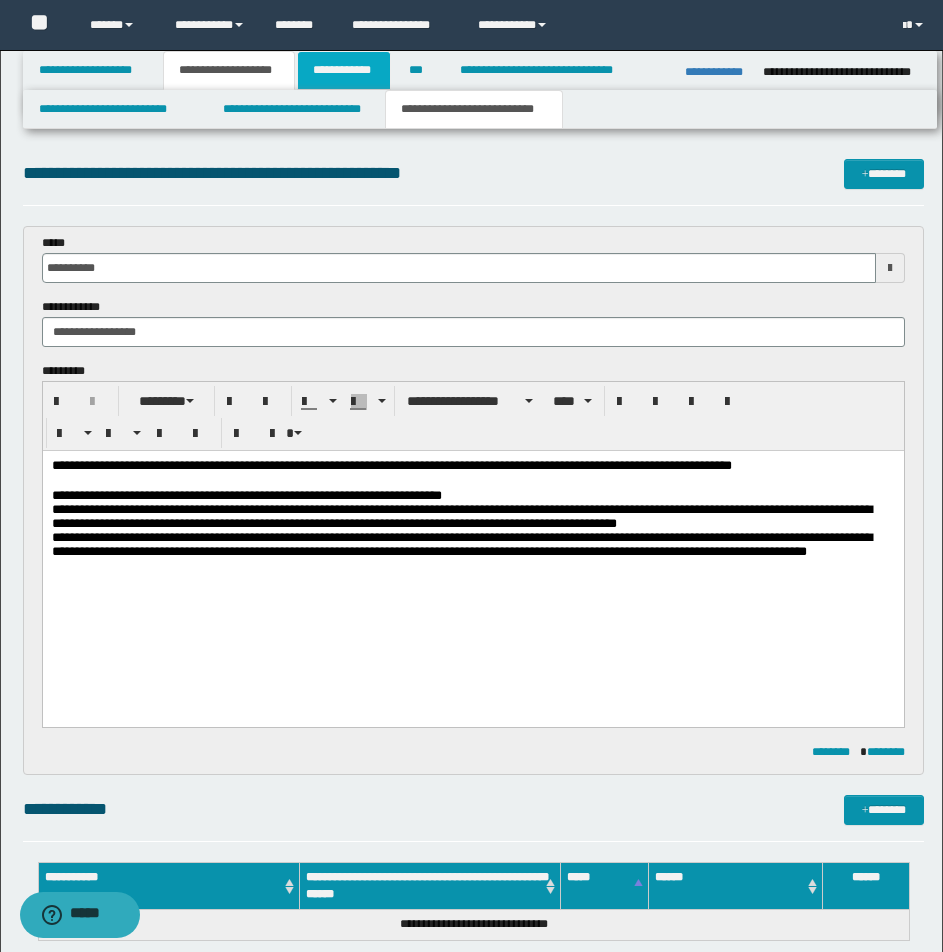 click on "**********" at bounding box center (344, 70) 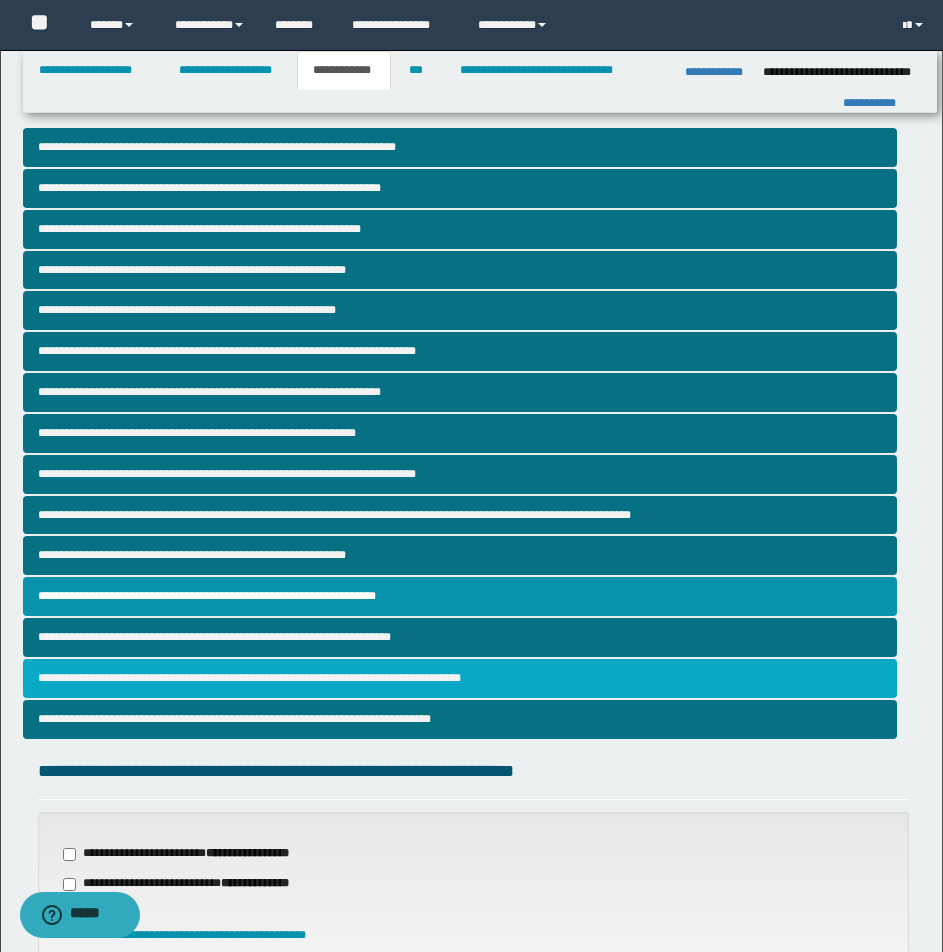 click on "**********" at bounding box center (460, 678) 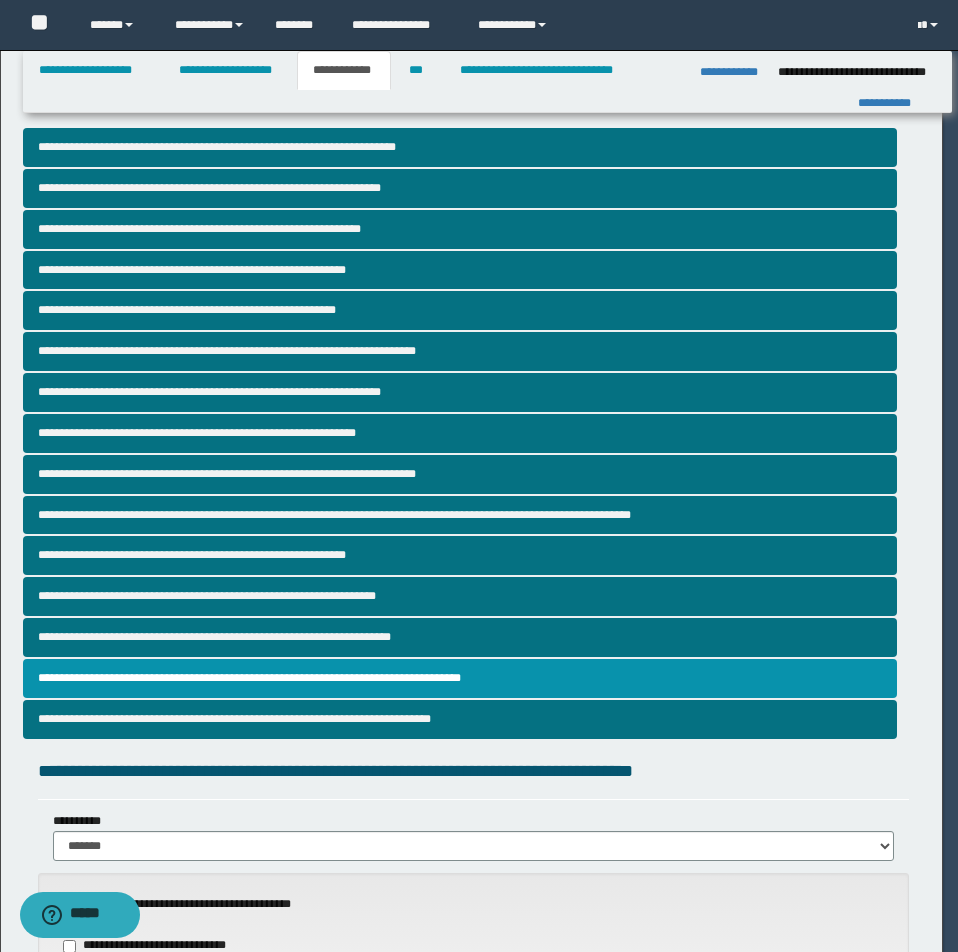 click on "**********" at bounding box center (479, 476) 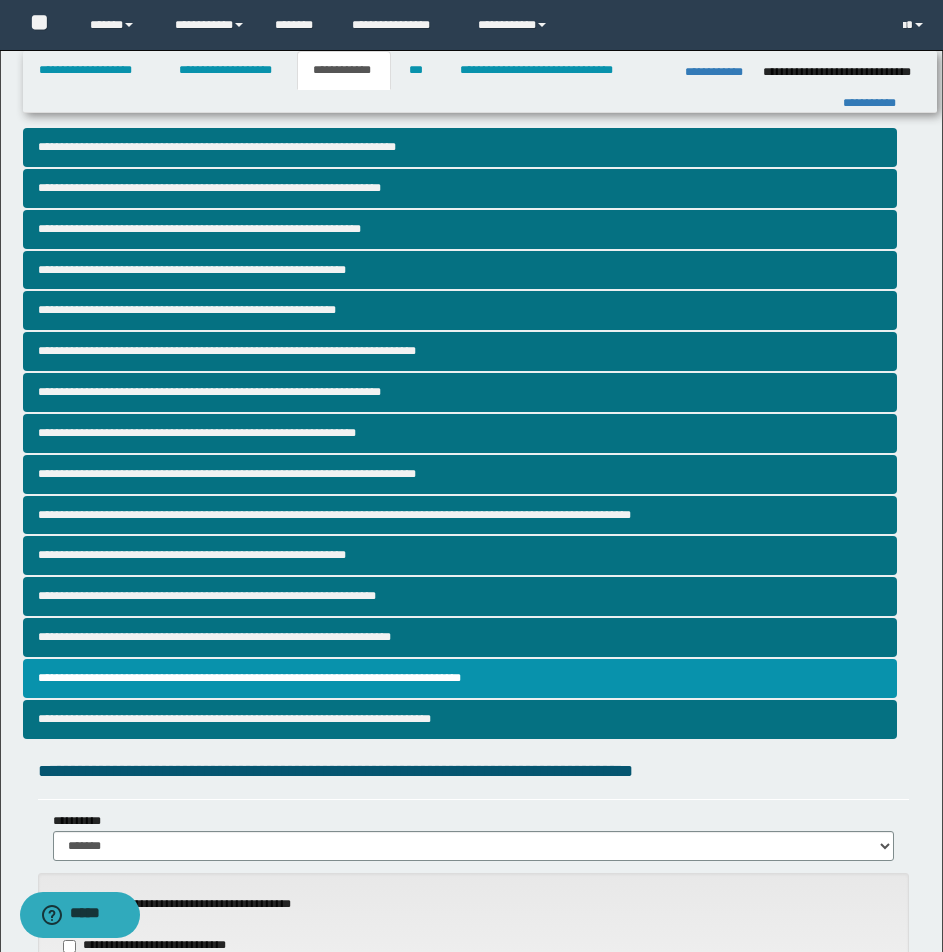 scroll, scrollTop: 833, scrollLeft: 0, axis: vertical 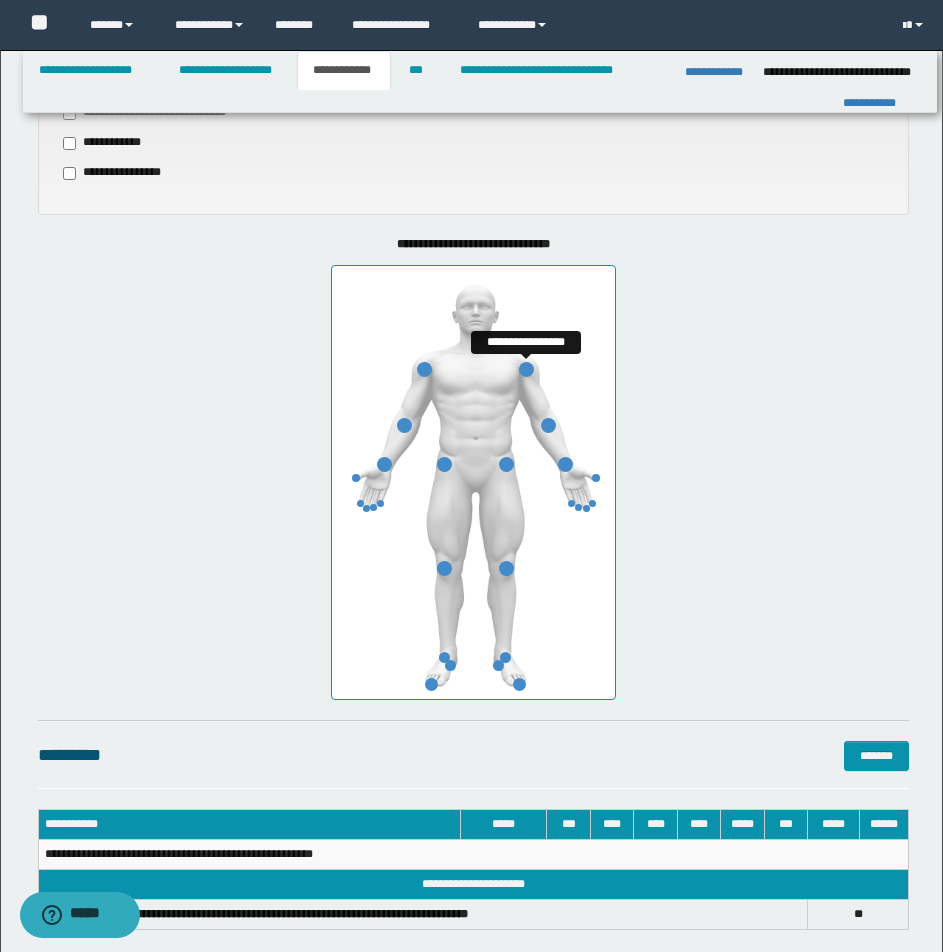 click at bounding box center [526, 369] 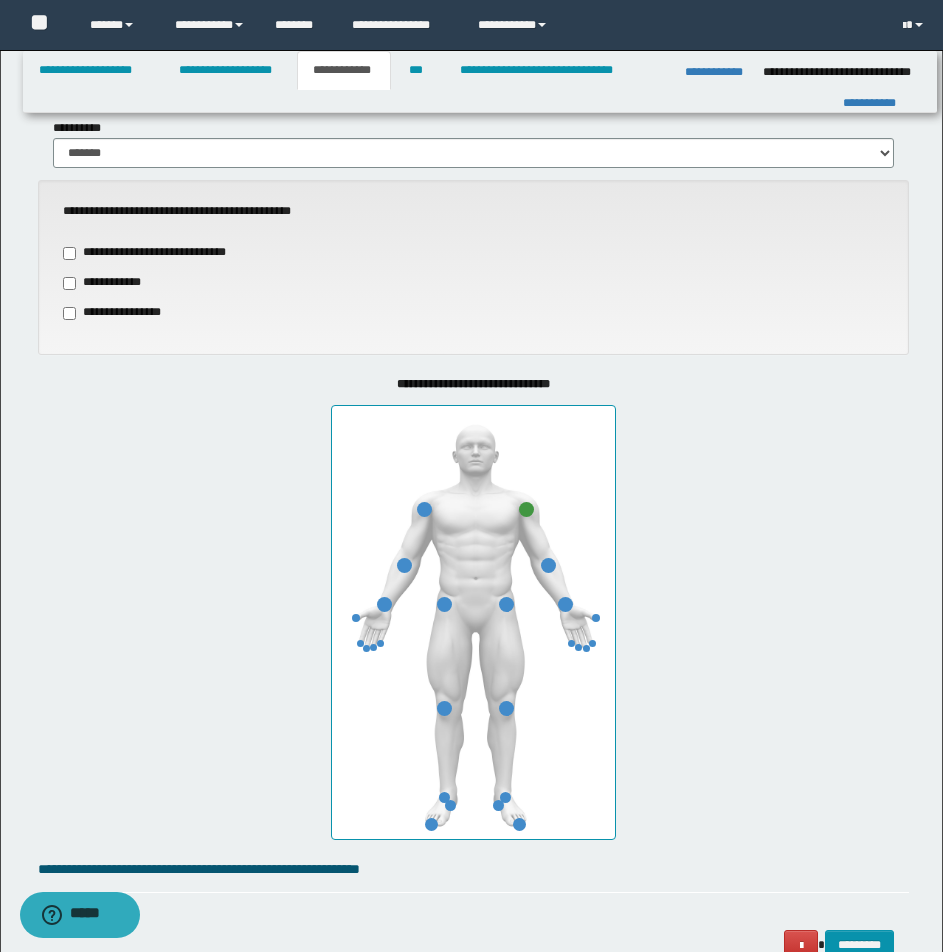 scroll, scrollTop: 668, scrollLeft: 0, axis: vertical 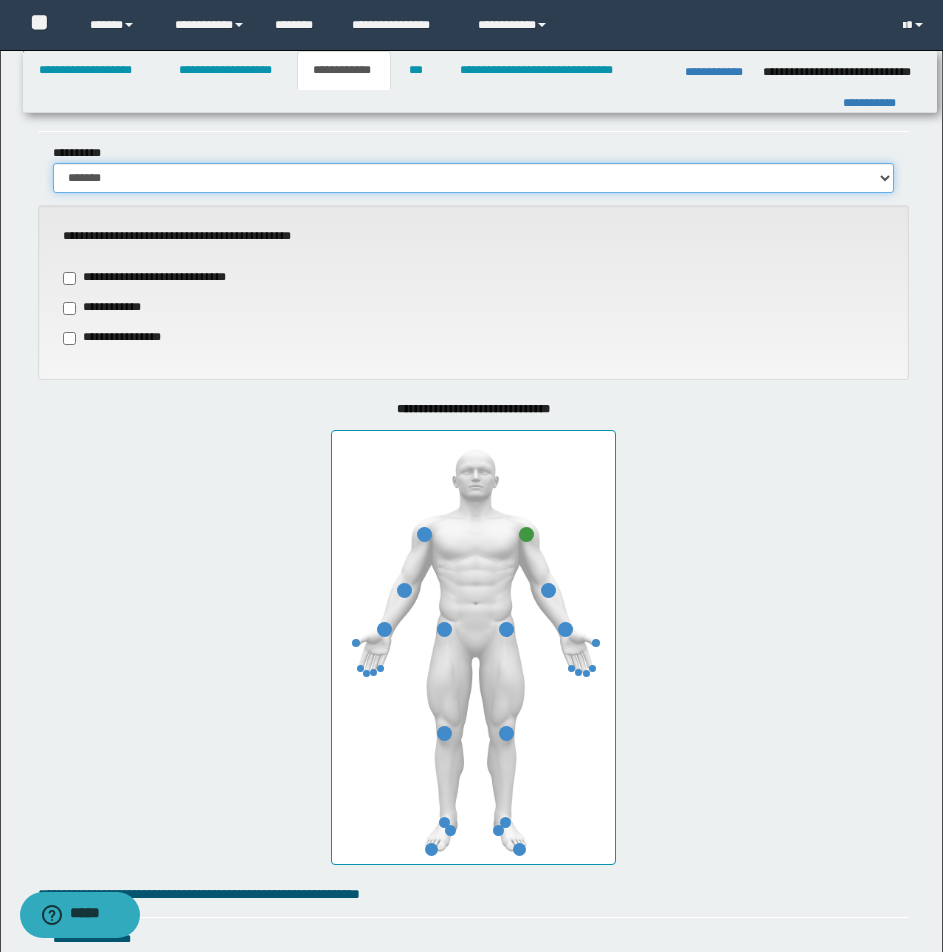 drag, startPoint x: 884, startPoint y: 175, endPoint x: 858, endPoint y: 173, distance: 26.076809 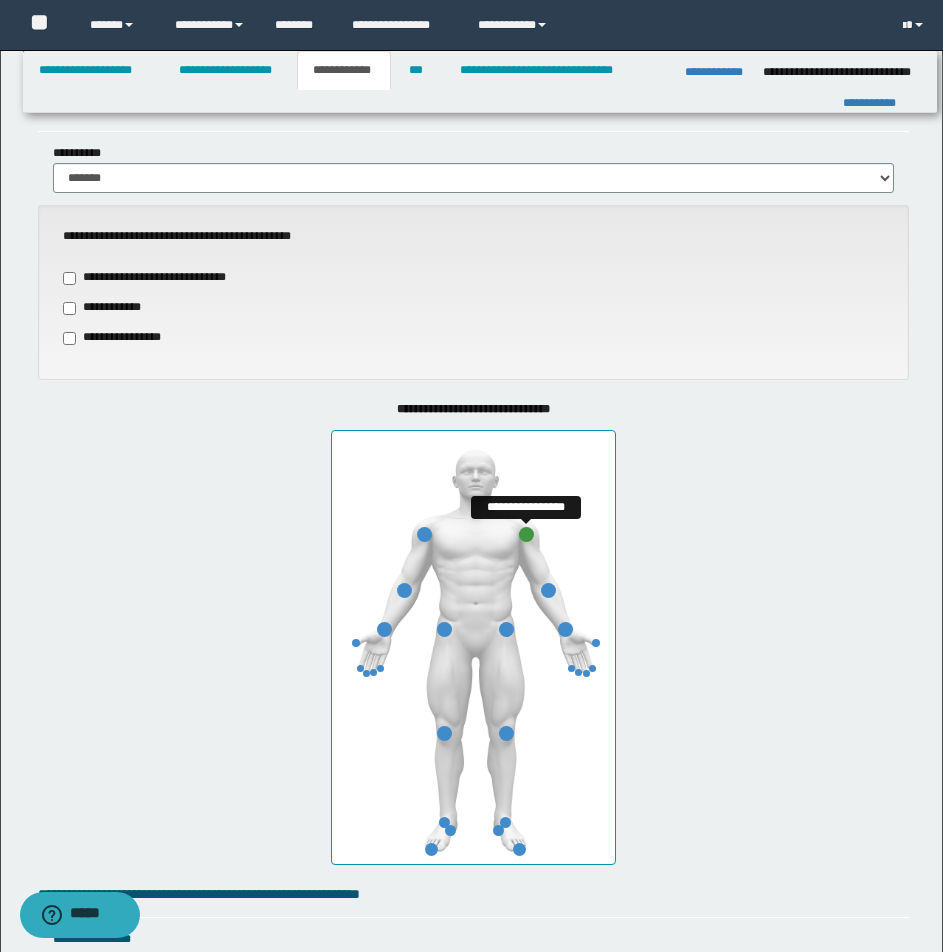 click at bounding box center (526, 534) 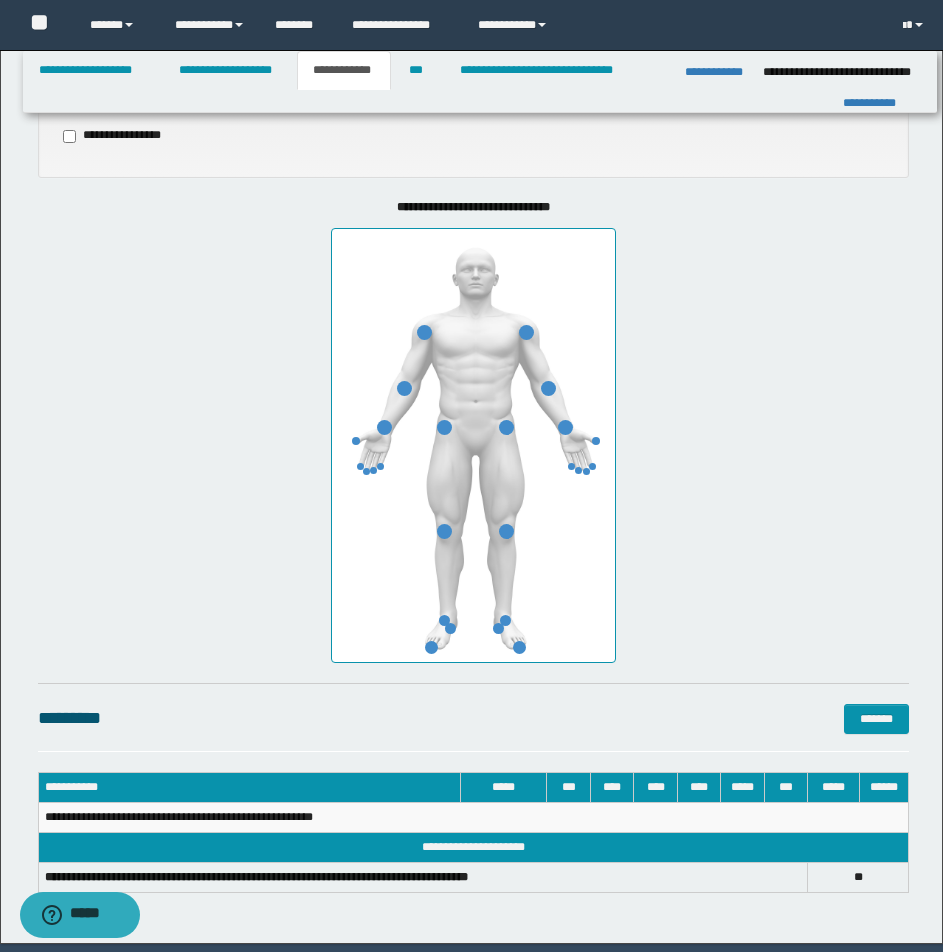scroll, scrollTop: 940, scrollLeft: 0, axis: vertical 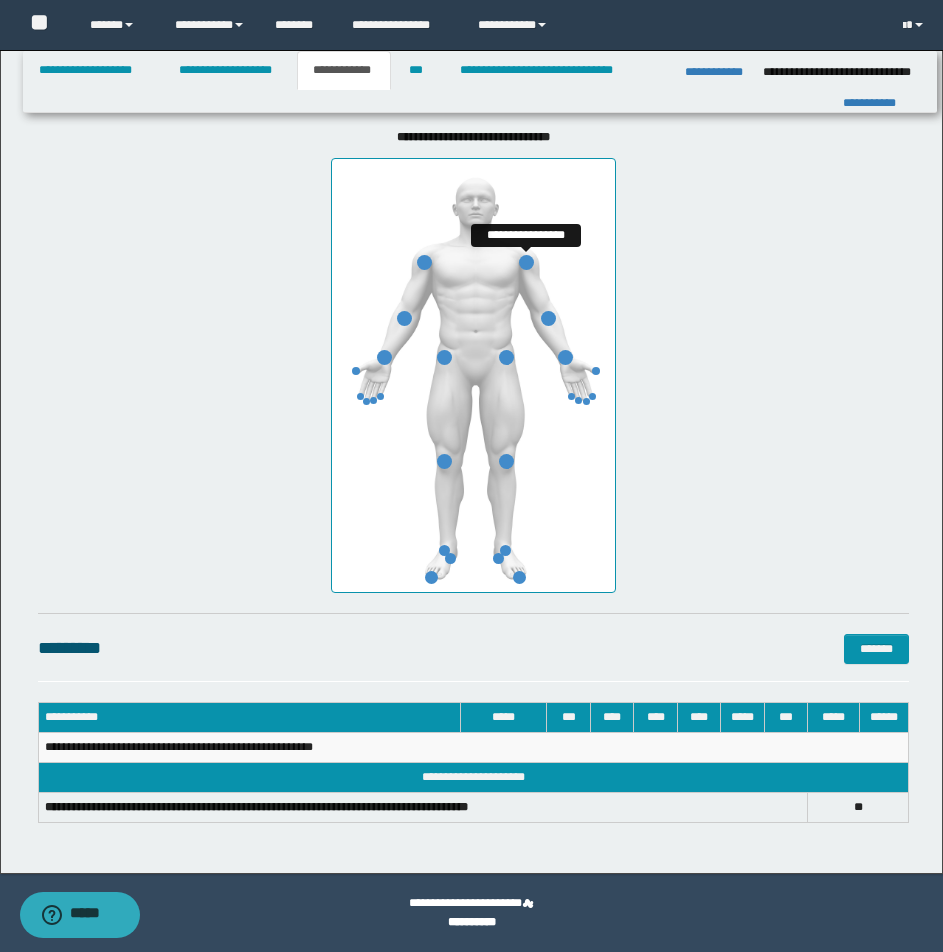 click at bounding box center [526, 262] 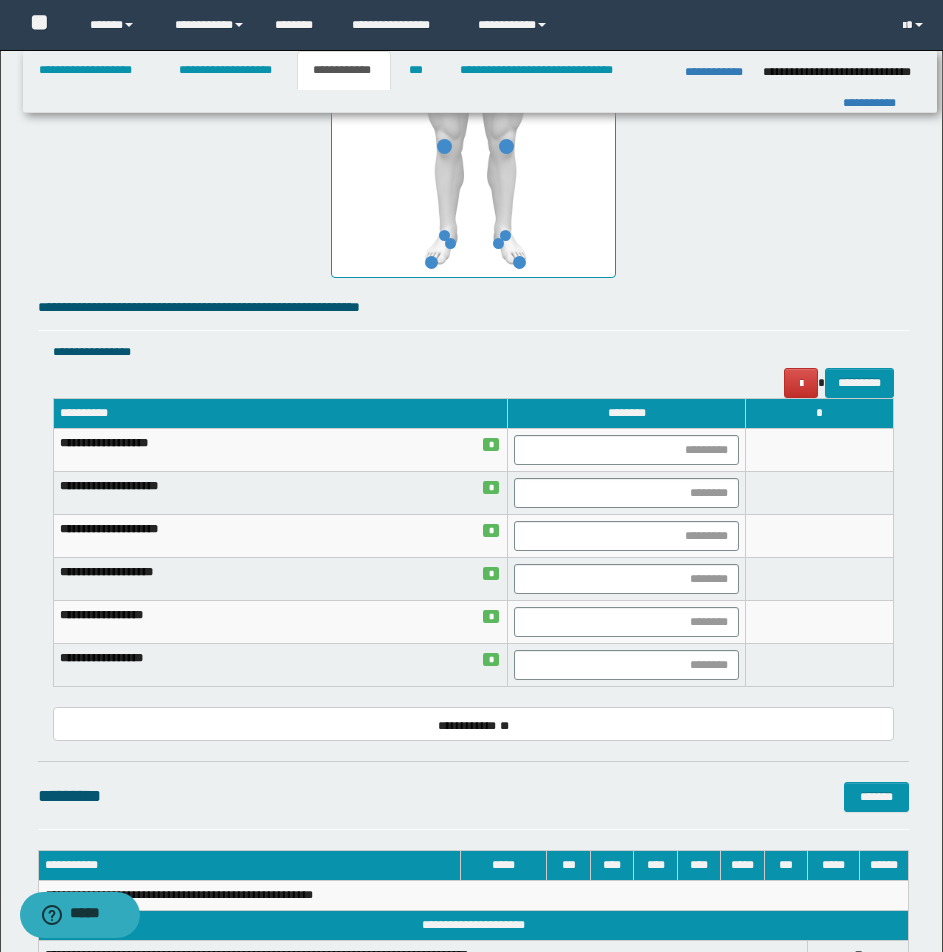 scroll, scrollTop: 1393, scrollLeft: 0, axis: vertical 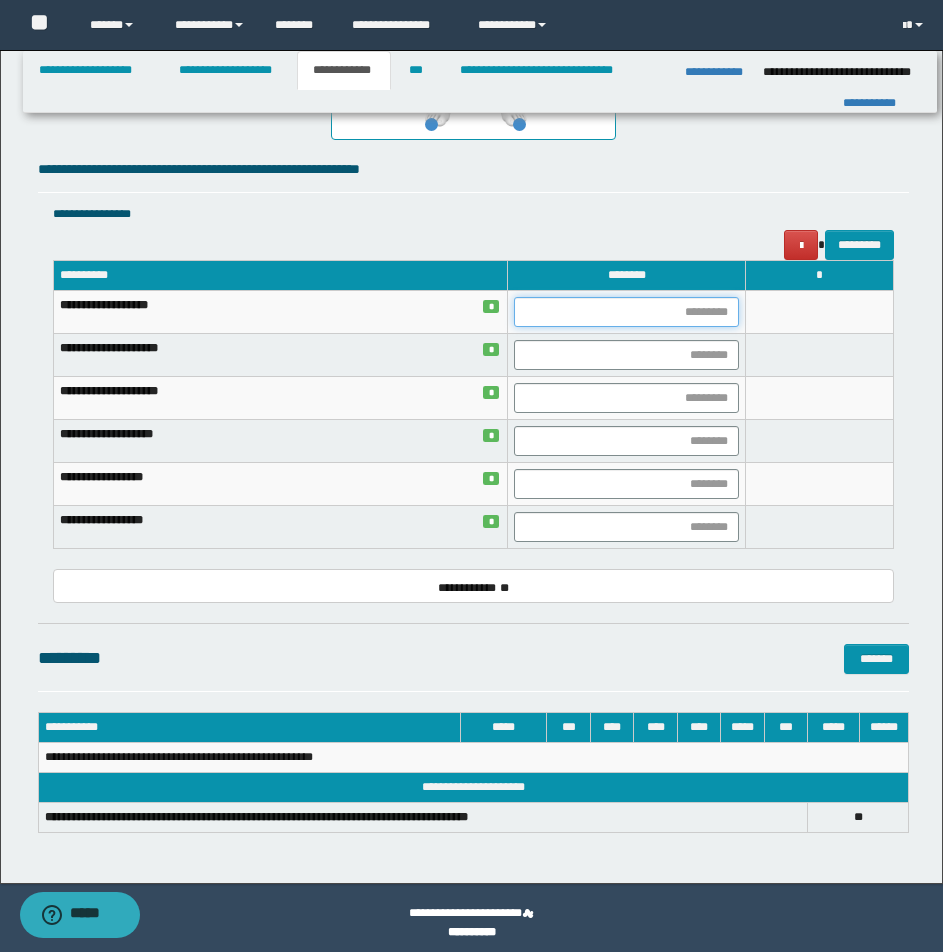 click at bounding box center [626, 312] 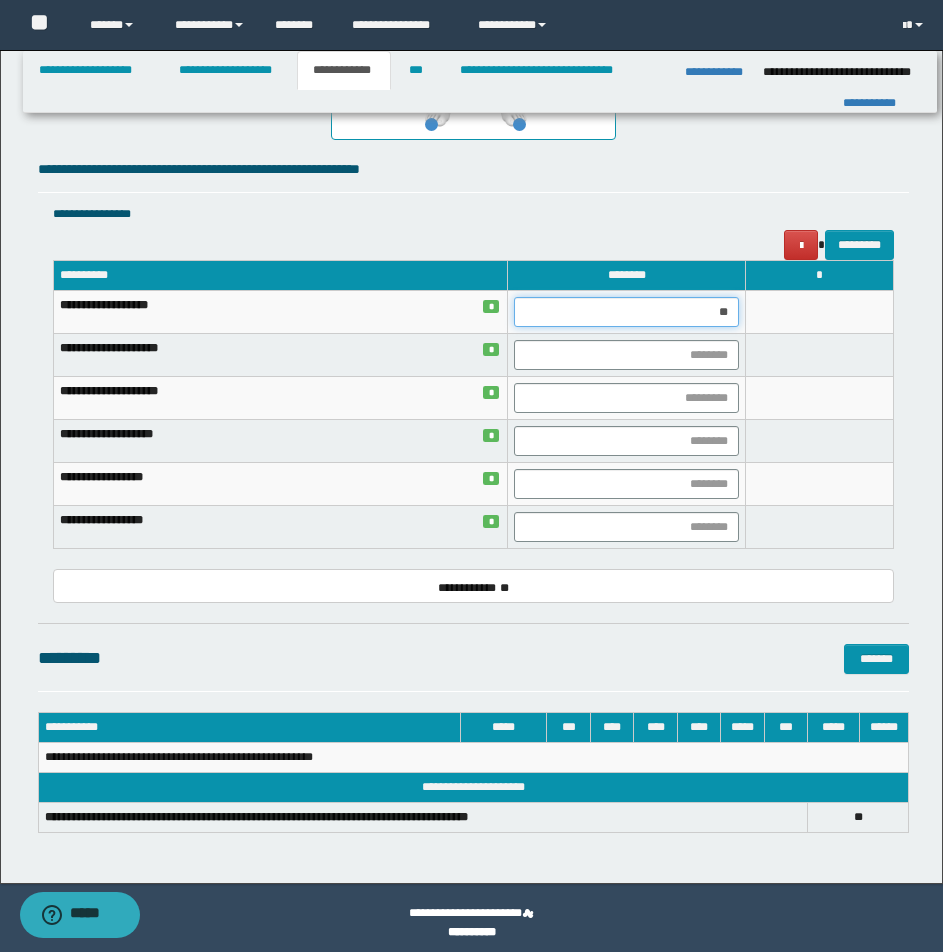 type on "***" 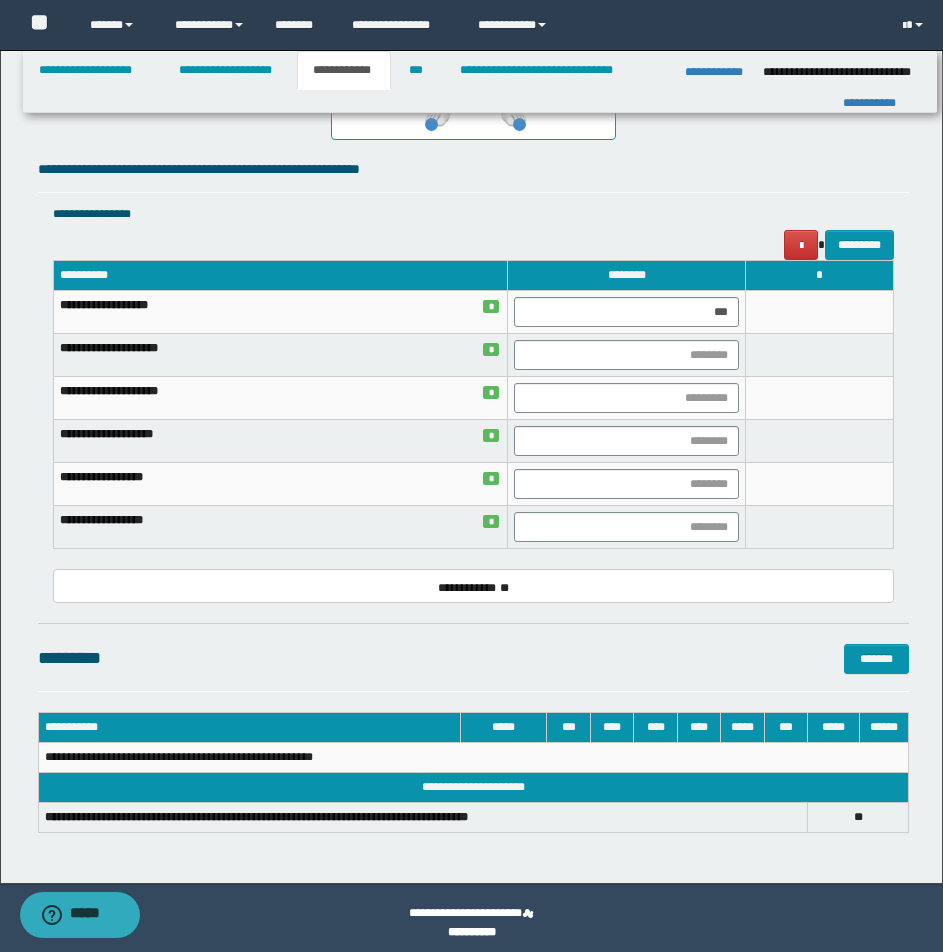 click at bounding box center [820, 312] 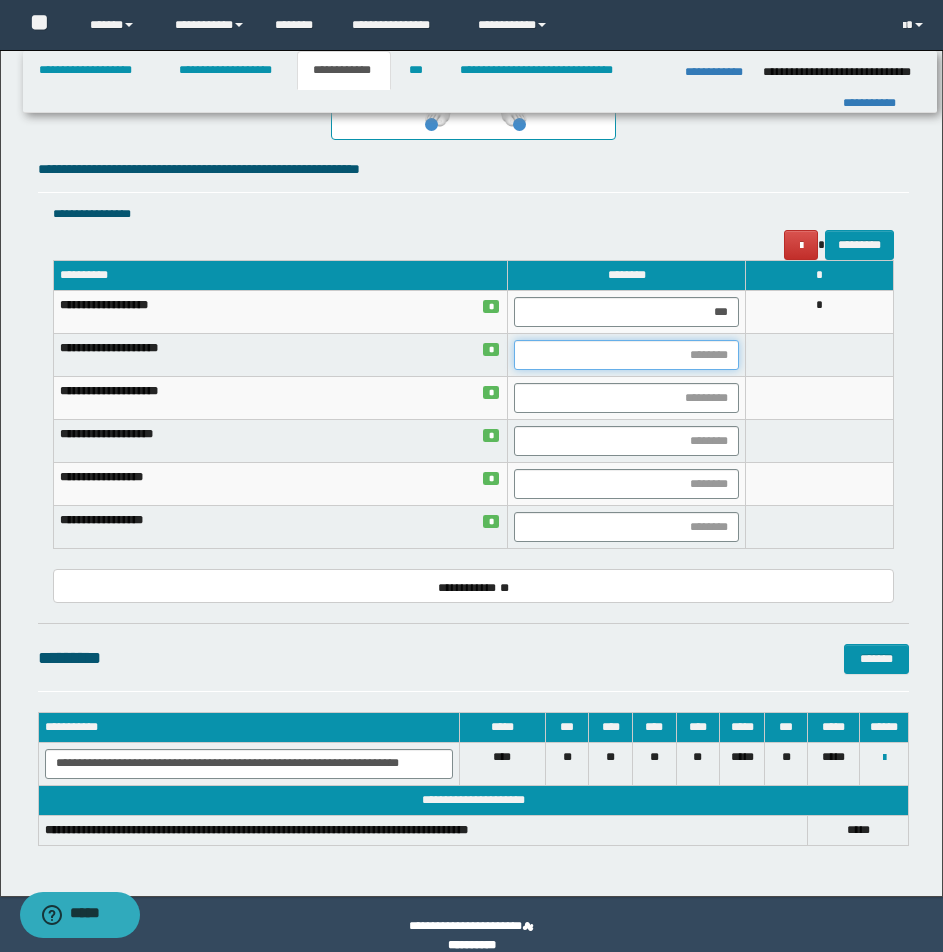 click at bounding box center [626, 355] 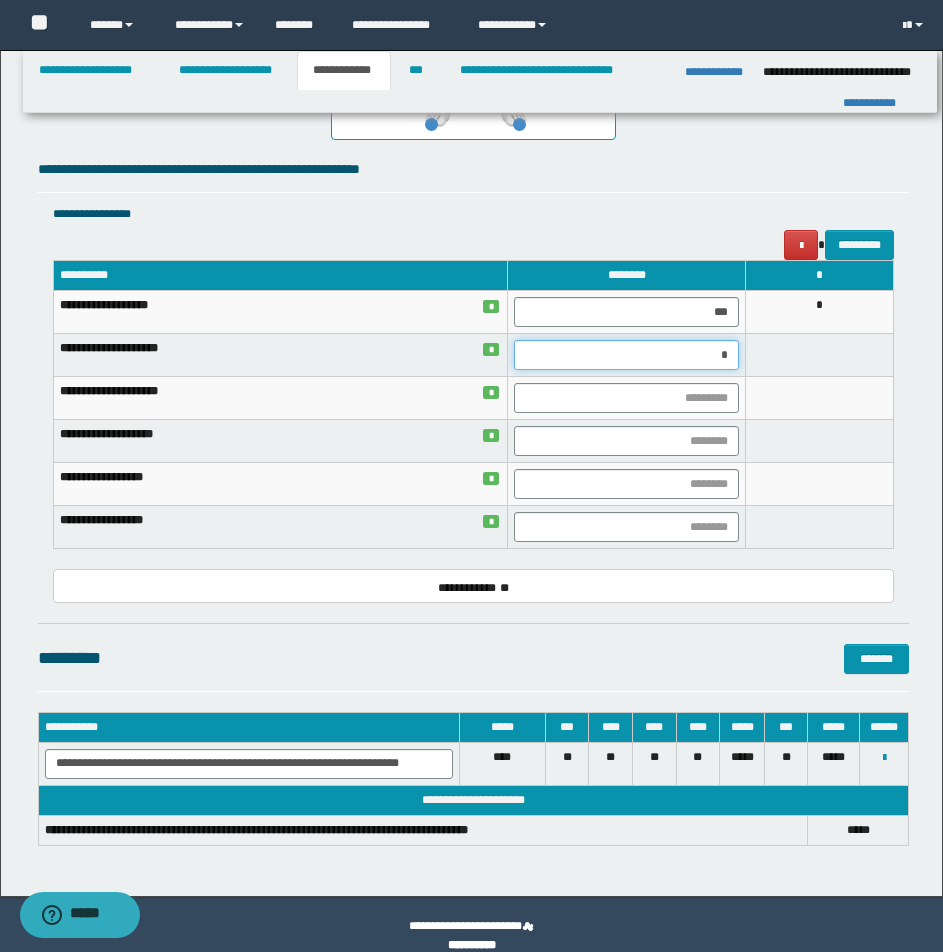 type on "**" 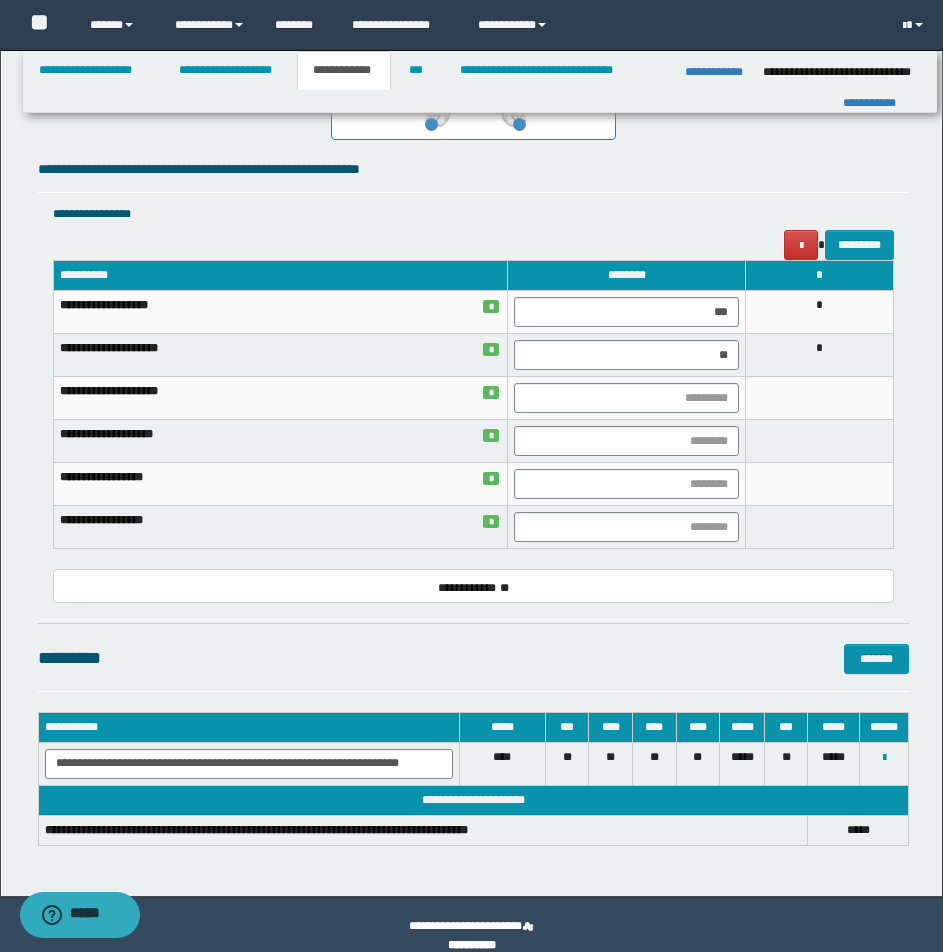 click on "*" at bounding box center (820, 355) 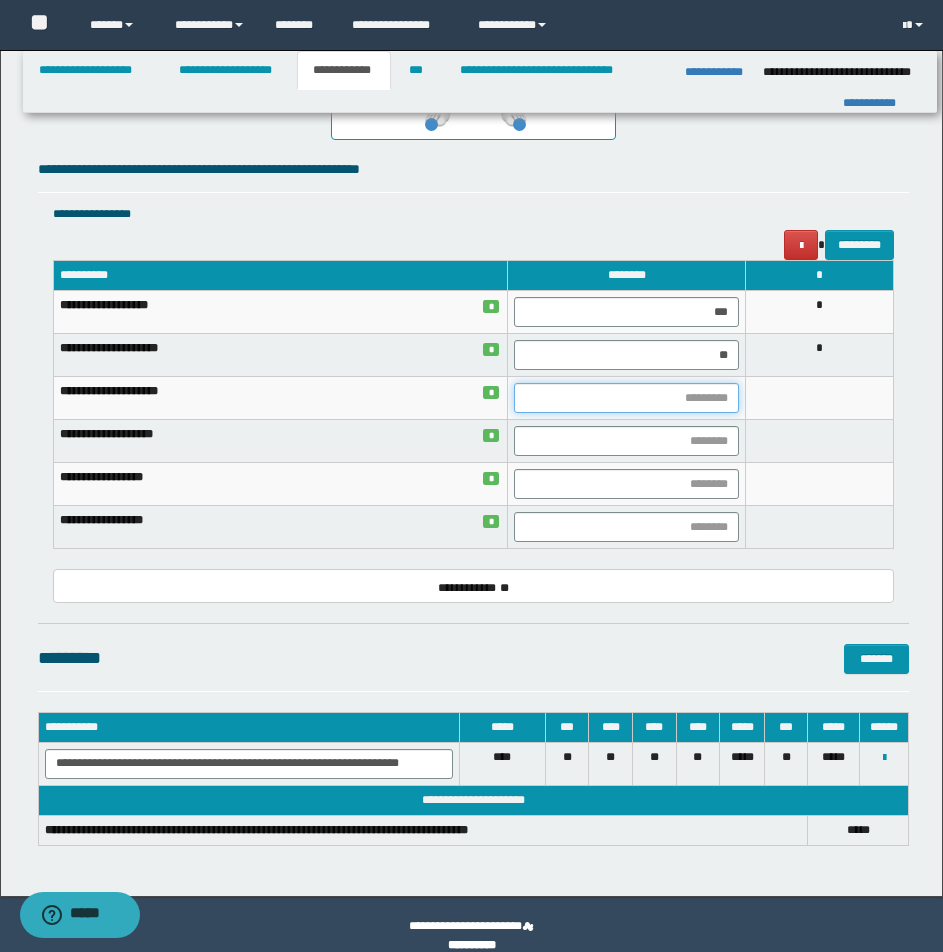 click at bounding box center (626, 398) 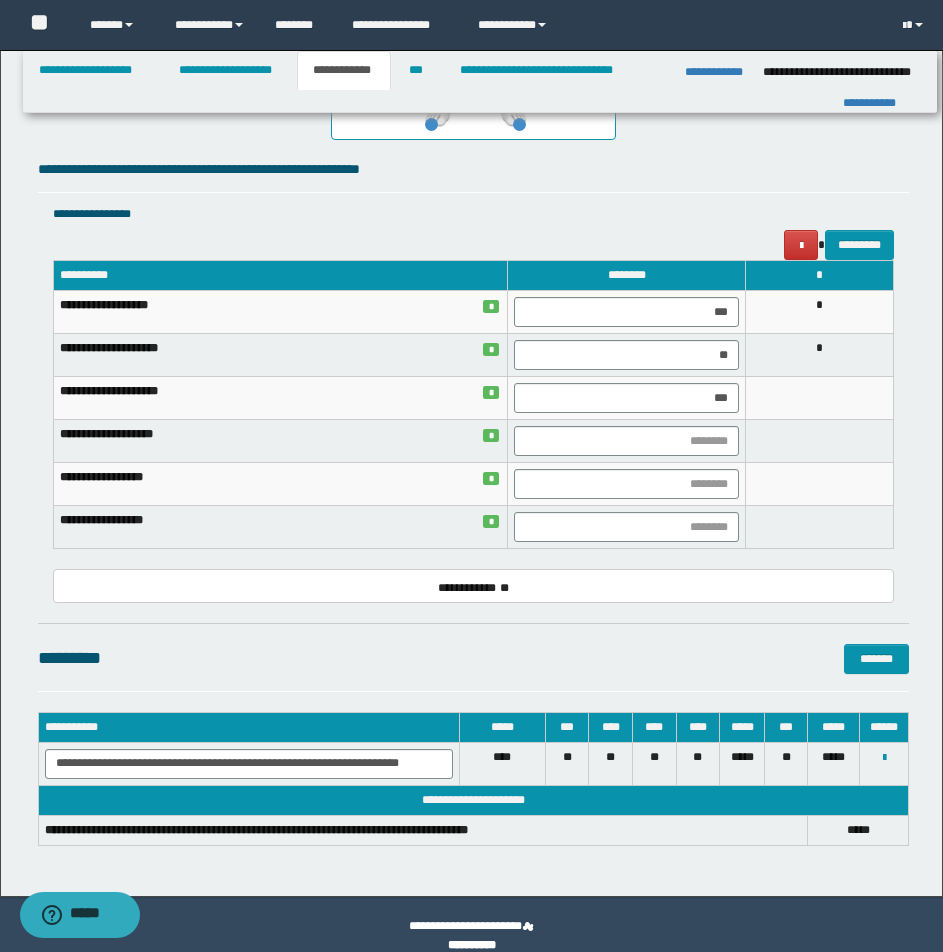 click at bounding box center [820, 398] 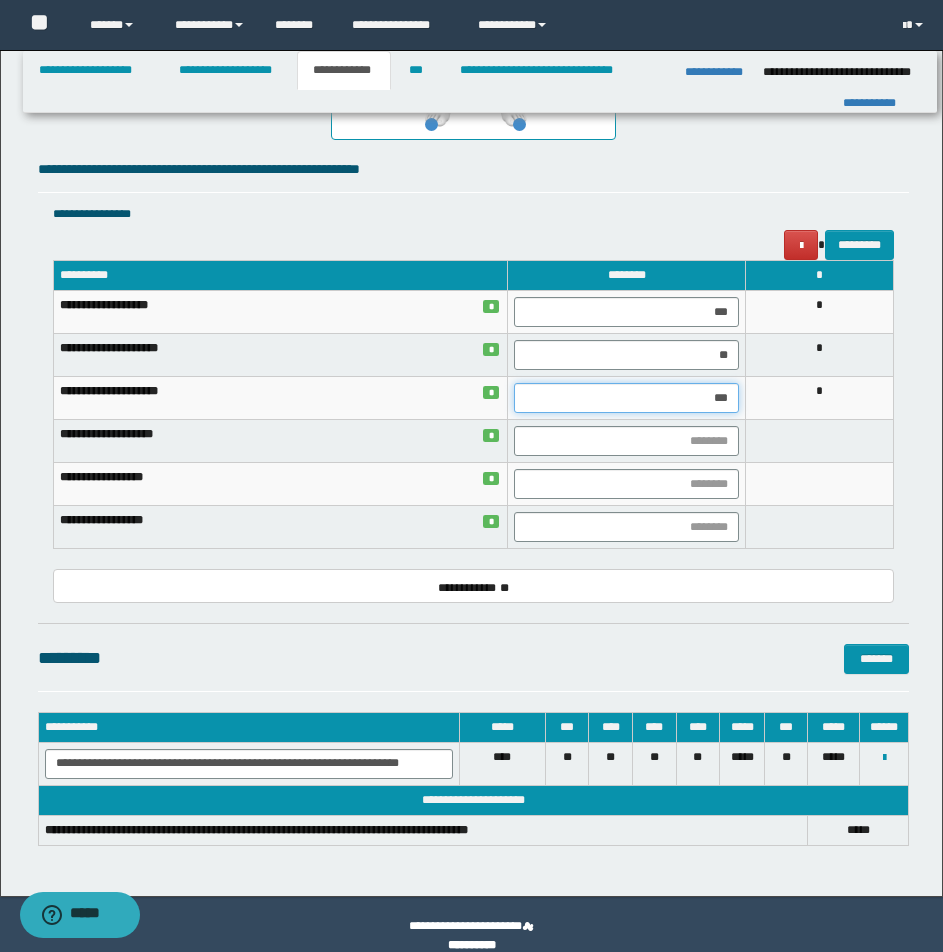 click on "***" at bounding box center (626, 398) 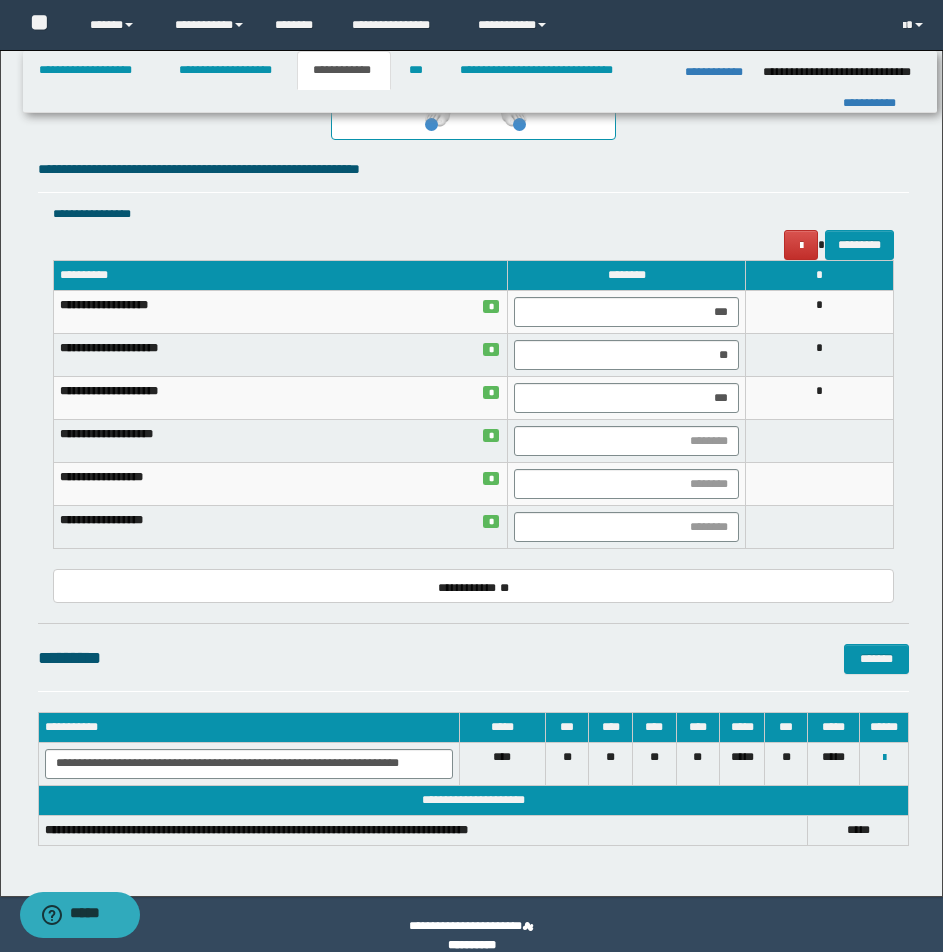 click on "*" at bounding box center [820, 398] 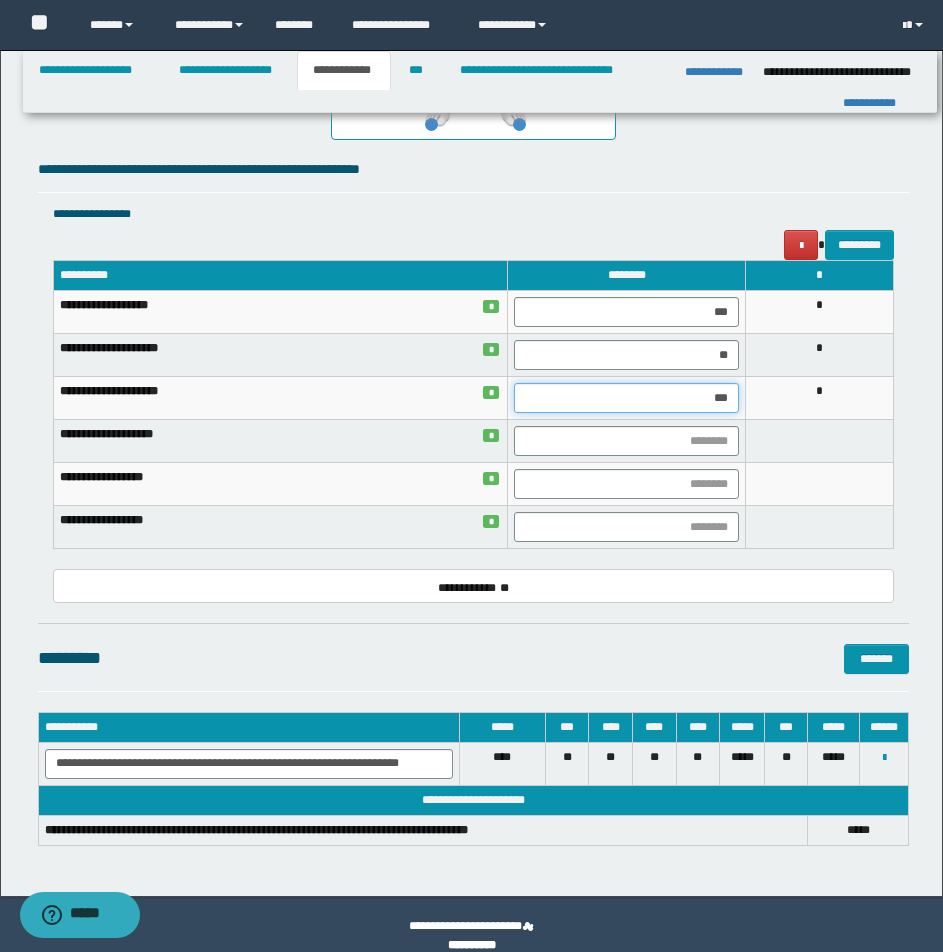 click on "***" at bounding box center [626, 398] 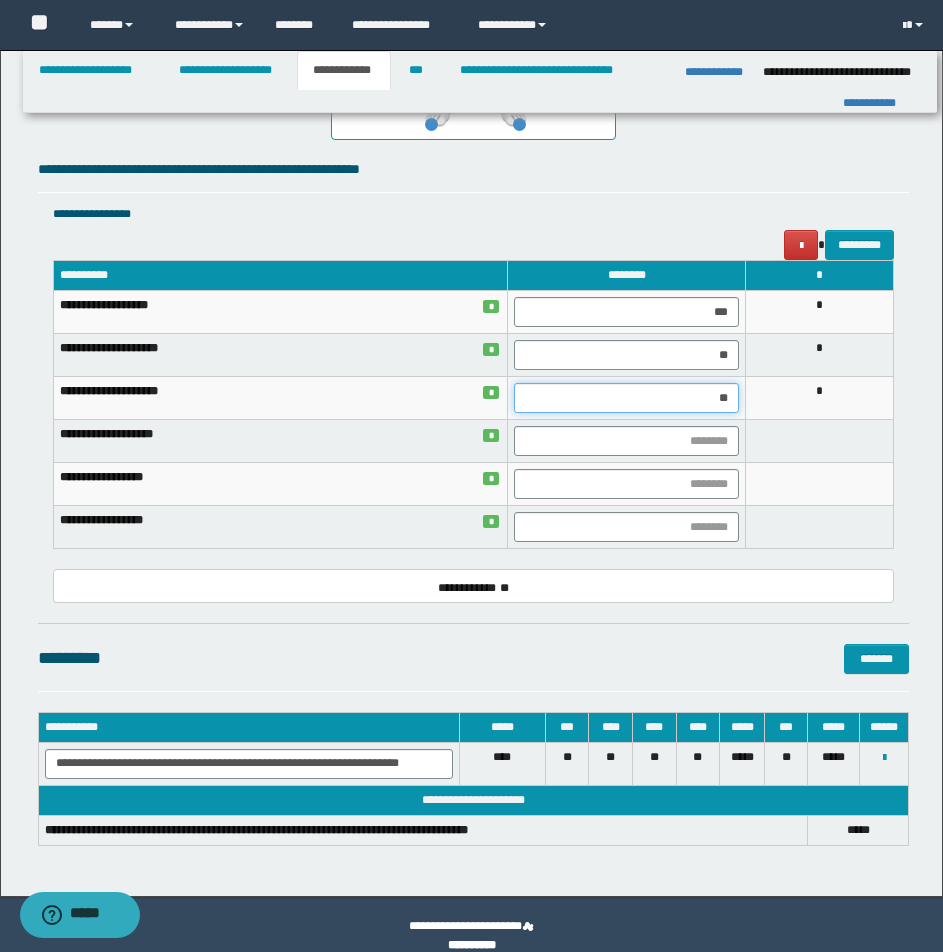 type on "***" 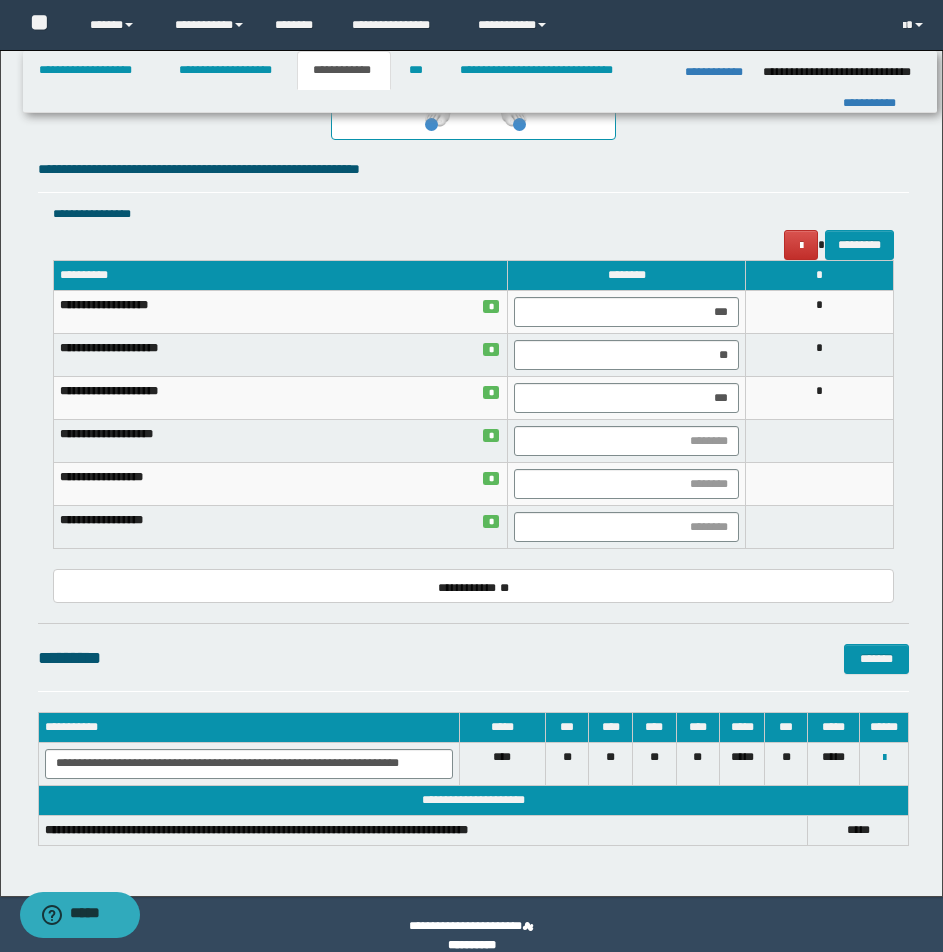 click on "*" at bounding box center [820, 398] 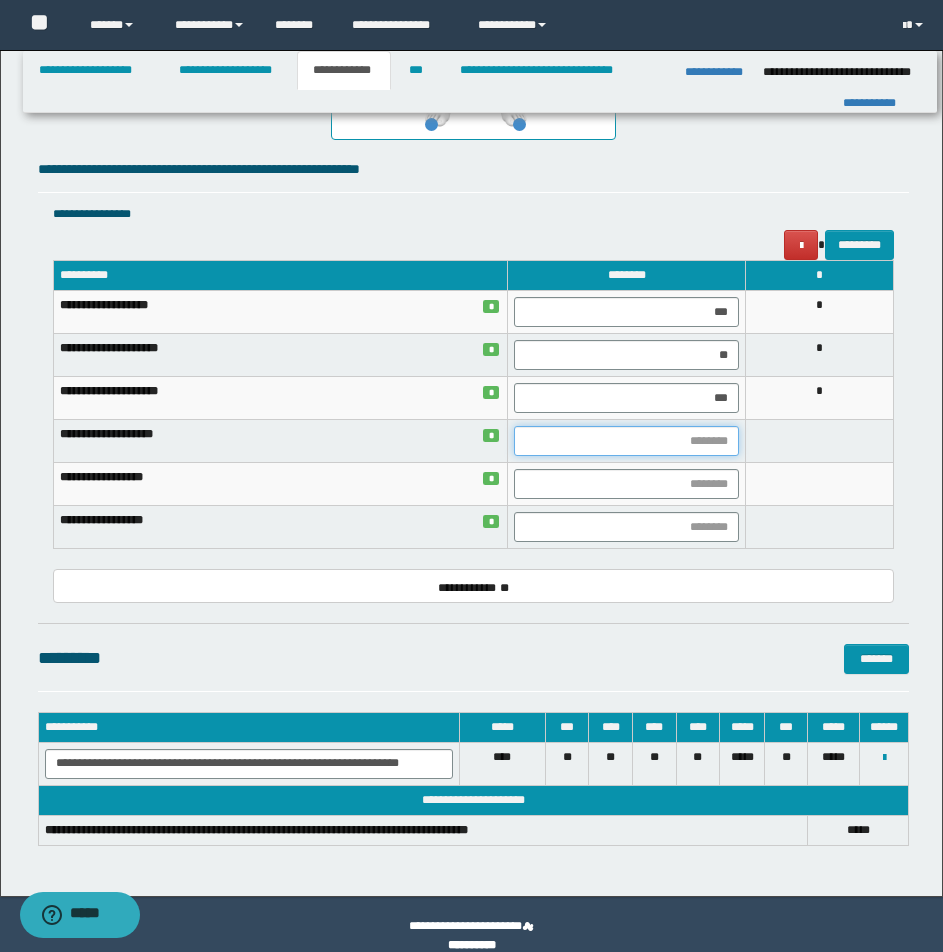 click at bounding box center [626, 441] 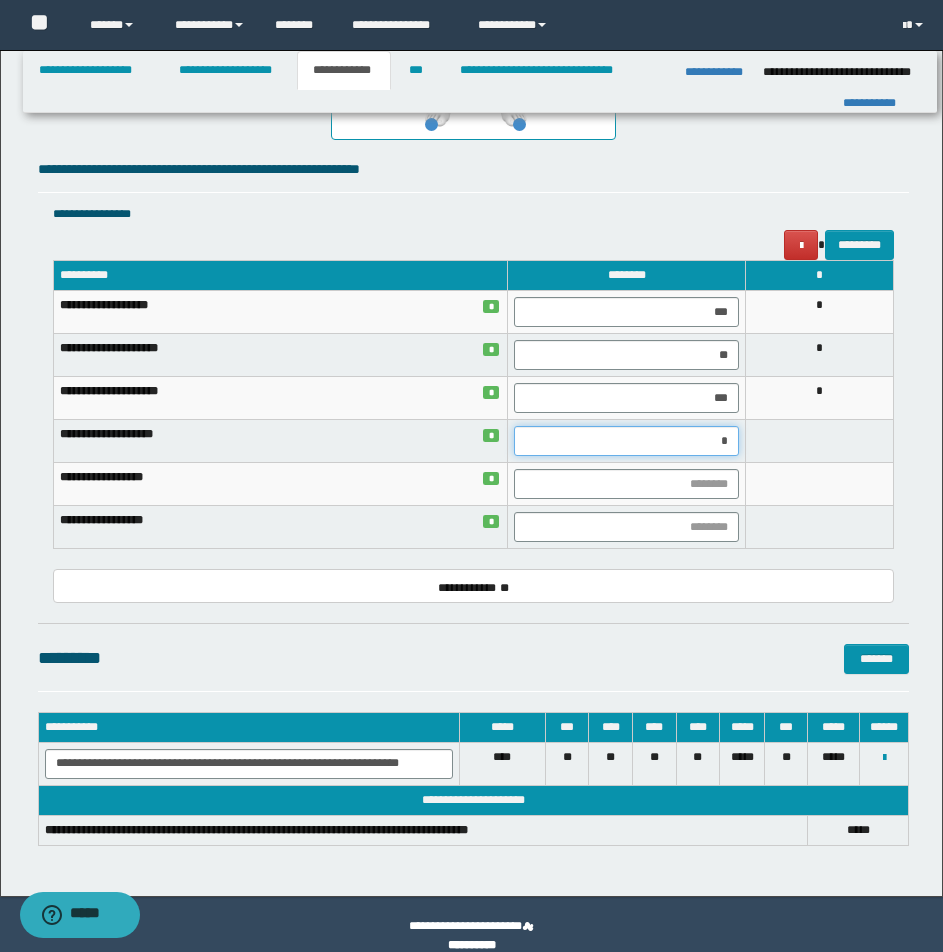 type on "**" 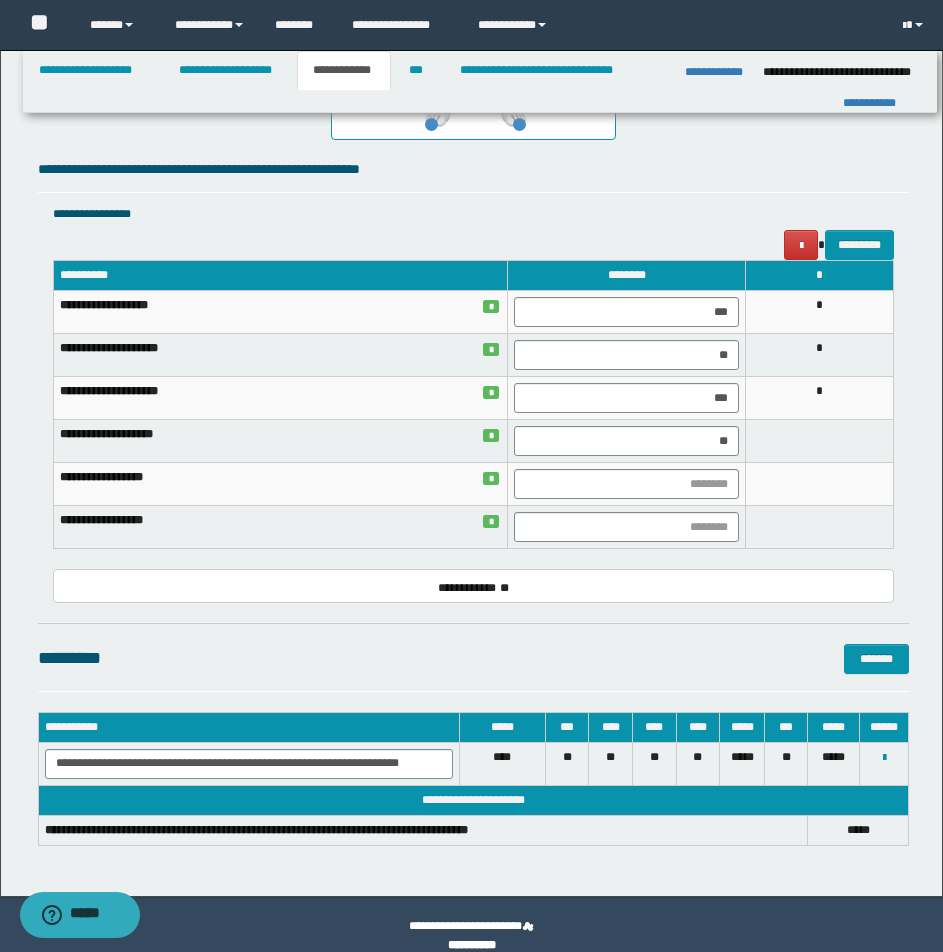 click at bounding box center [820, 441] 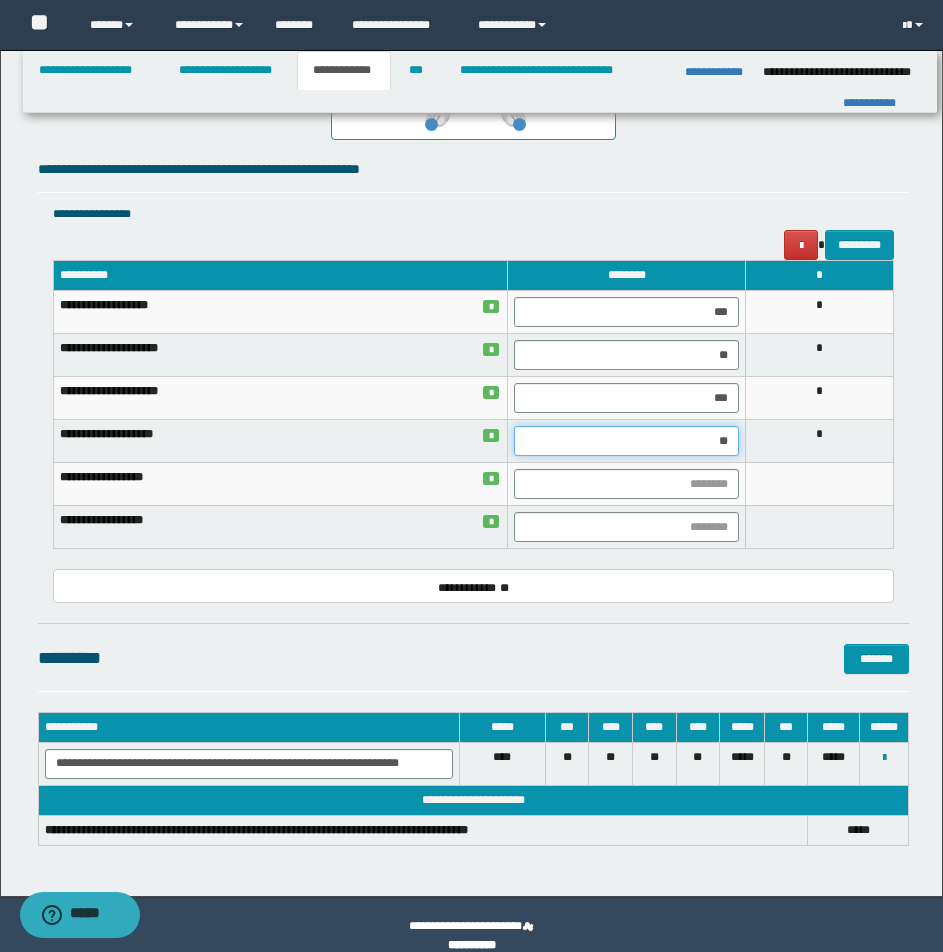 click on "**" at bounding box center [626, 441] 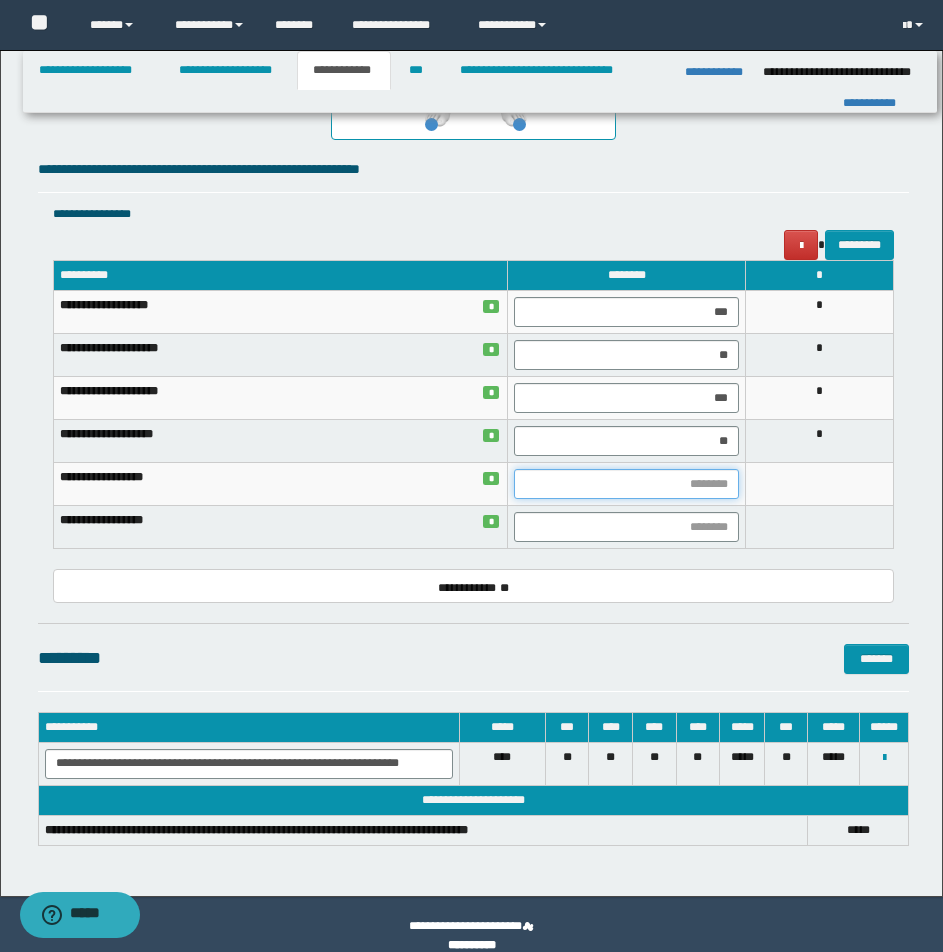 click at bounding box center (626, 484) 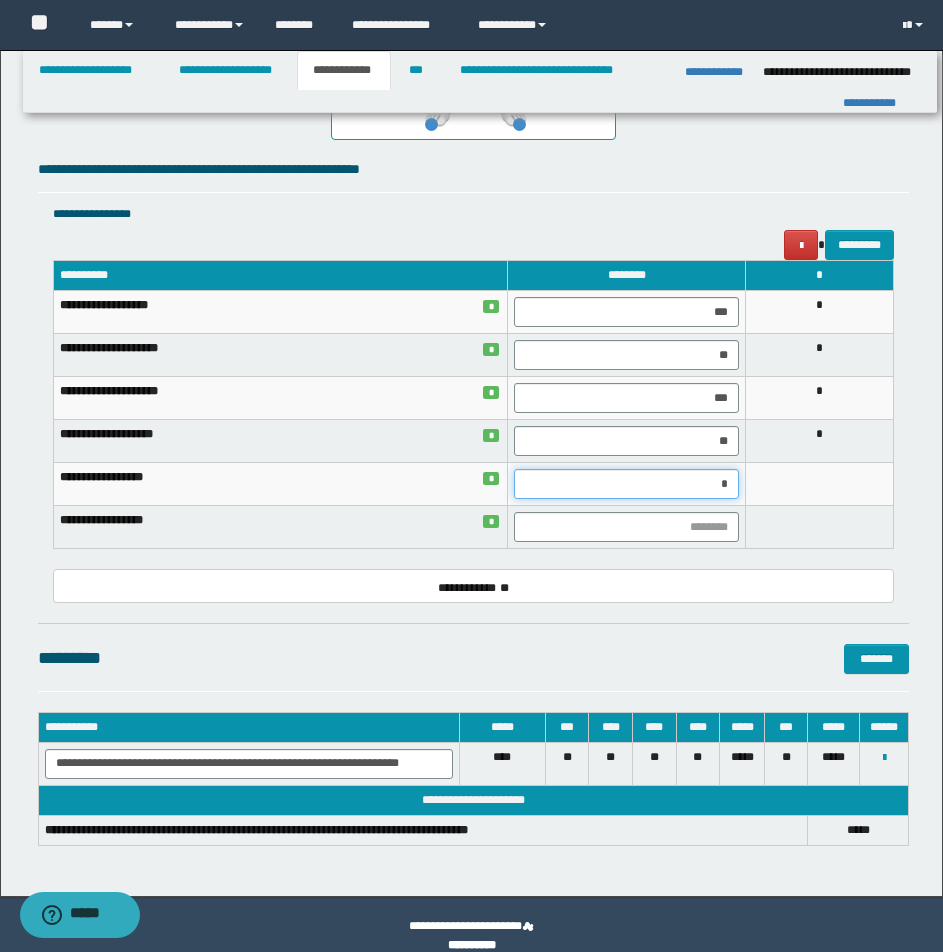 type on "**" 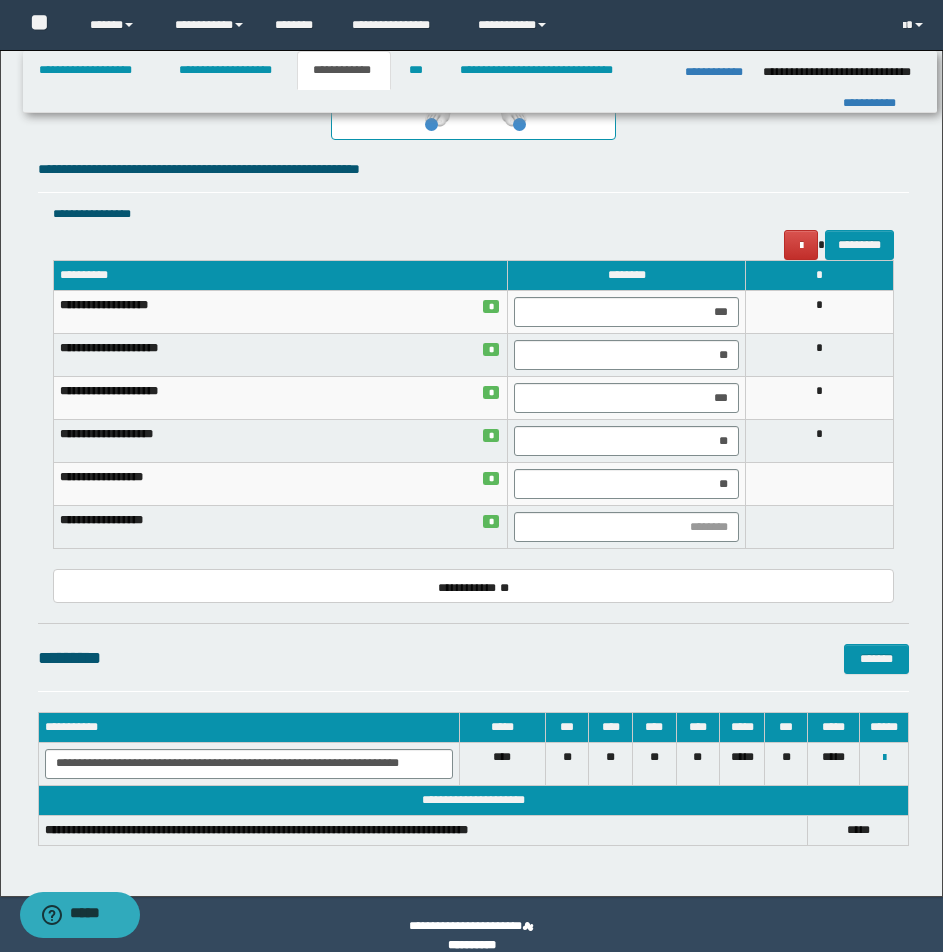 click at bounding box center [820, 527] 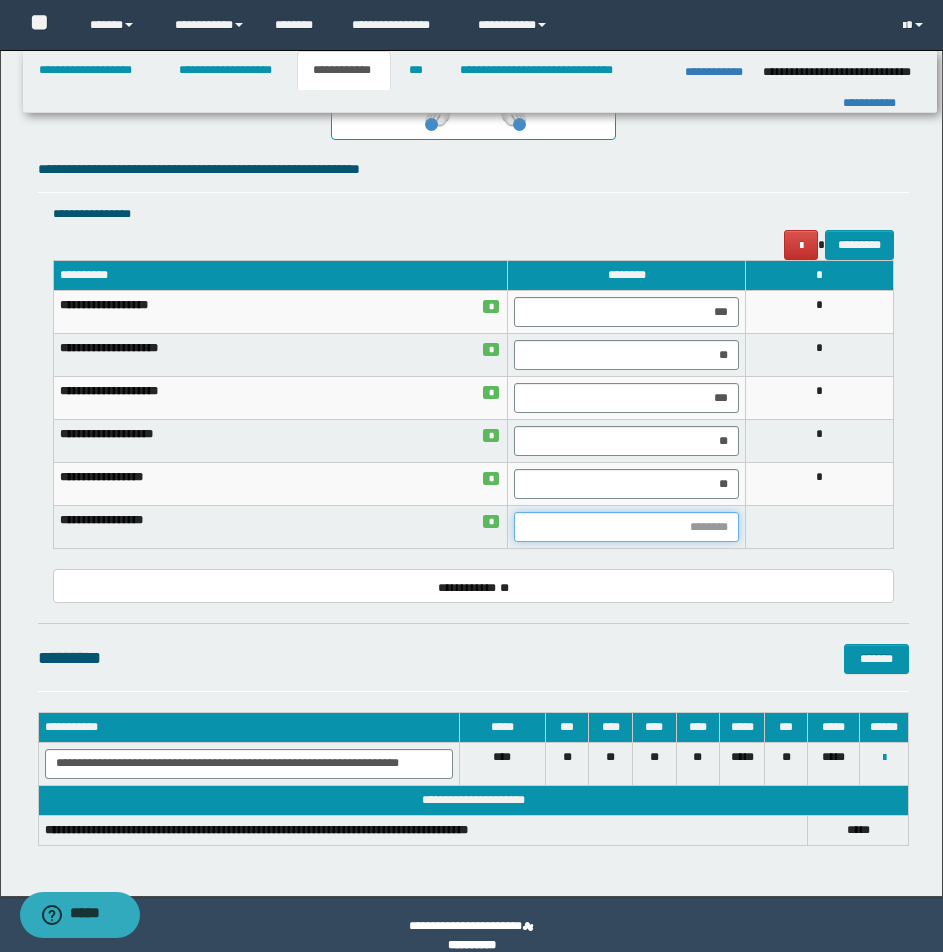 click at bounding box center (626, 527) 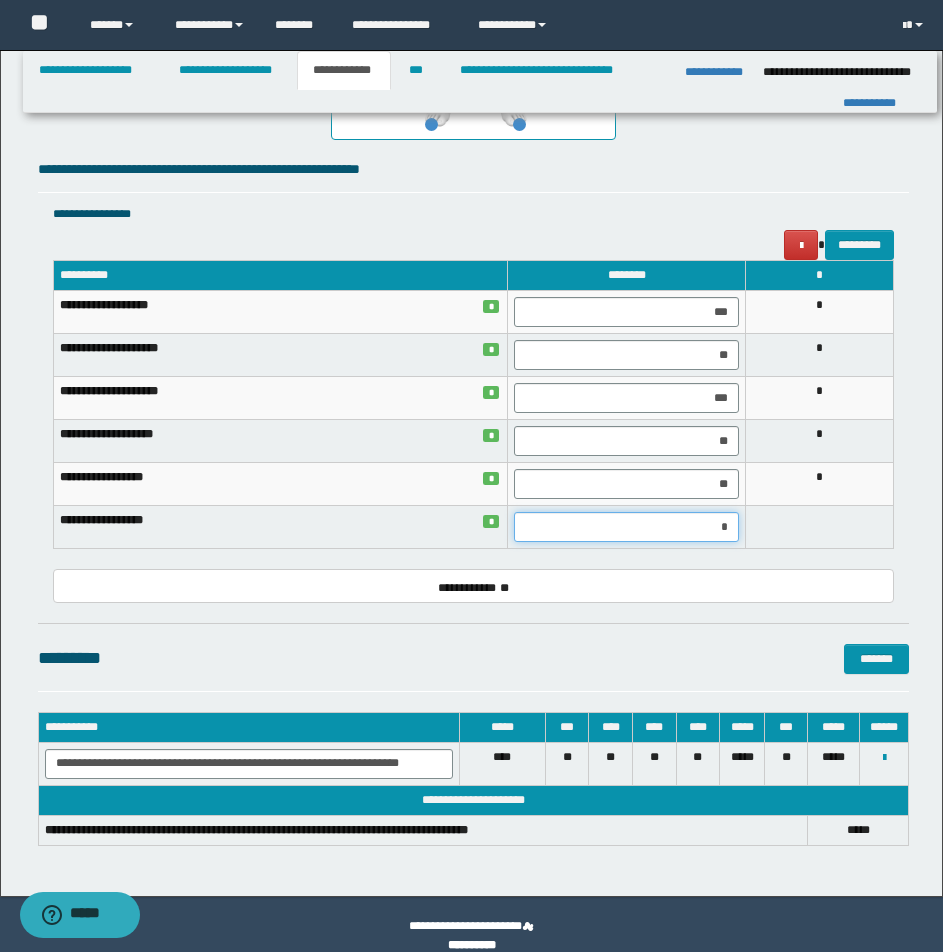 type on "**" 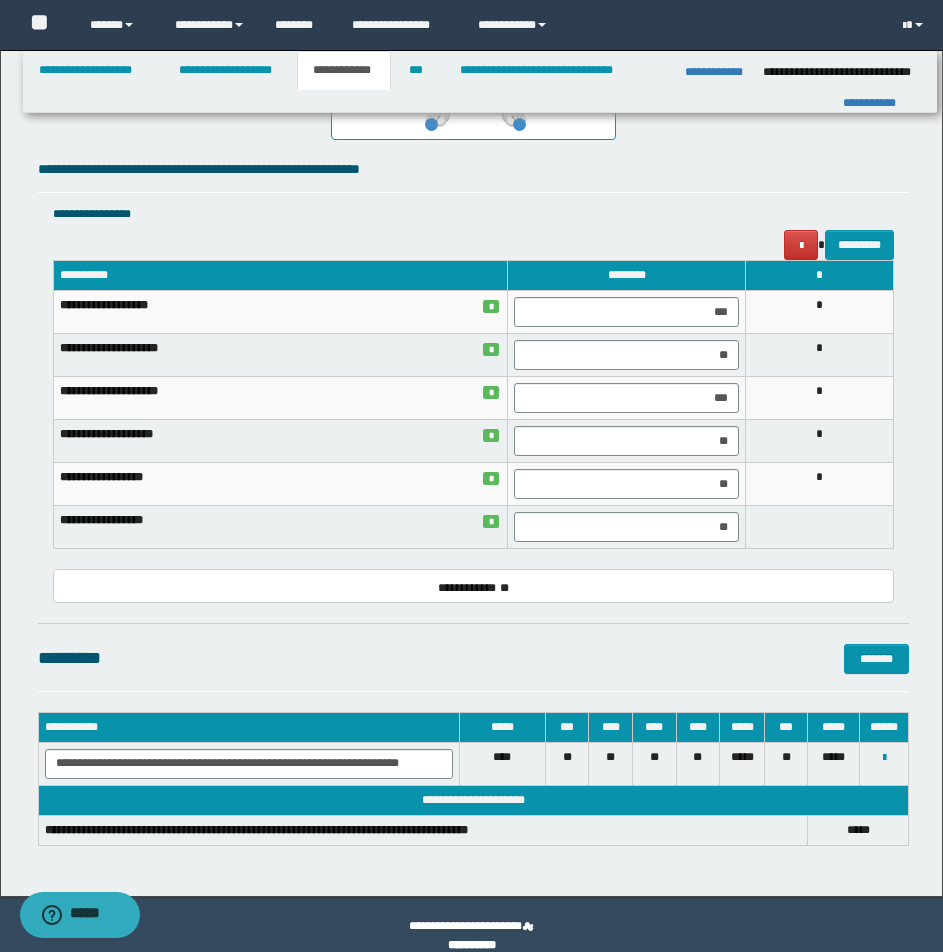 click at bounding box center (820, 527) 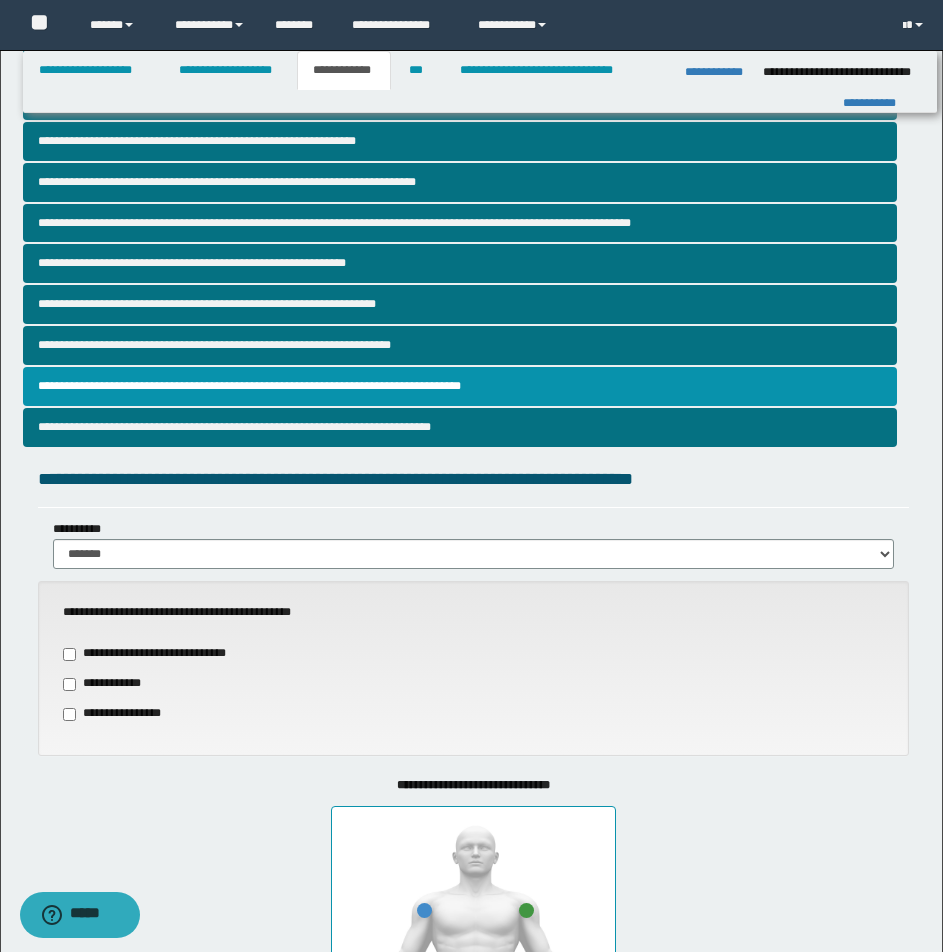scroll, scrollTop: 242, scrollLeft: 0, axis: vertical 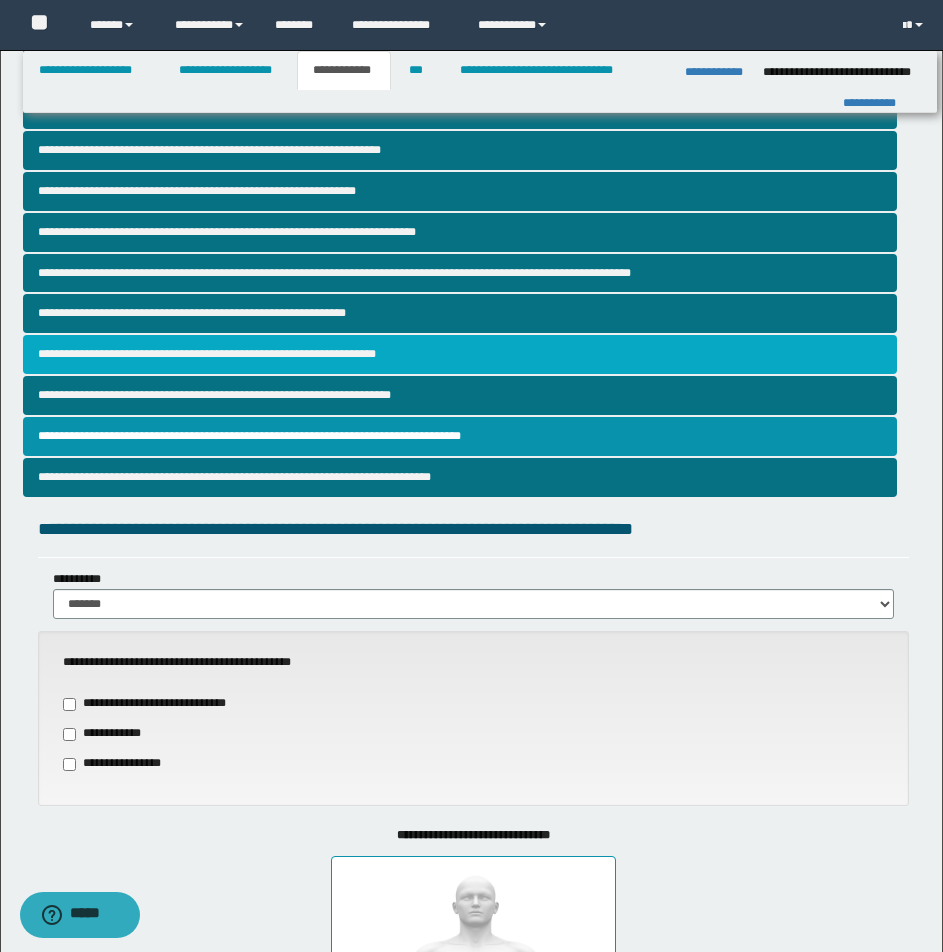 click on "**********" at bounding box center [460, 354] 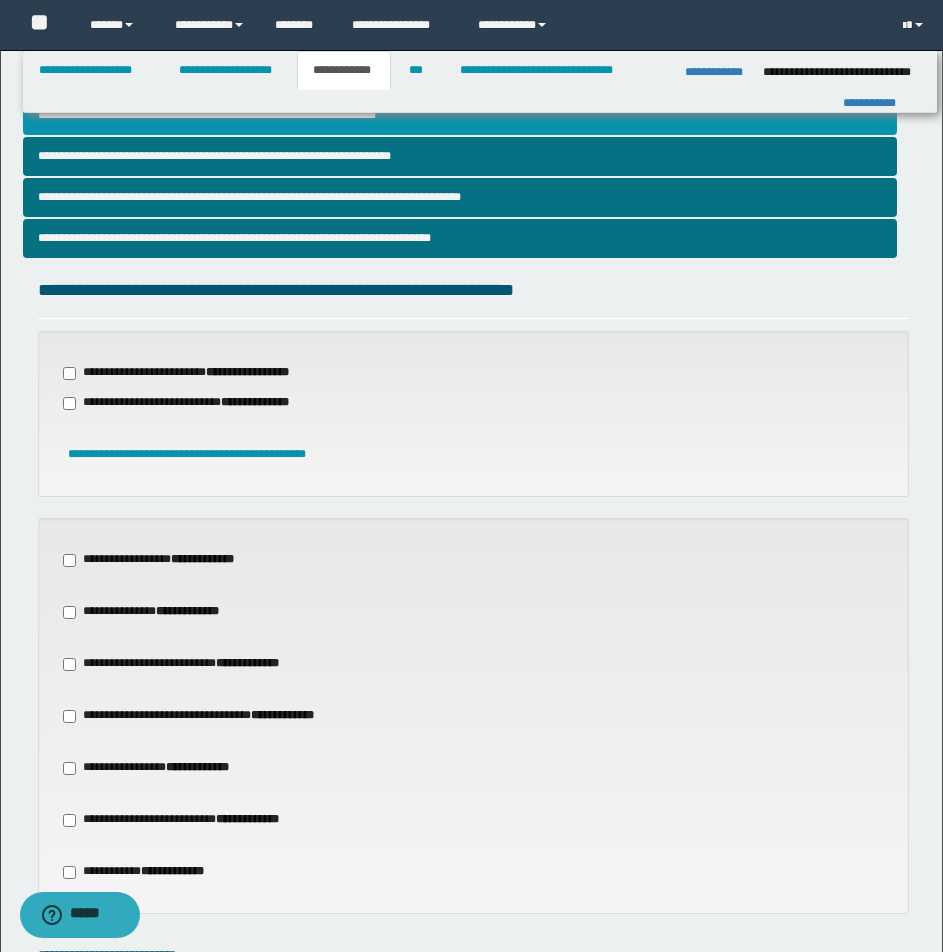 scroll, scrollTop: 406, scrollLeft: 0, axis: vertical 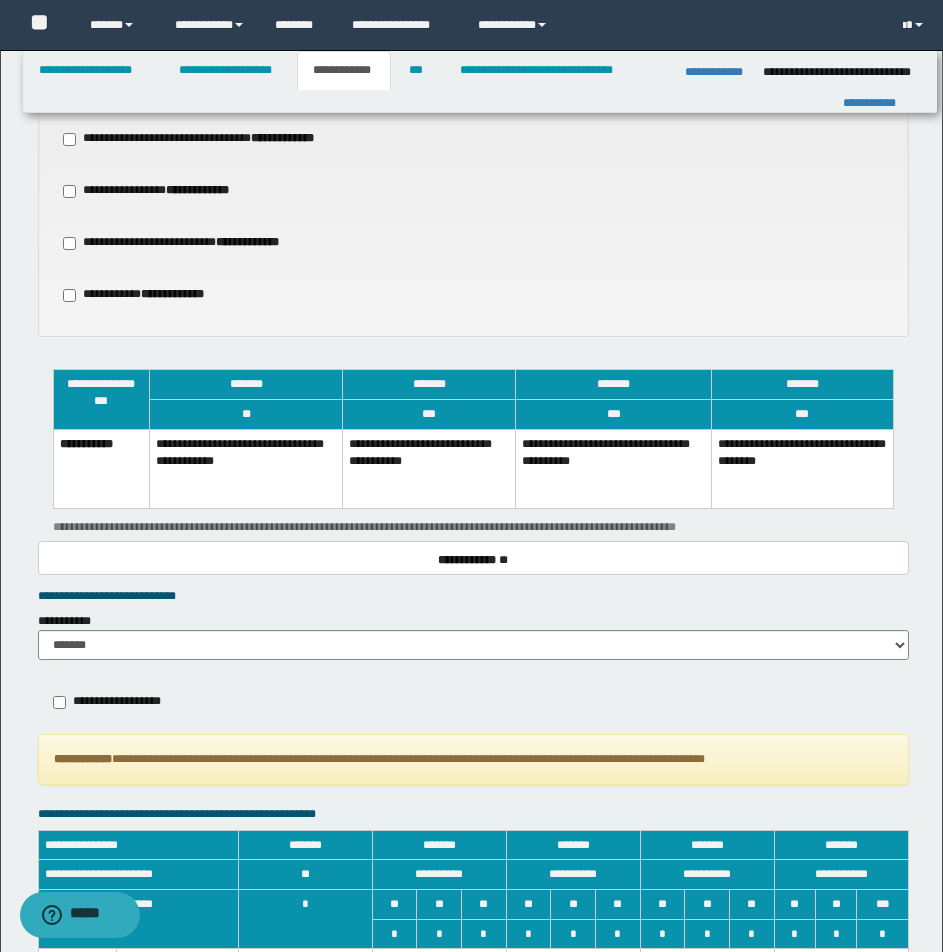 click on "**********" at bounding box center [429, 469] 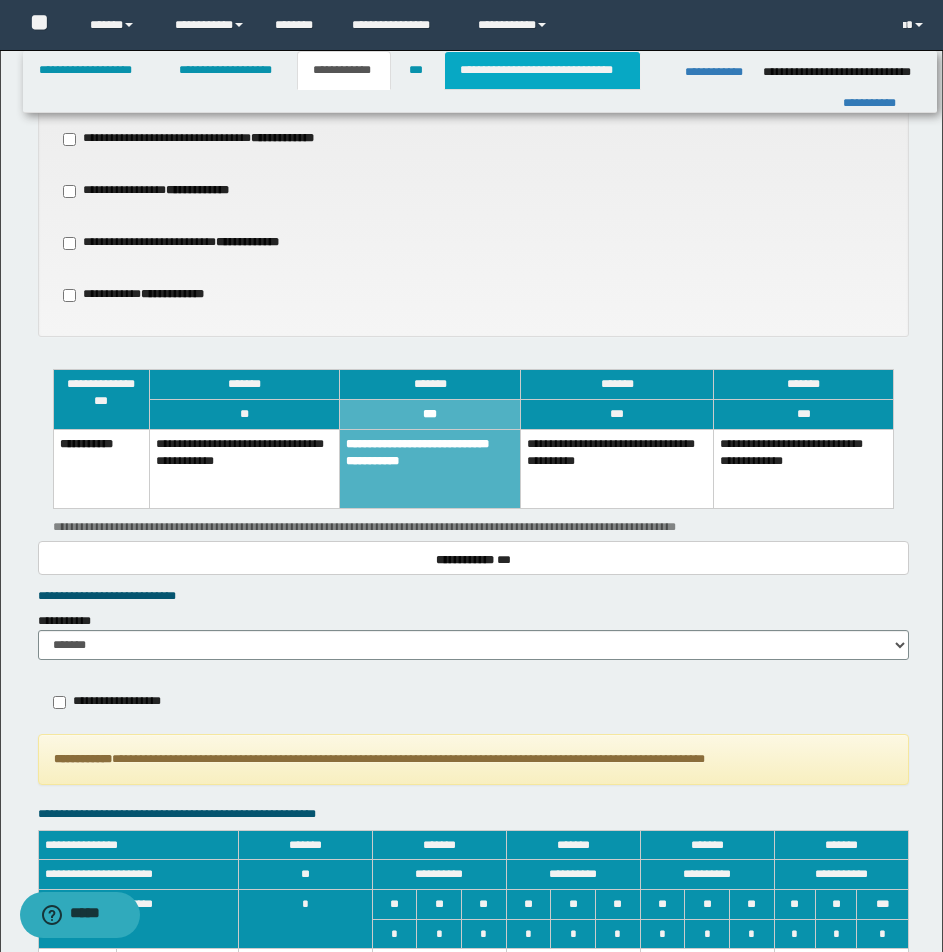 click on "**********" at bounding box center [542, 70] 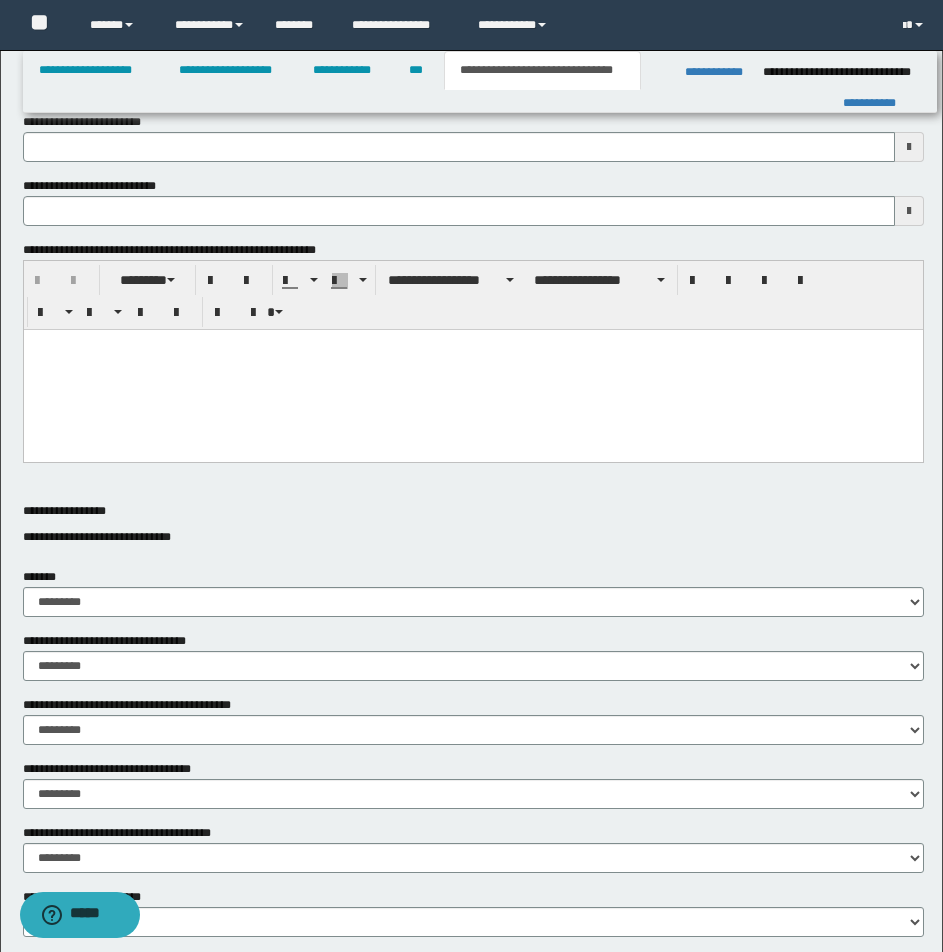 scroll, scrollTop: 11, scrollLeft: 0, axis: vertical 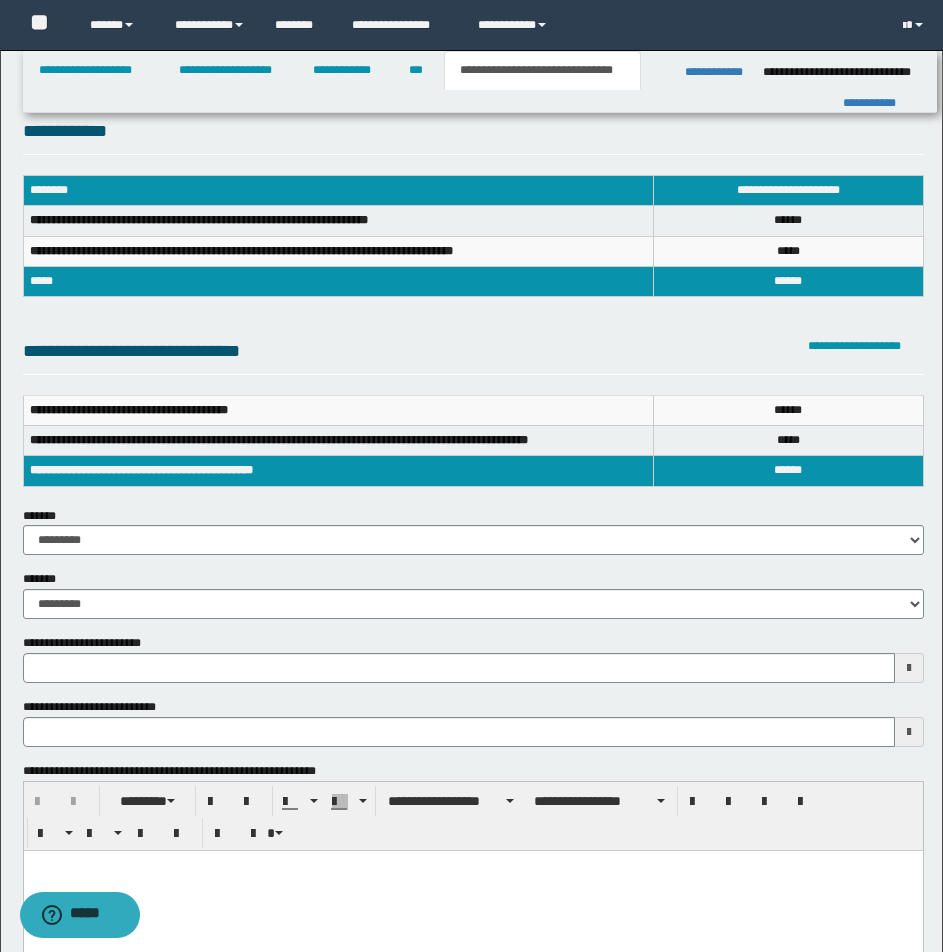 type 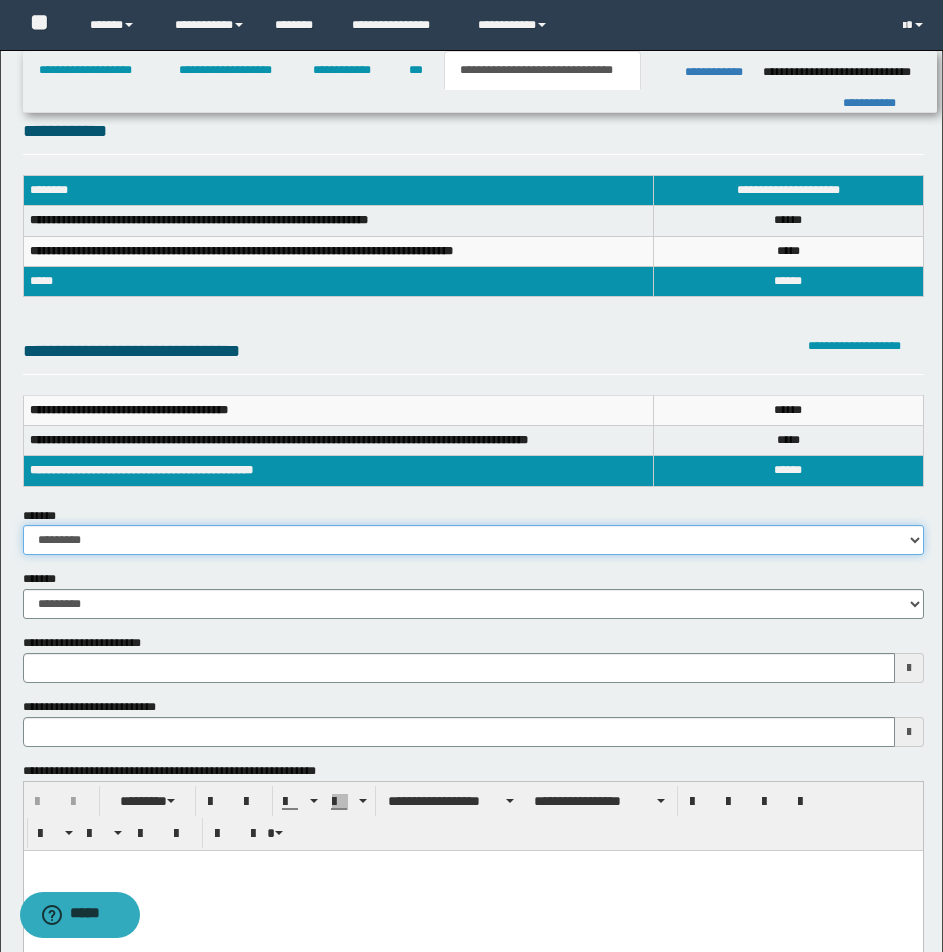 click on "**********" at bounding box center (473, 540) 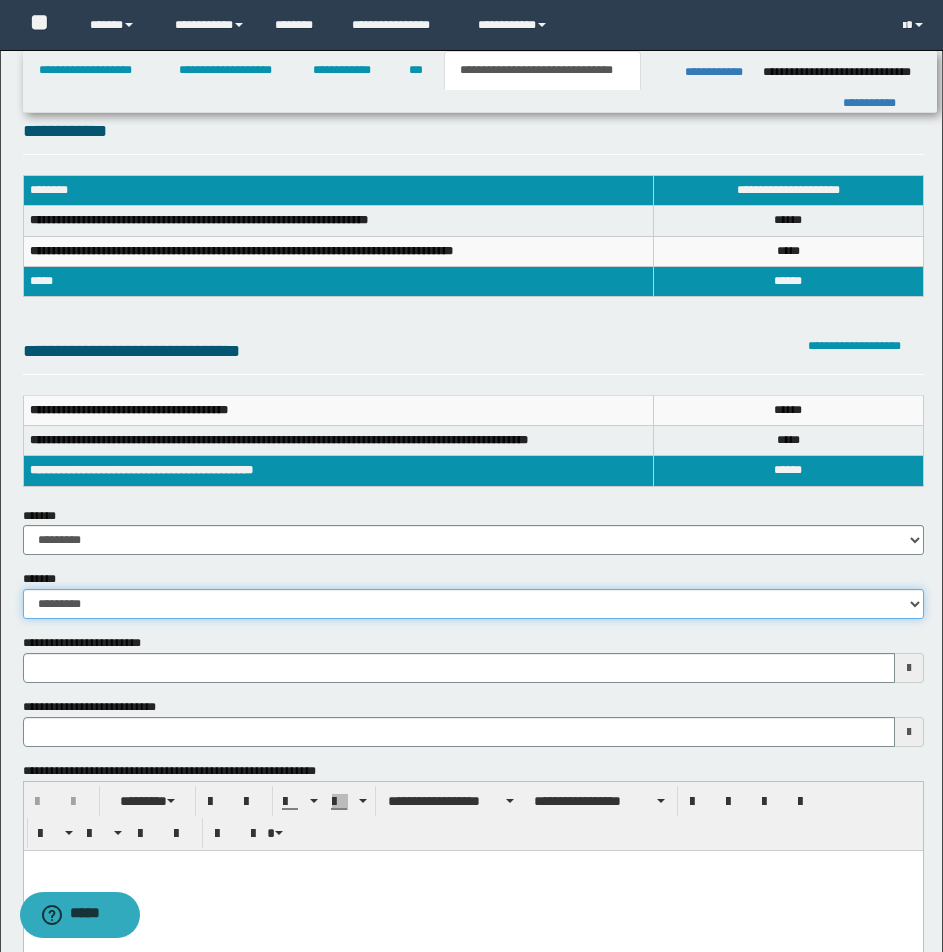 click on "**********" at bounding box center [473, 604] 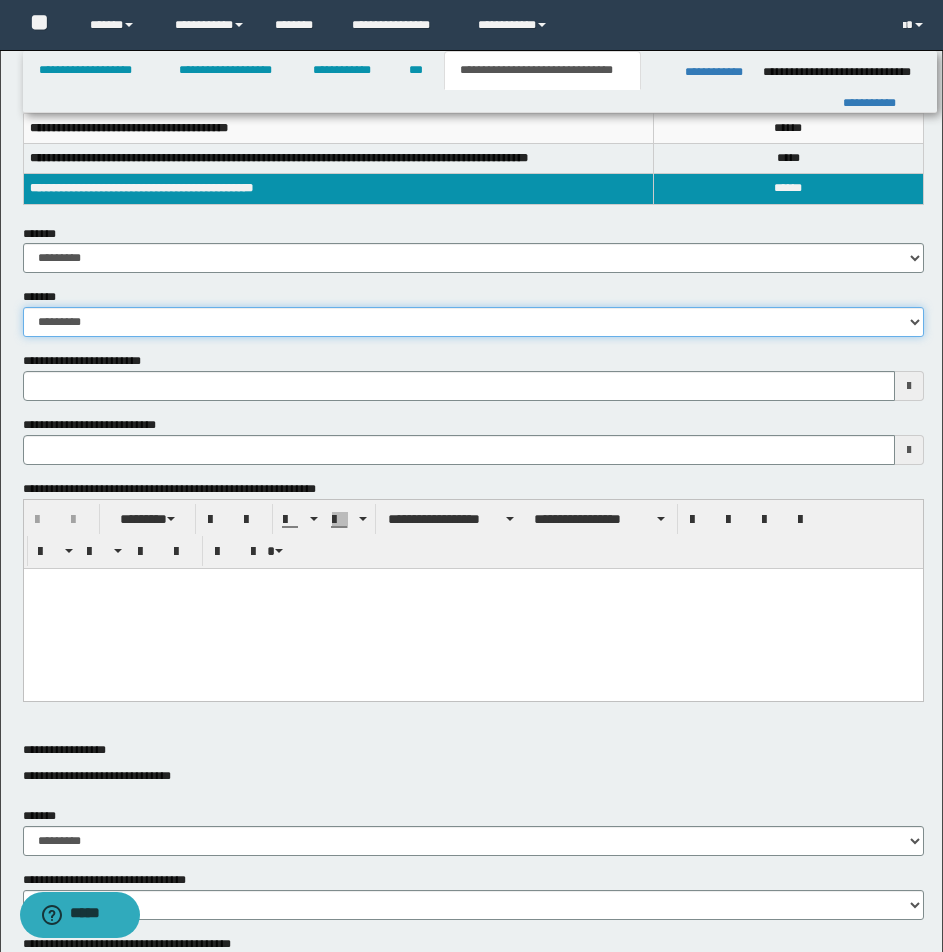 scroll, scrollTop: 371, scrollLeft: 0, axis: vertical 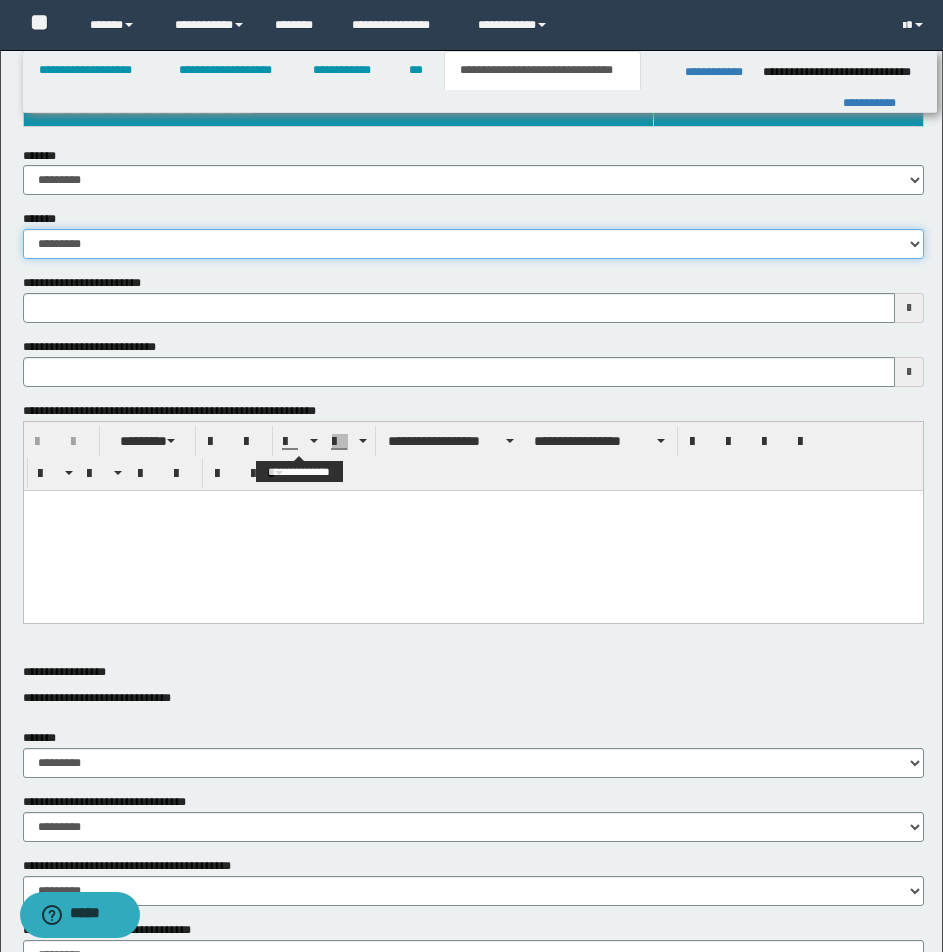 type 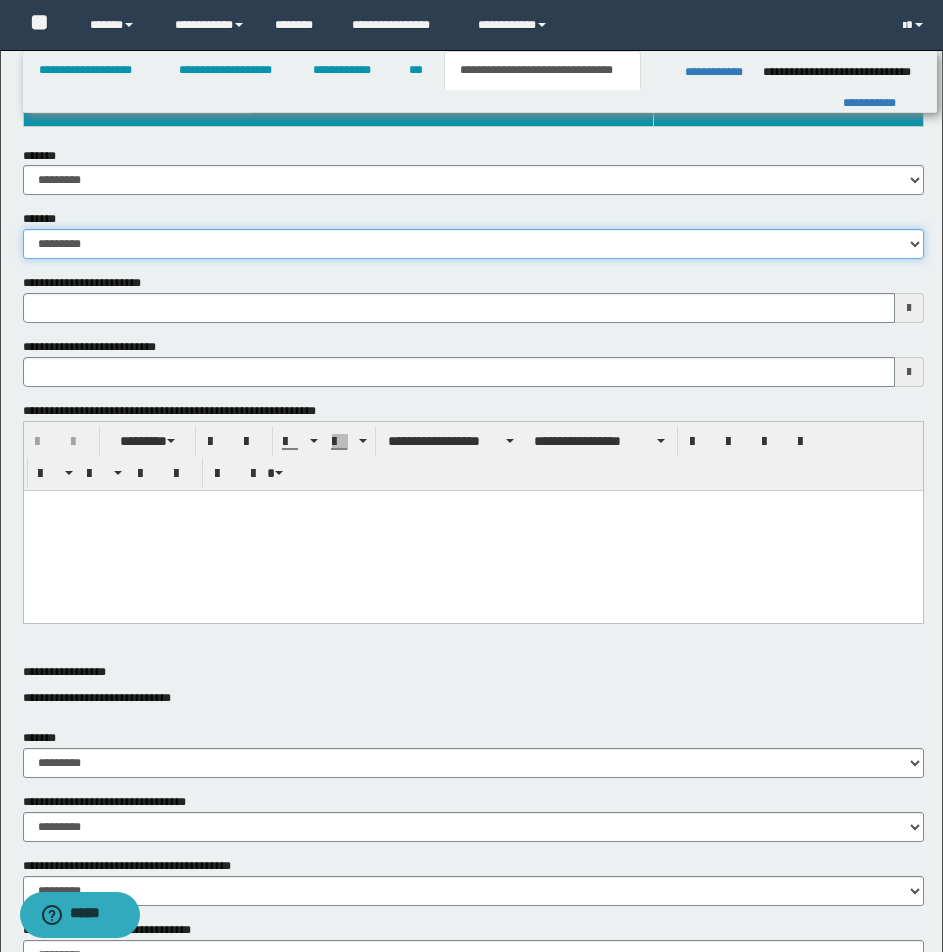 type 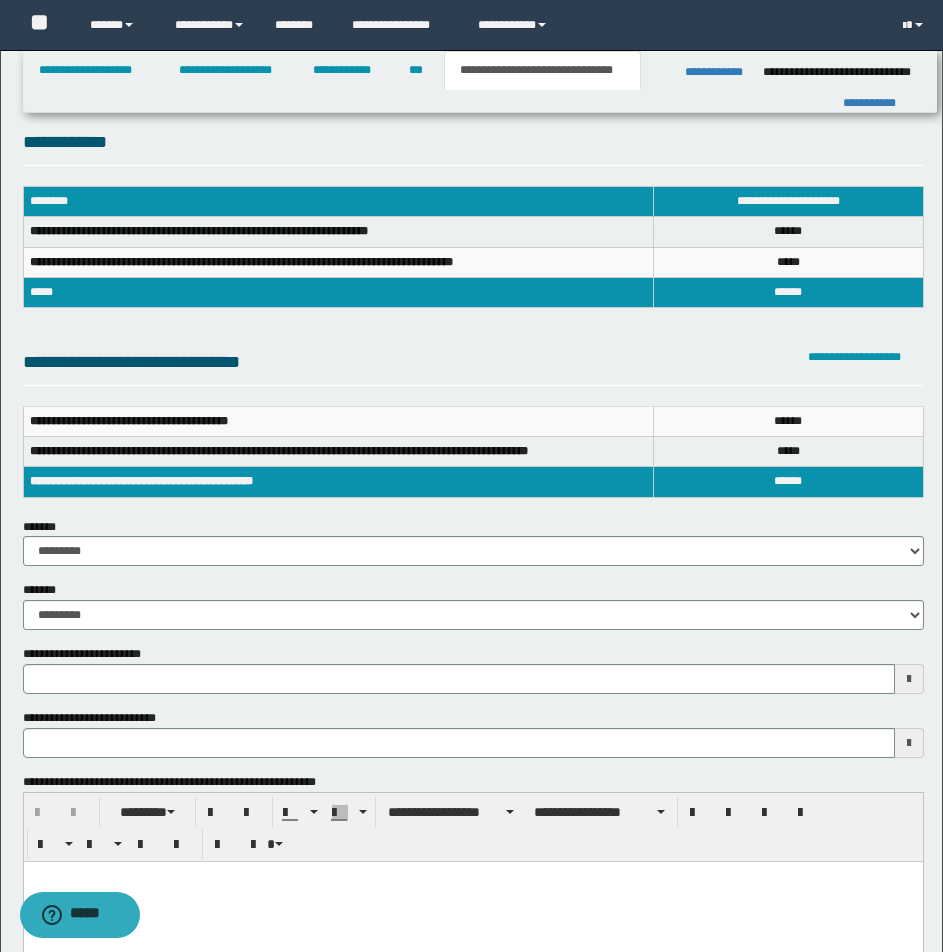 type 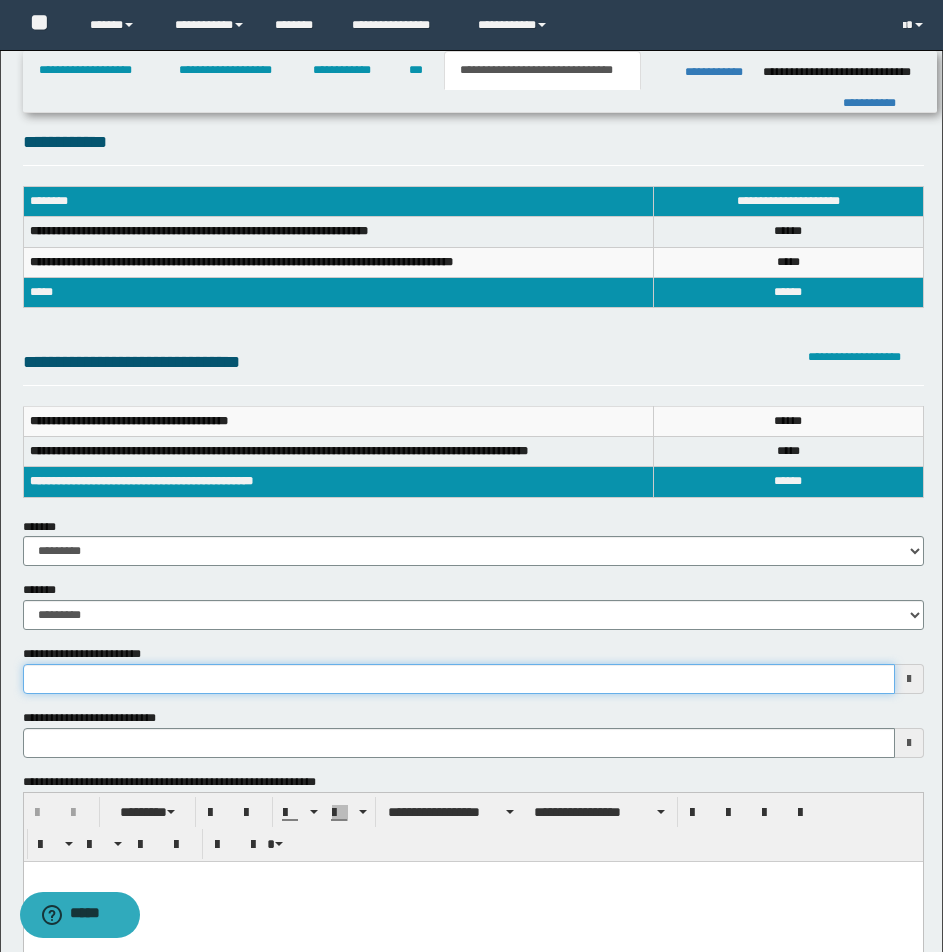 click on "**********" at bounding box center [459, 679] 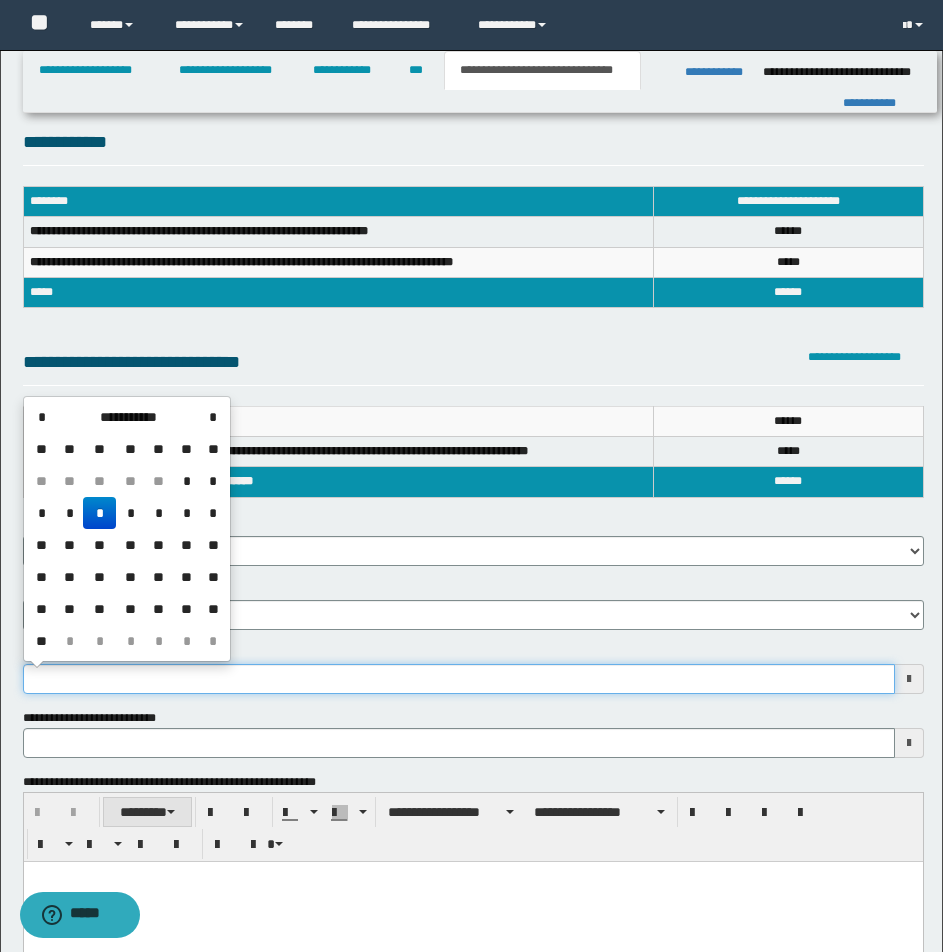 type 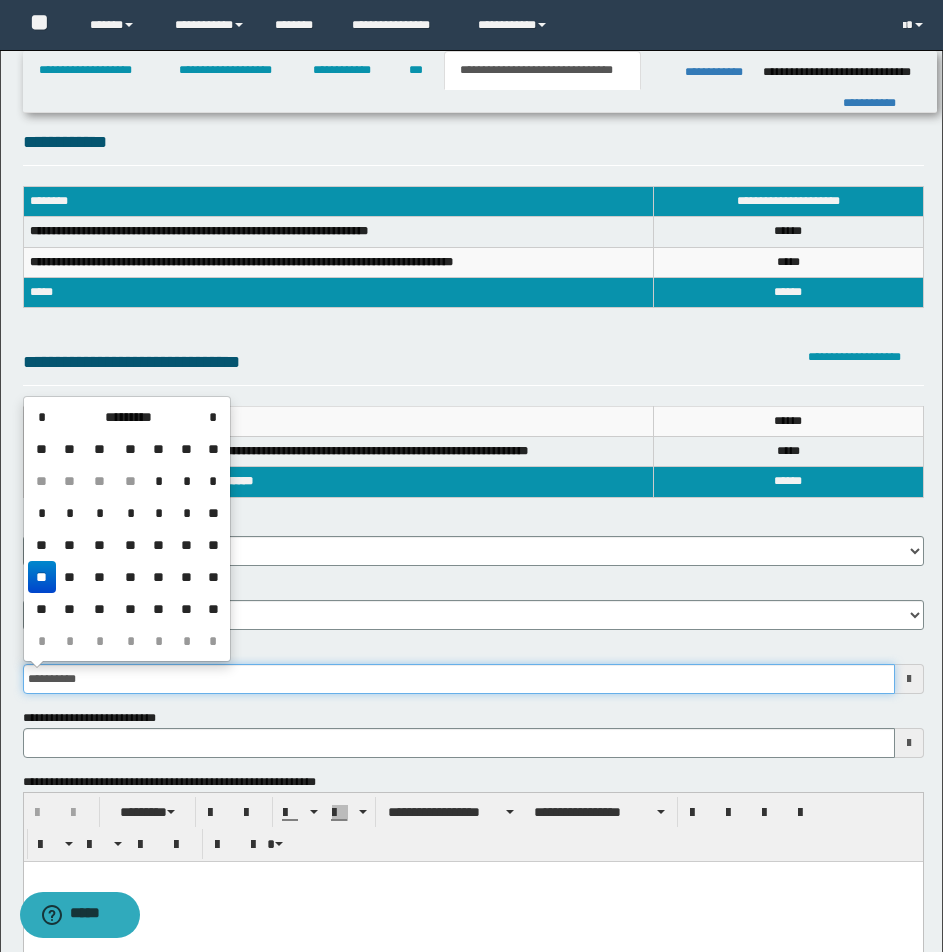 type on "**********" 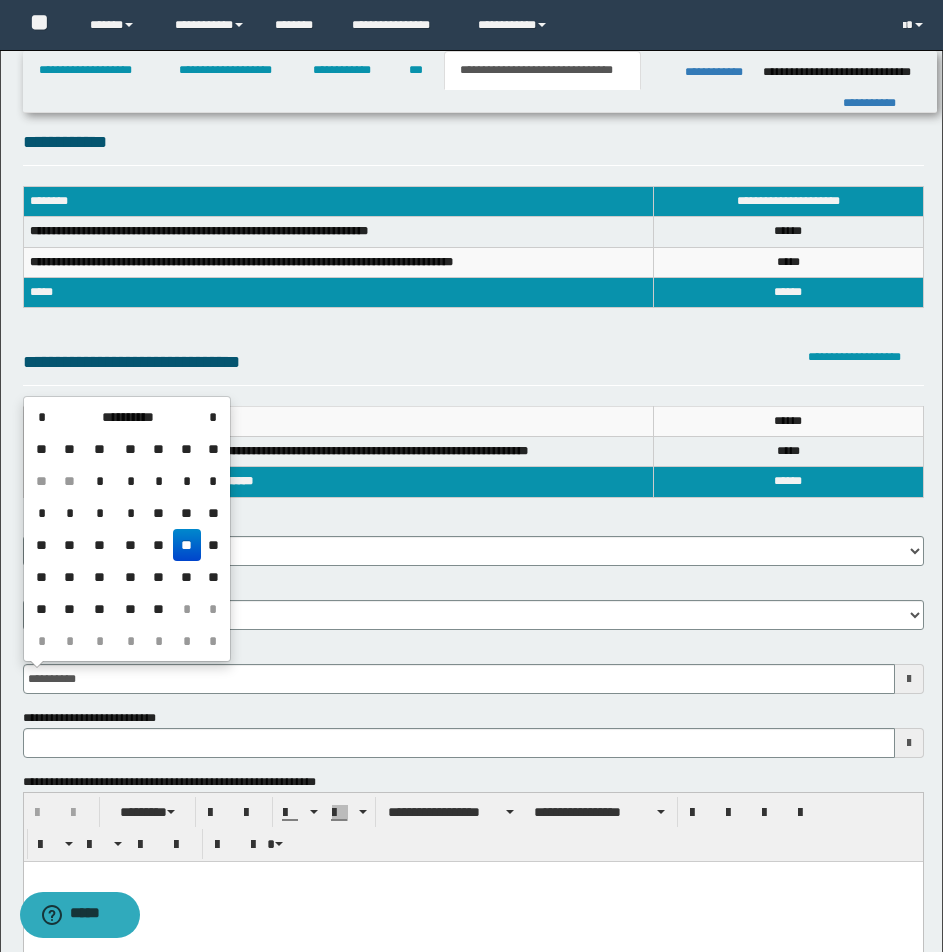 type 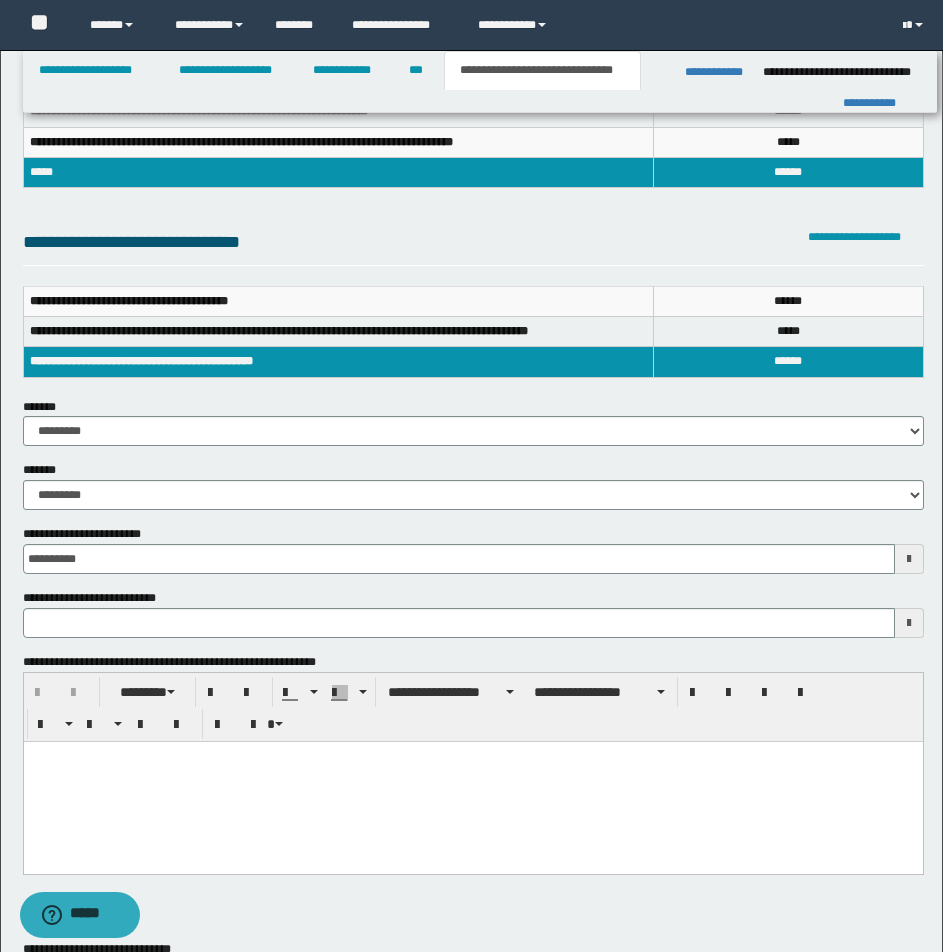scroll, scrollTop: 160, scrollLeft: 0, axis: vertical 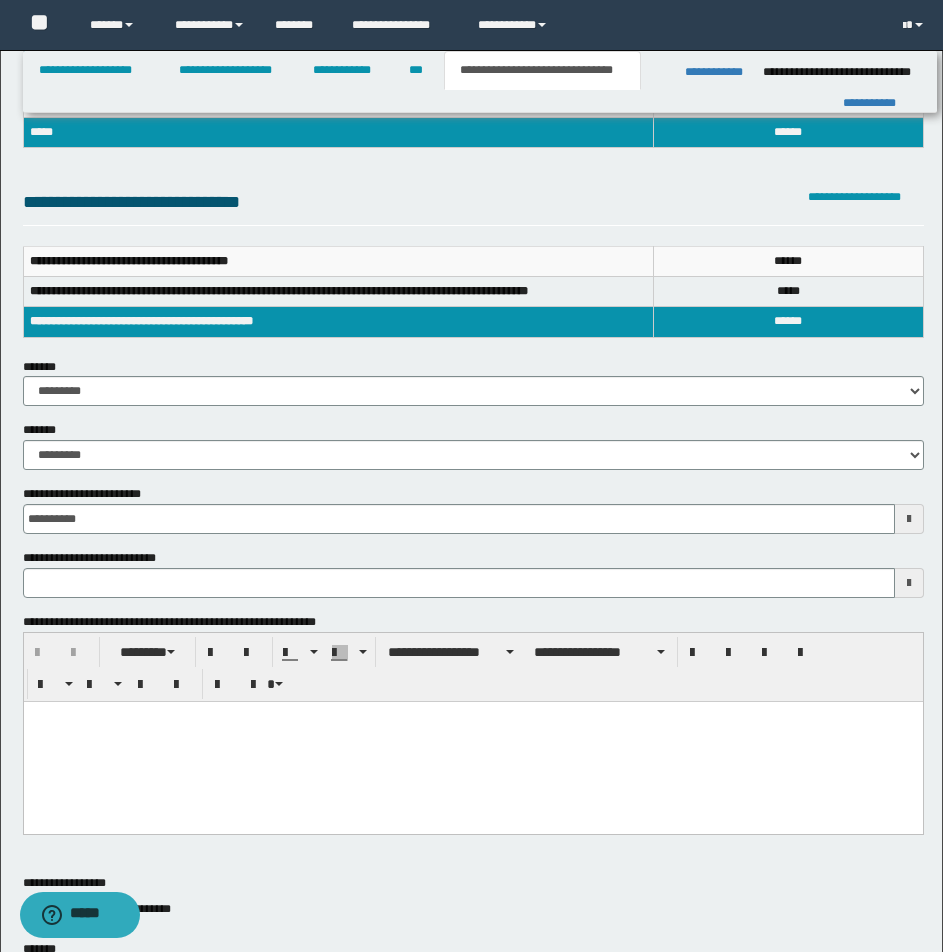 click at bounding box center [472, 716] 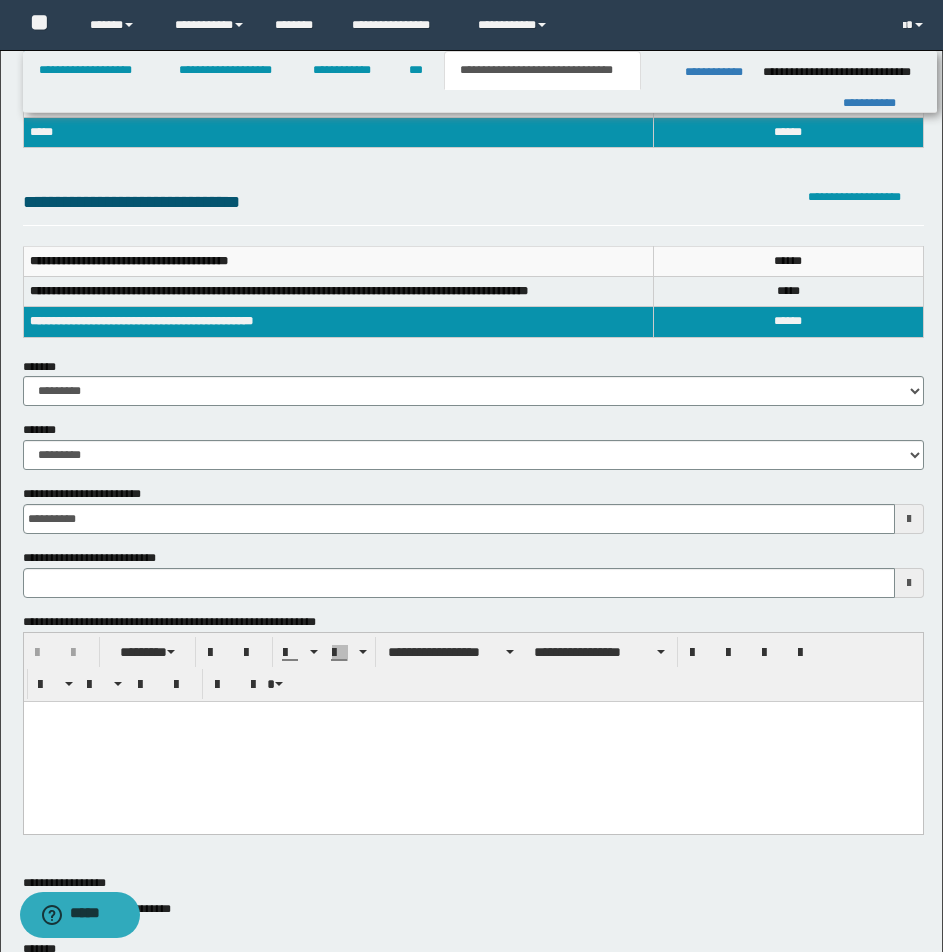 paste 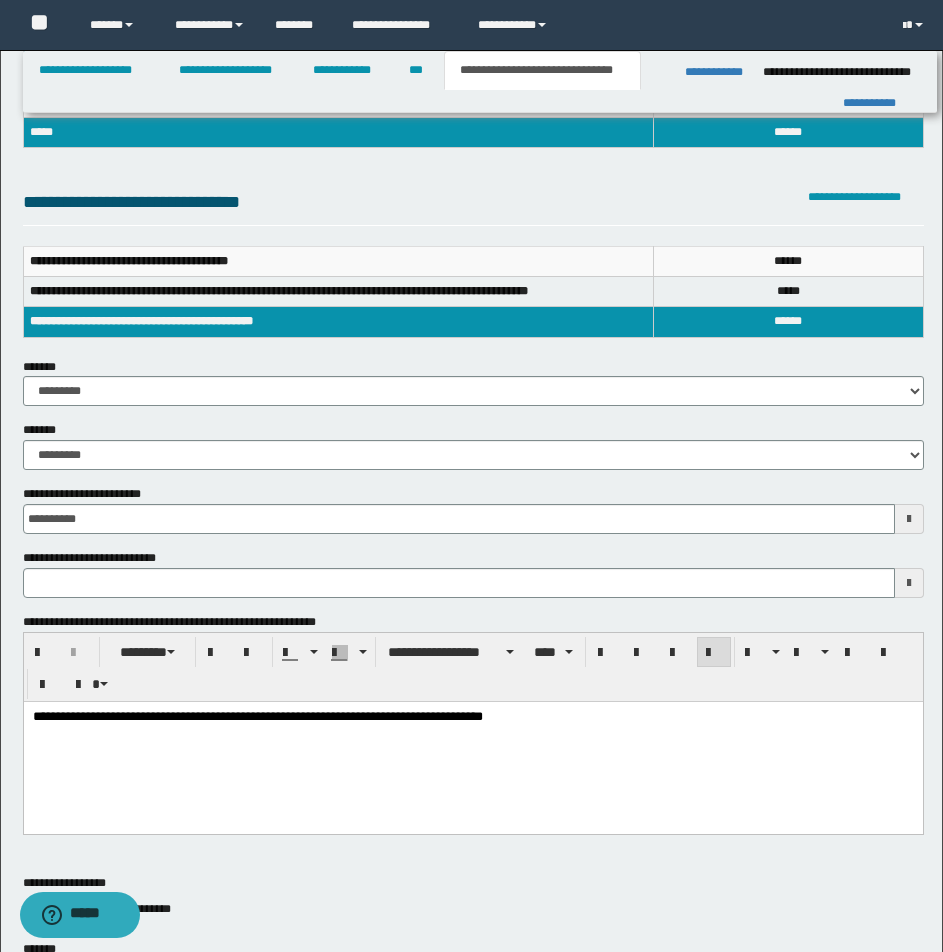 click on "**********" at bounding box center [257, 715] 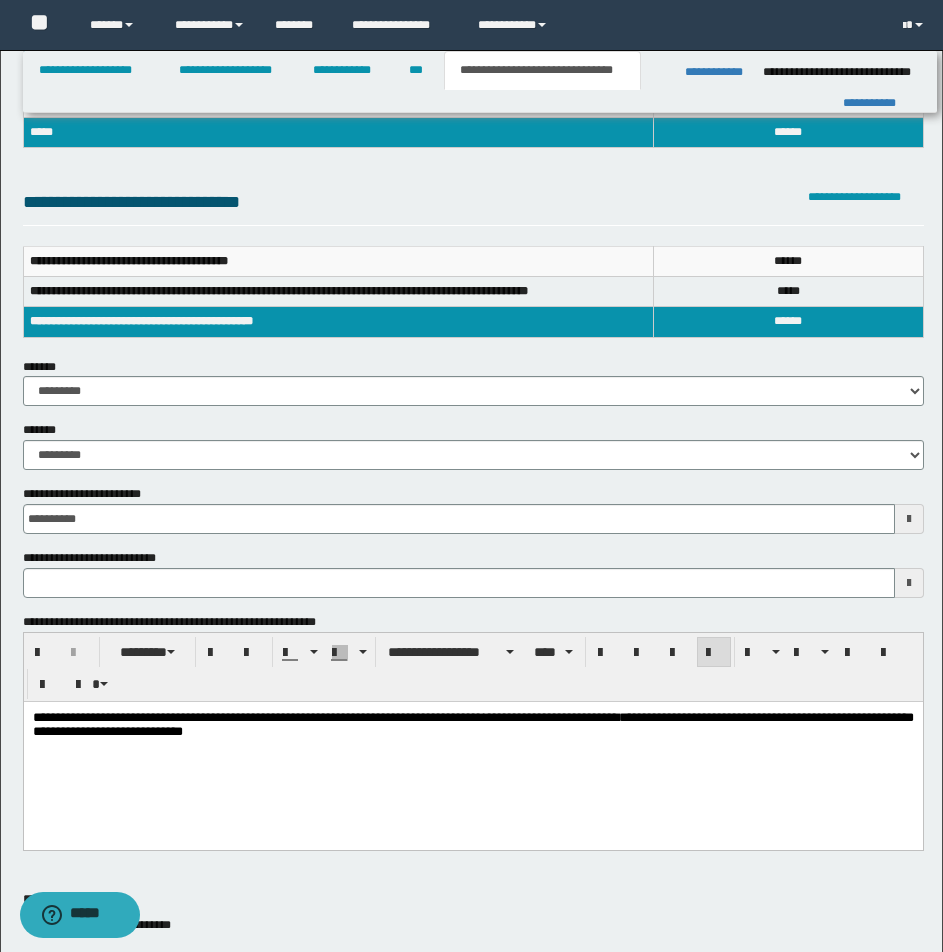 click on "**********" at bounding box center [472, 723] 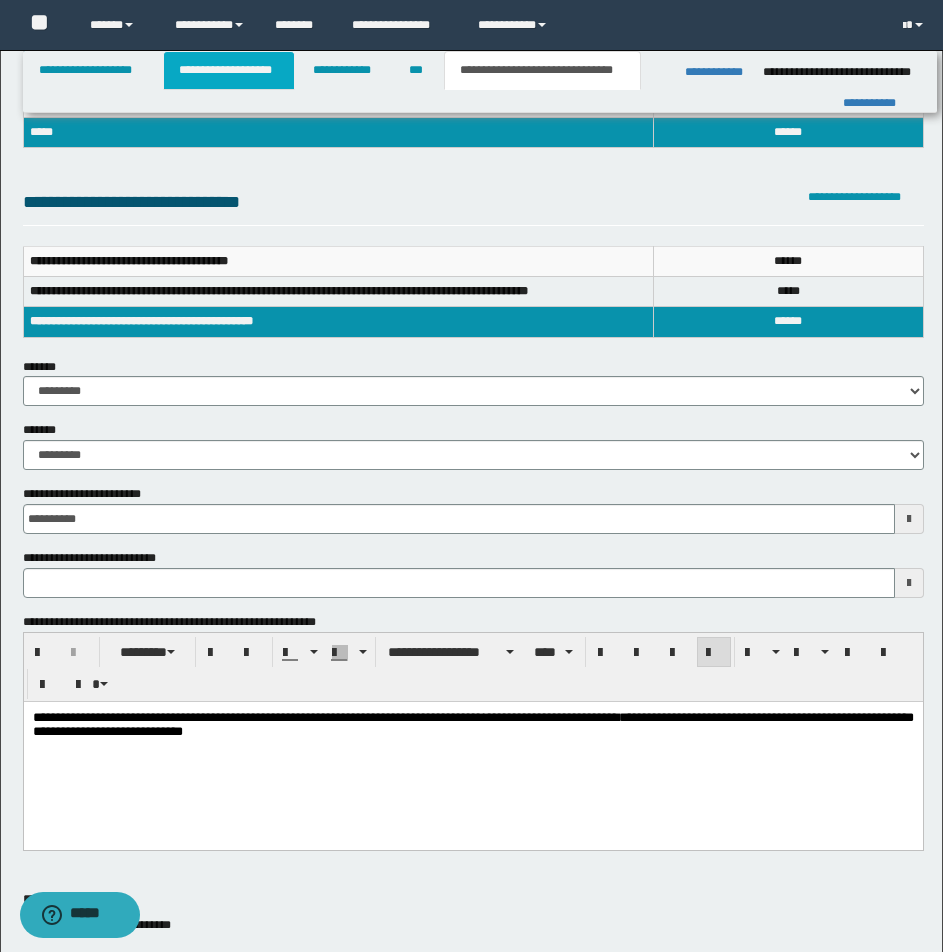 click on "**********" at bounding box center [229, 70] 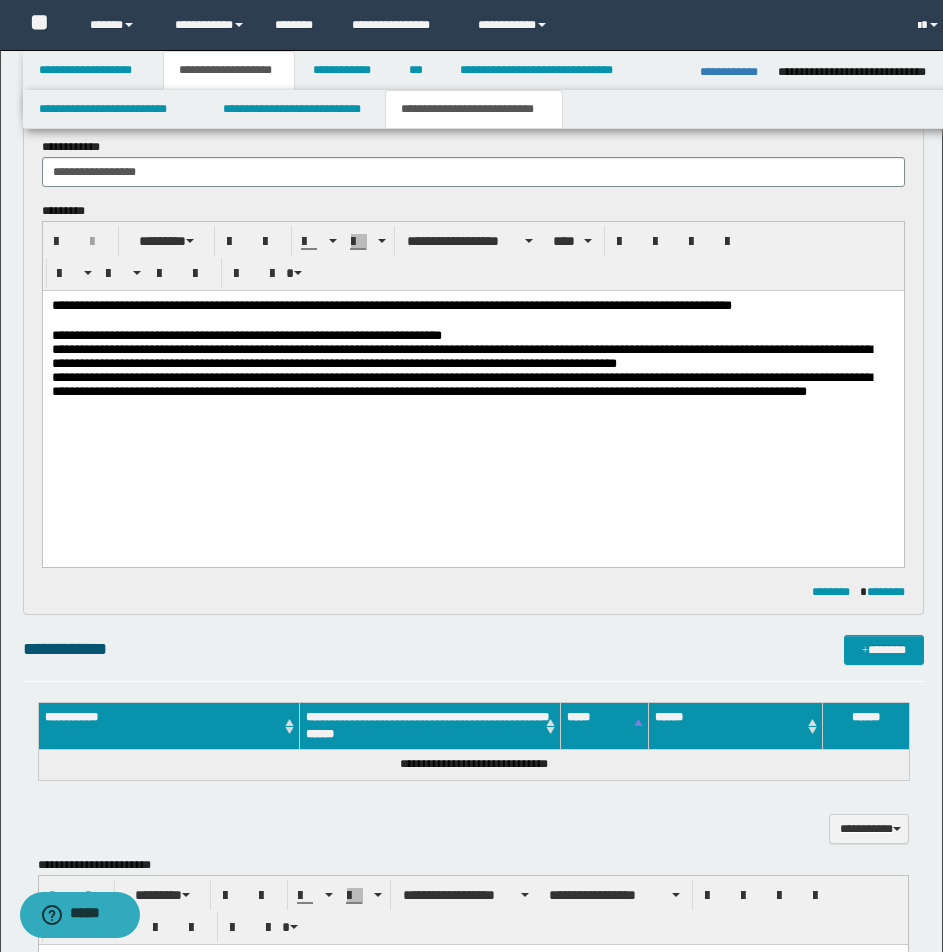 scroll, scrollTop: 191, scrollLeft: 0, axis: vertical 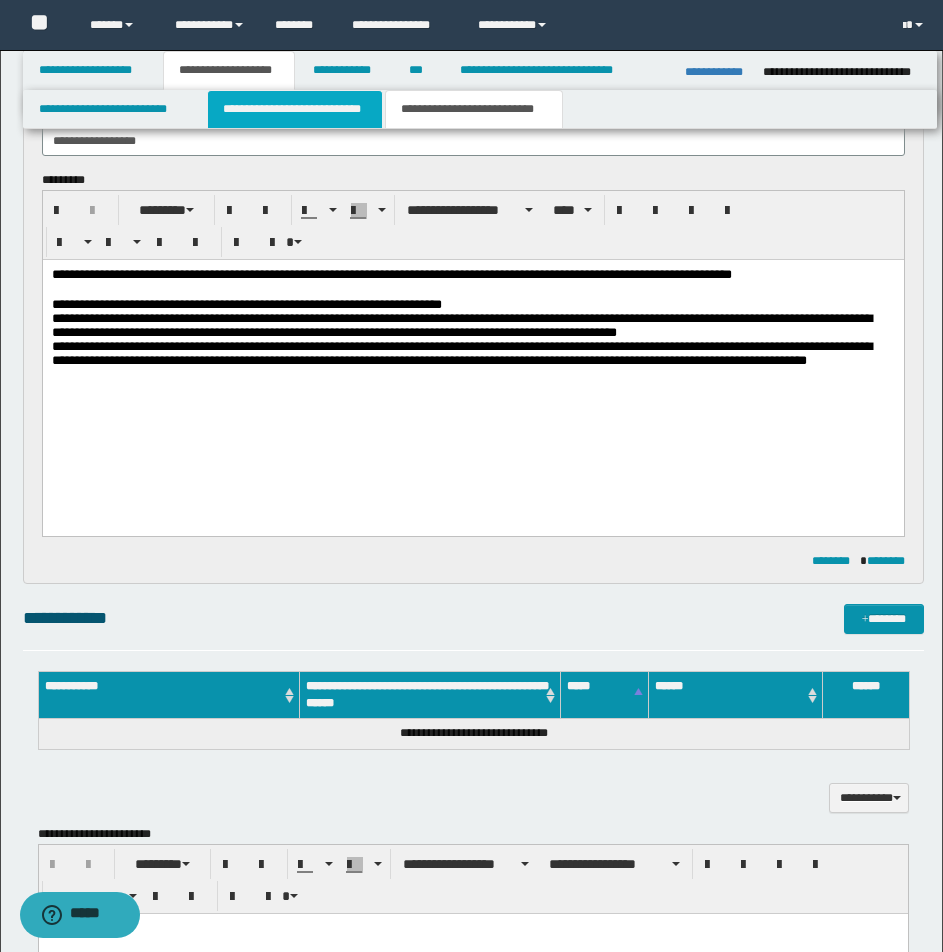 click on "**********" at bounding box center [295, 109] 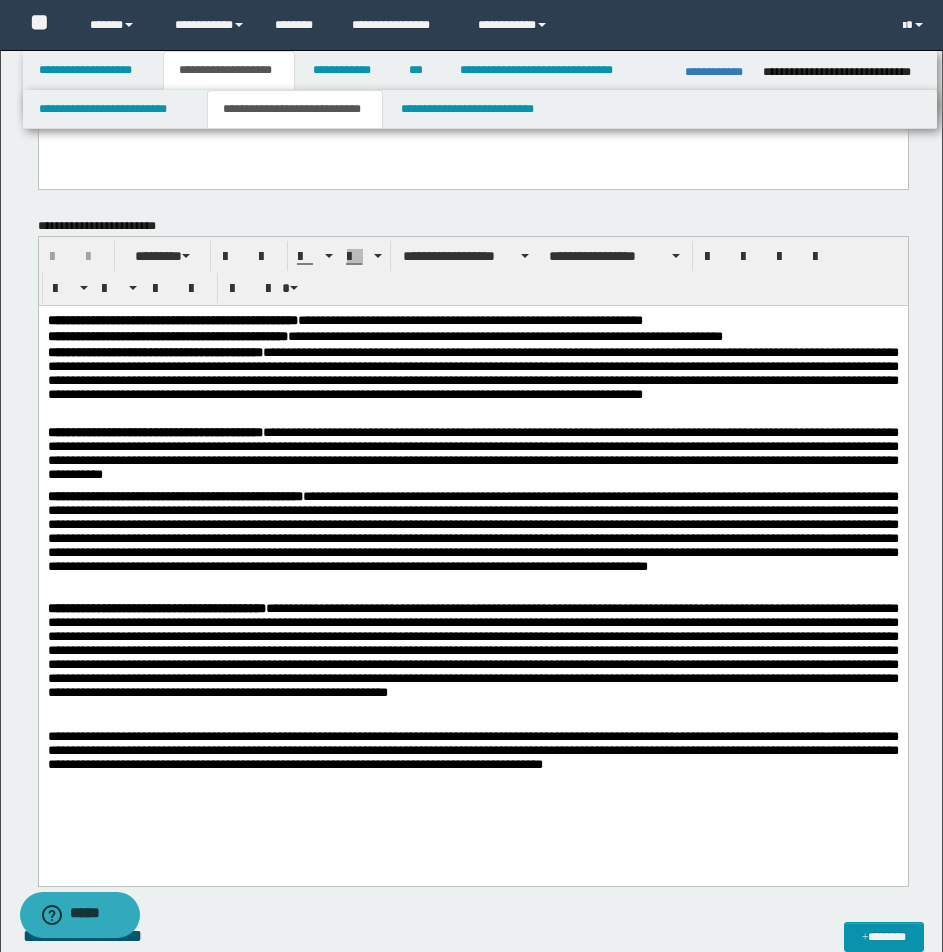 scroll, scrollTop: 1024, scrollLeft: 0, axis: vertical 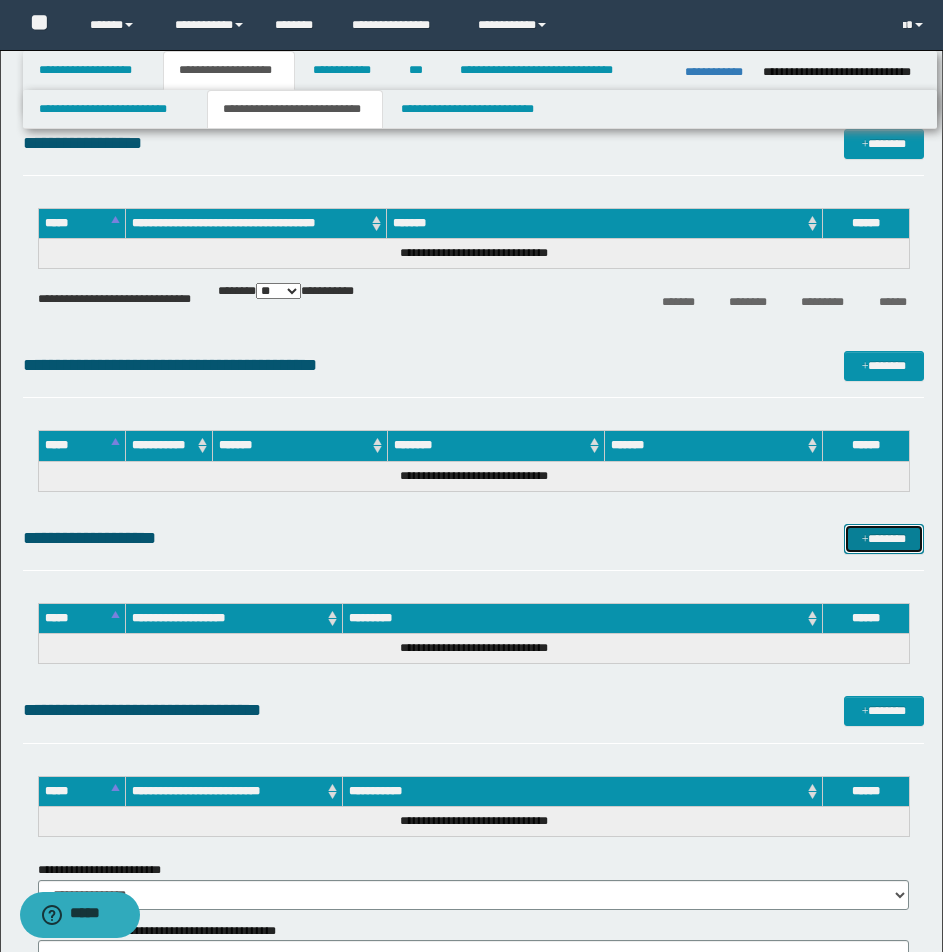 click on "*******" at bounding box center (884, 539) 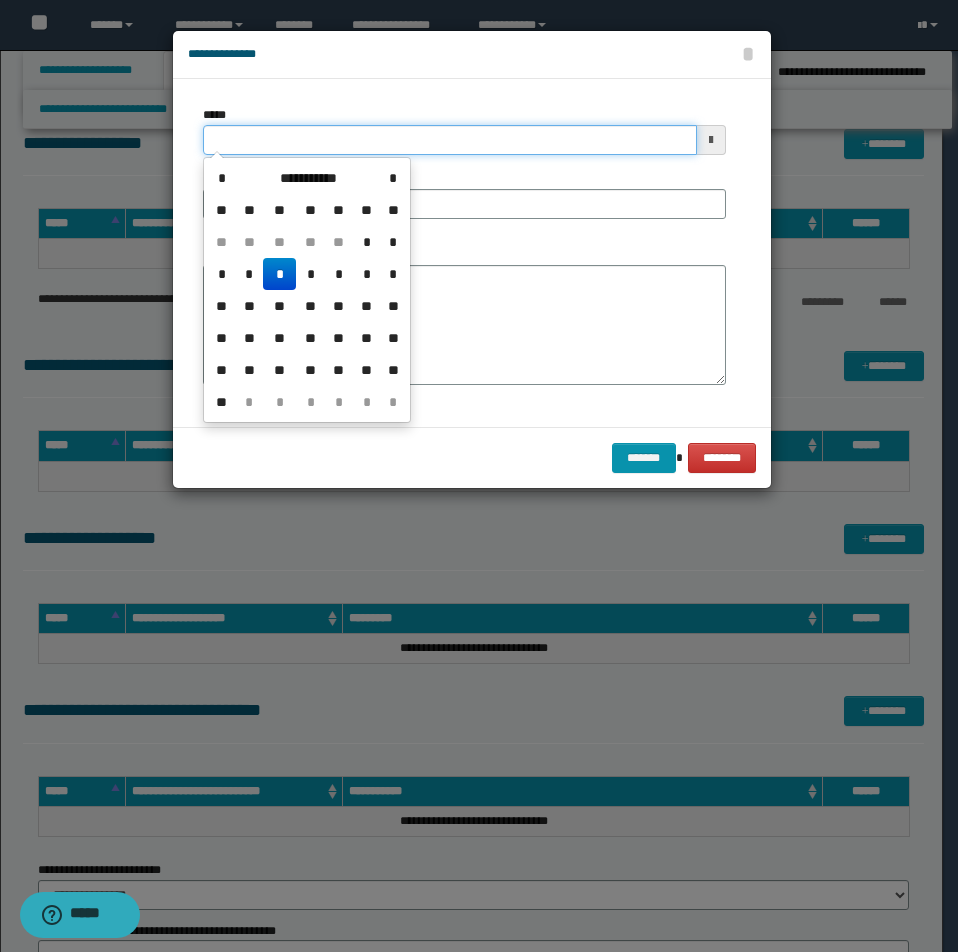 click on "*****" at bounding box center [450, 140] 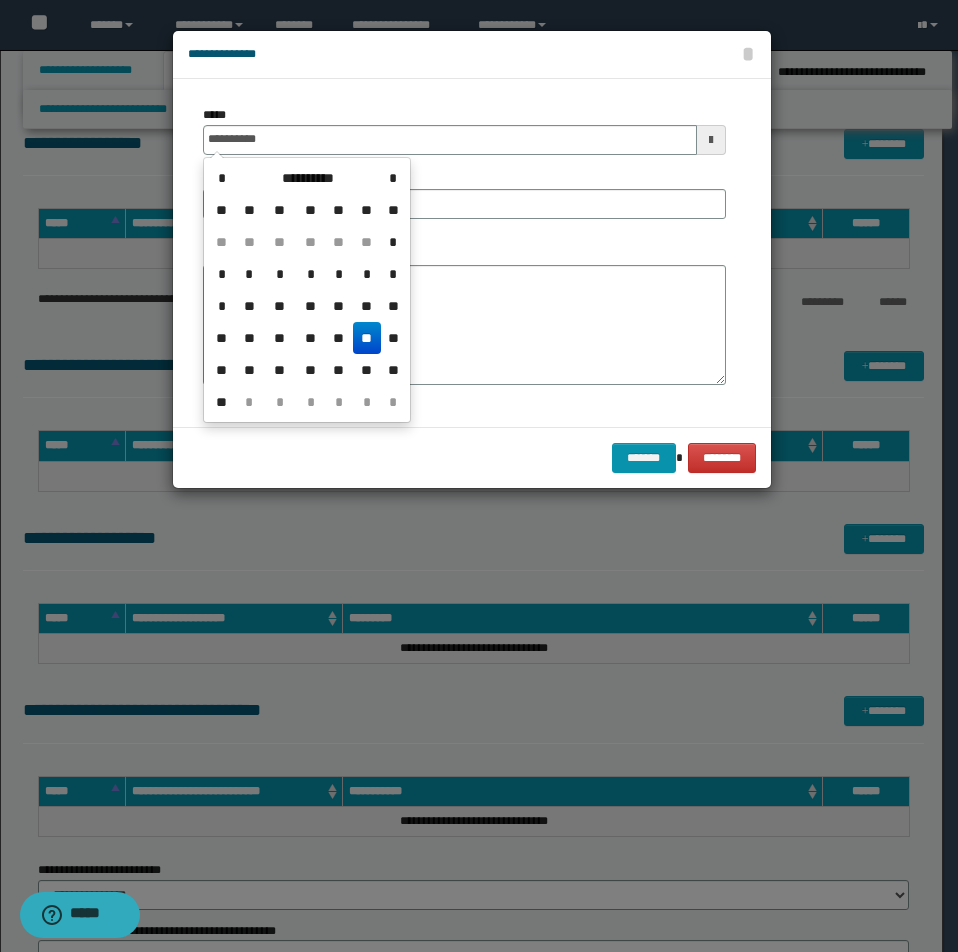 click on "**" at bounding box center (367, 338) 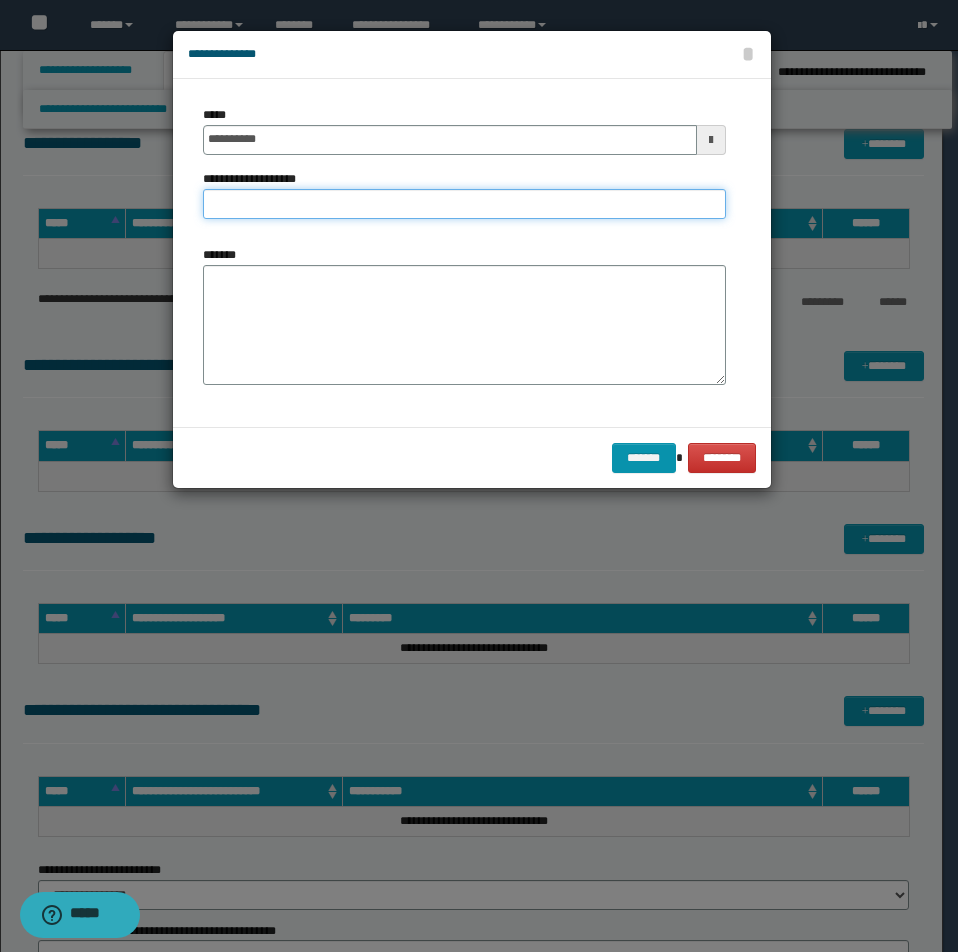 click on "**********" at bounding box center (464, 204) 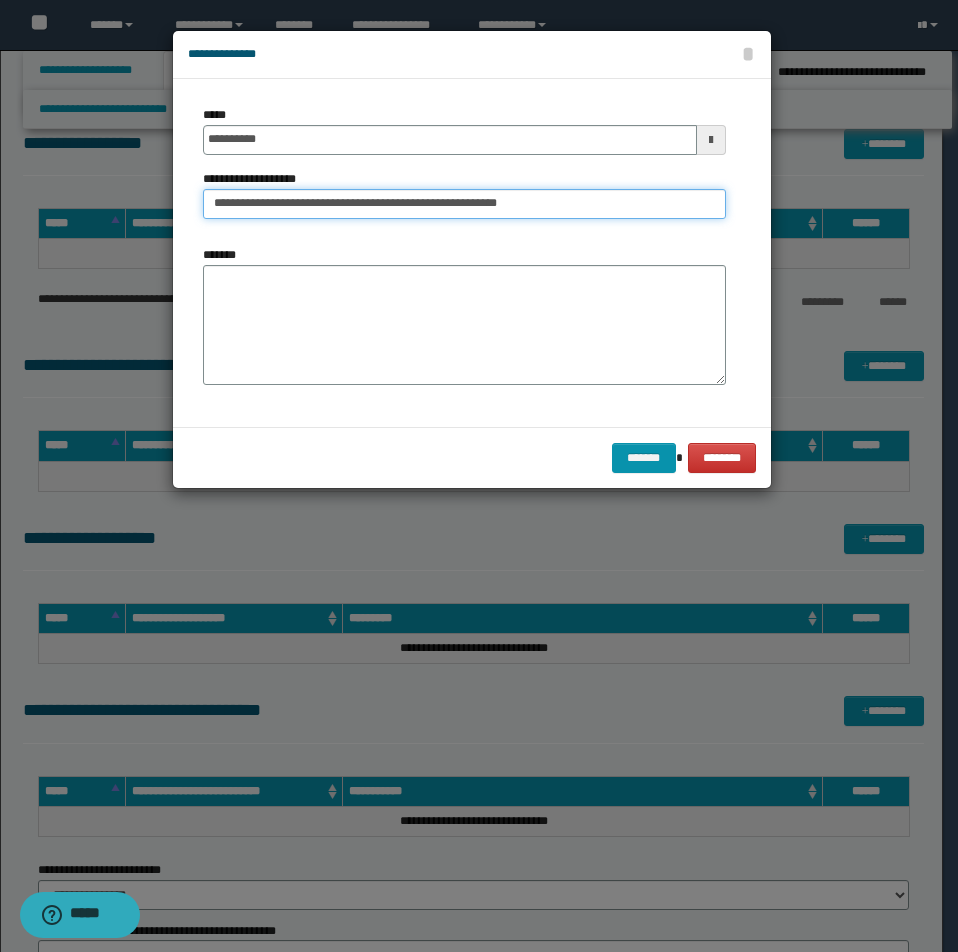 type on "**********" 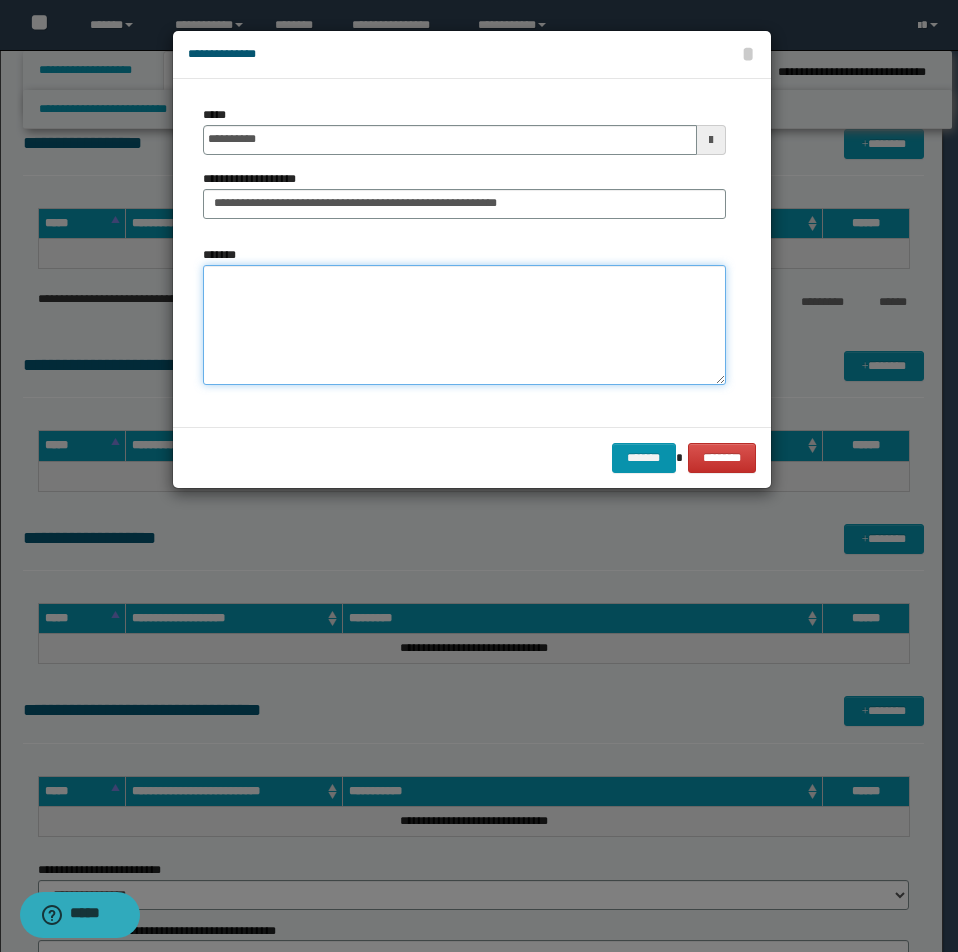 click on "*******" at bounding box center (464, 325) 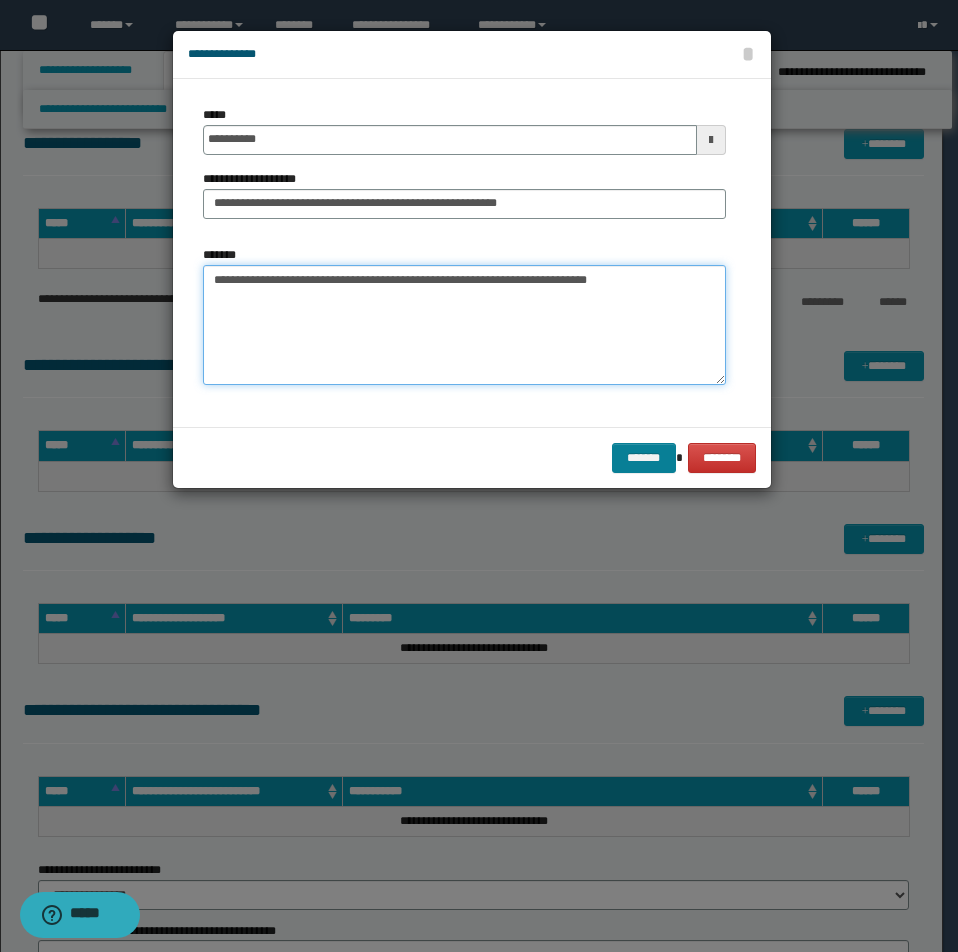 type on "**********" 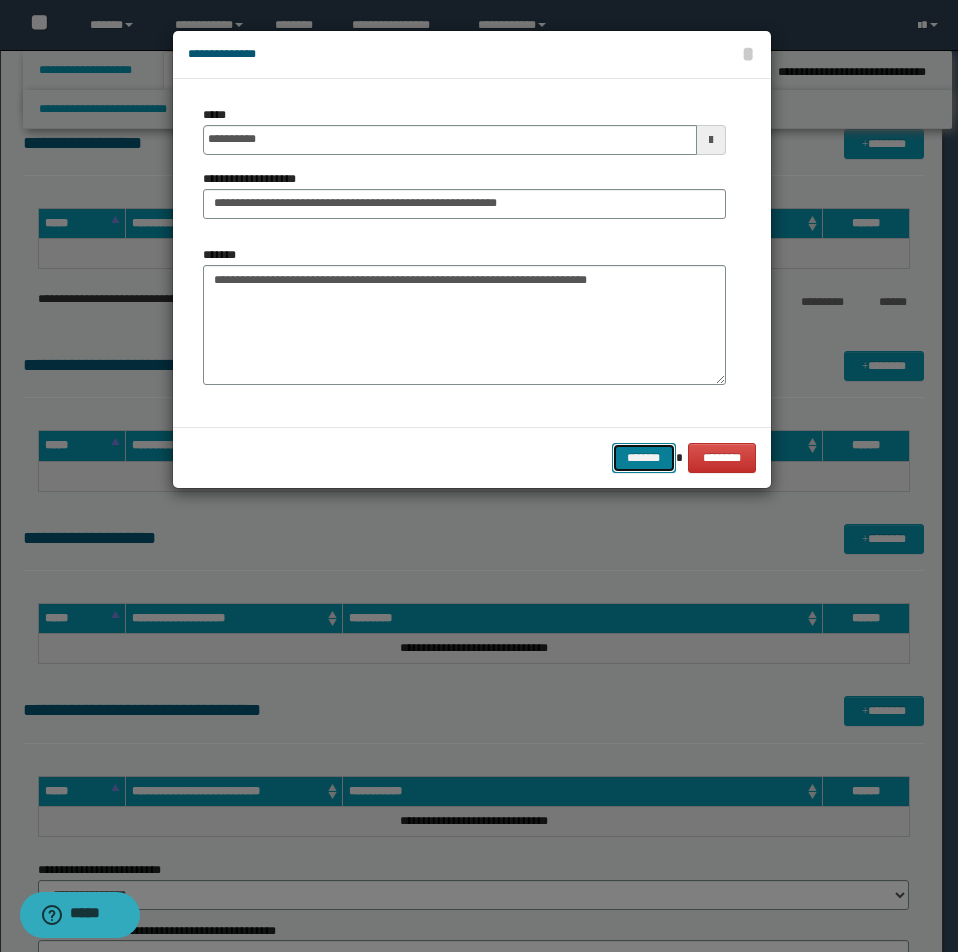 click on "*******" at bounding box center (644, 458) 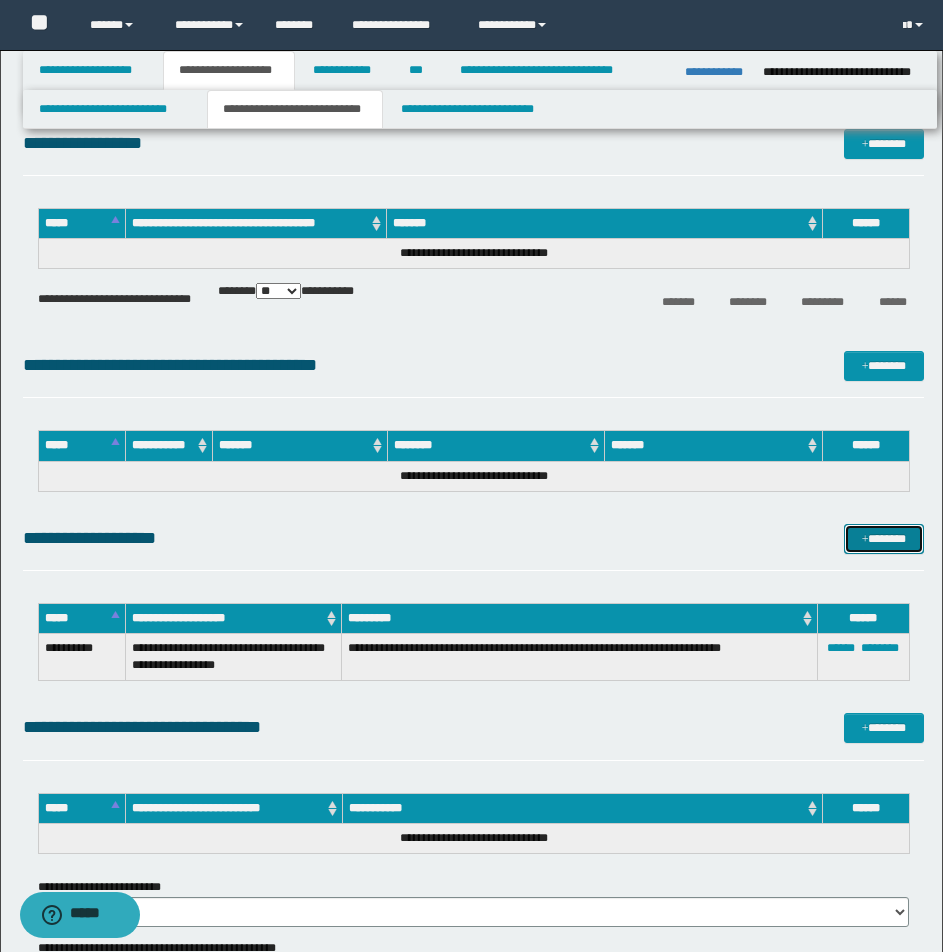 scroll, scrollTop: 151, scrollLeft: 0, axis: vertical 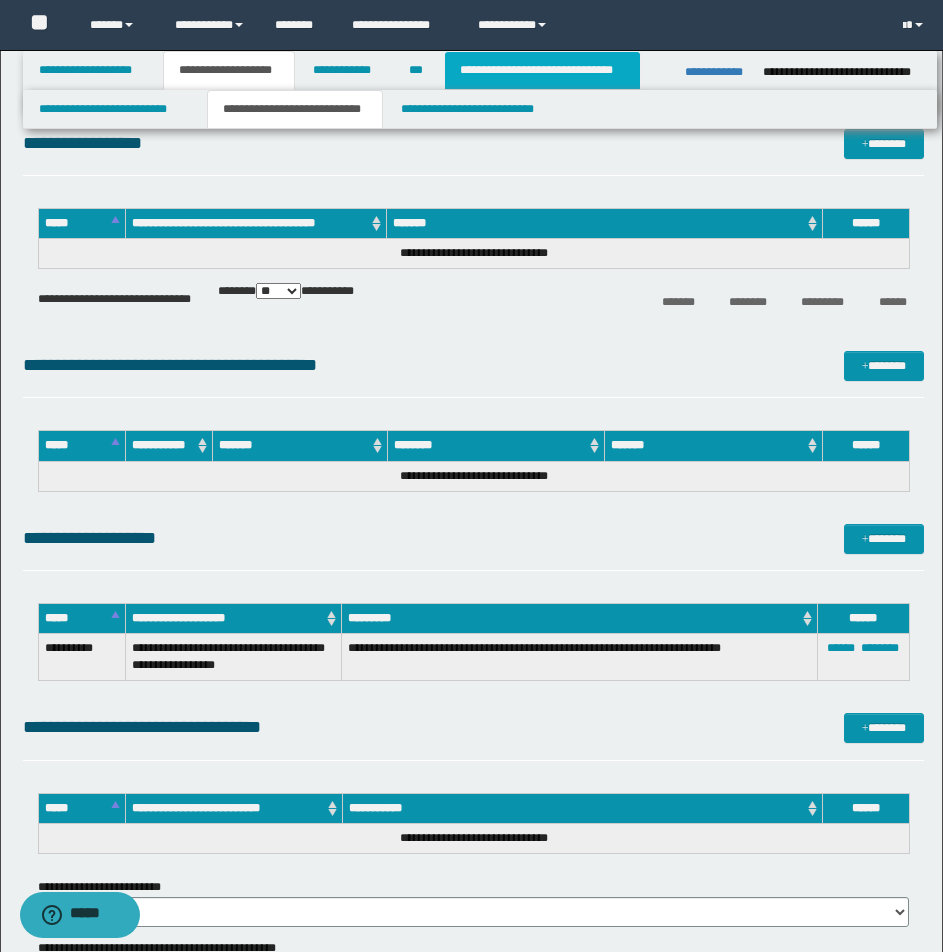 click on "**********" at bounding box center [542, 70] 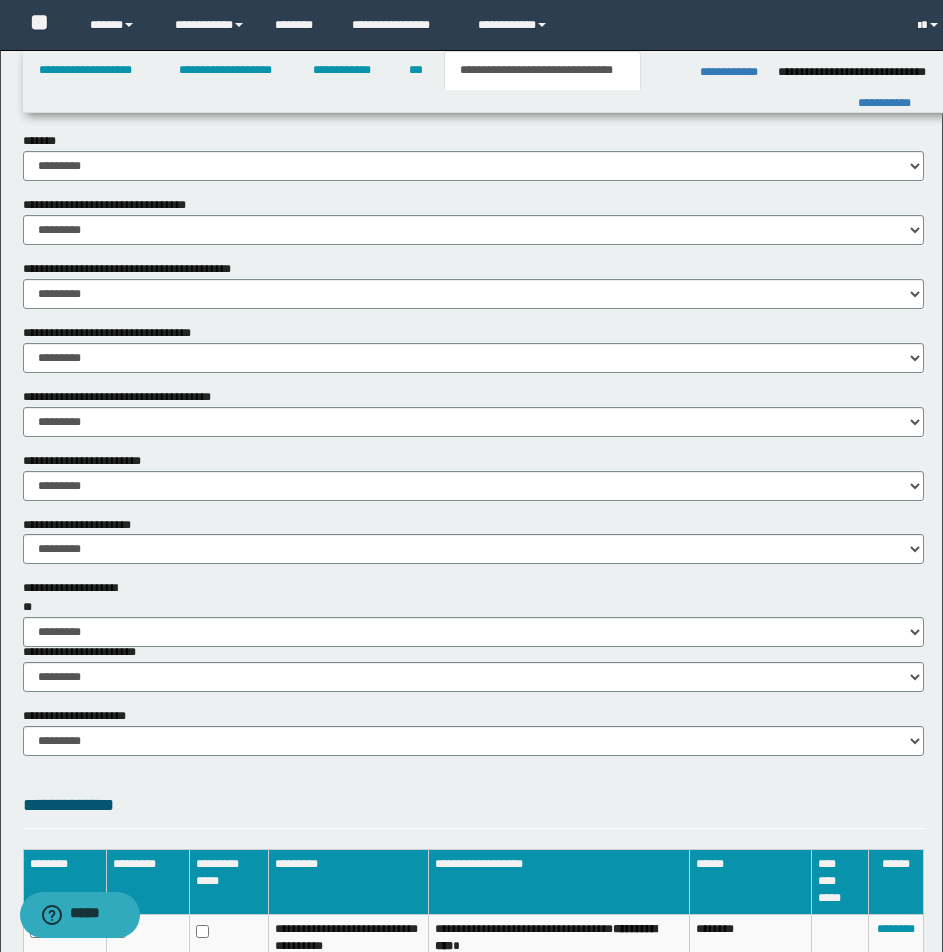 scroll, scrollTop: 953, scrollLeft: 0, axis: vertical 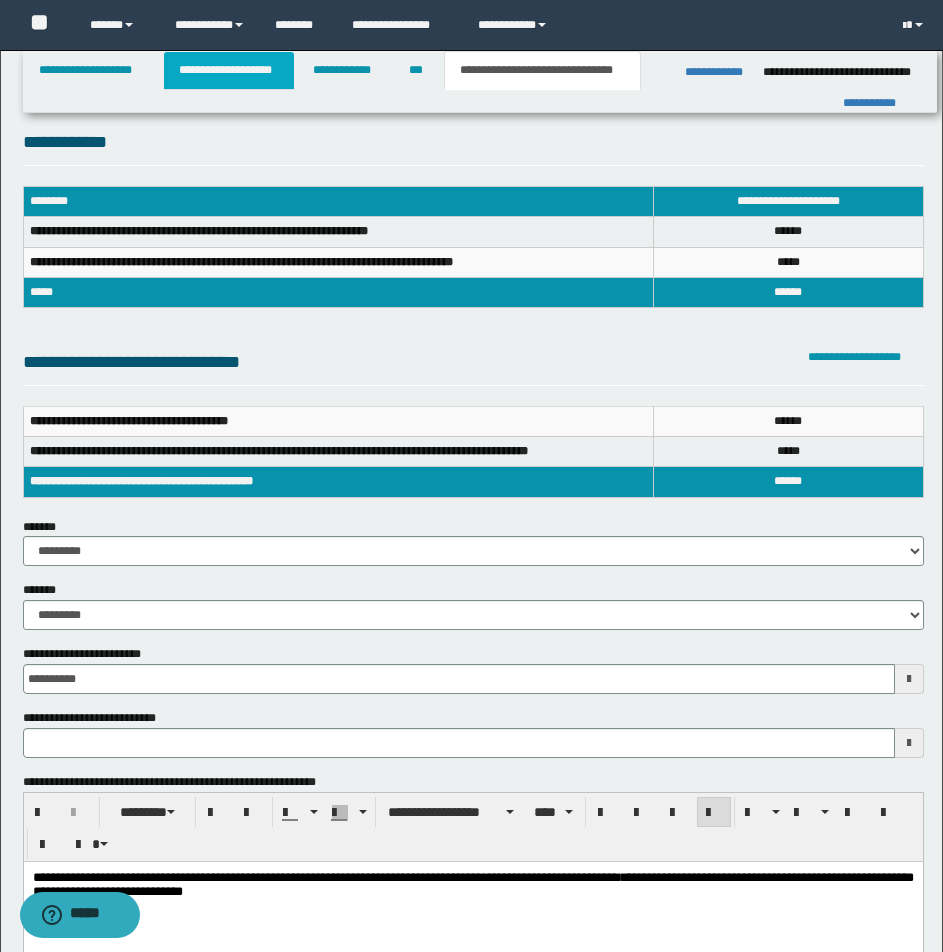 click on "**********" at bounding box center (229, 70) 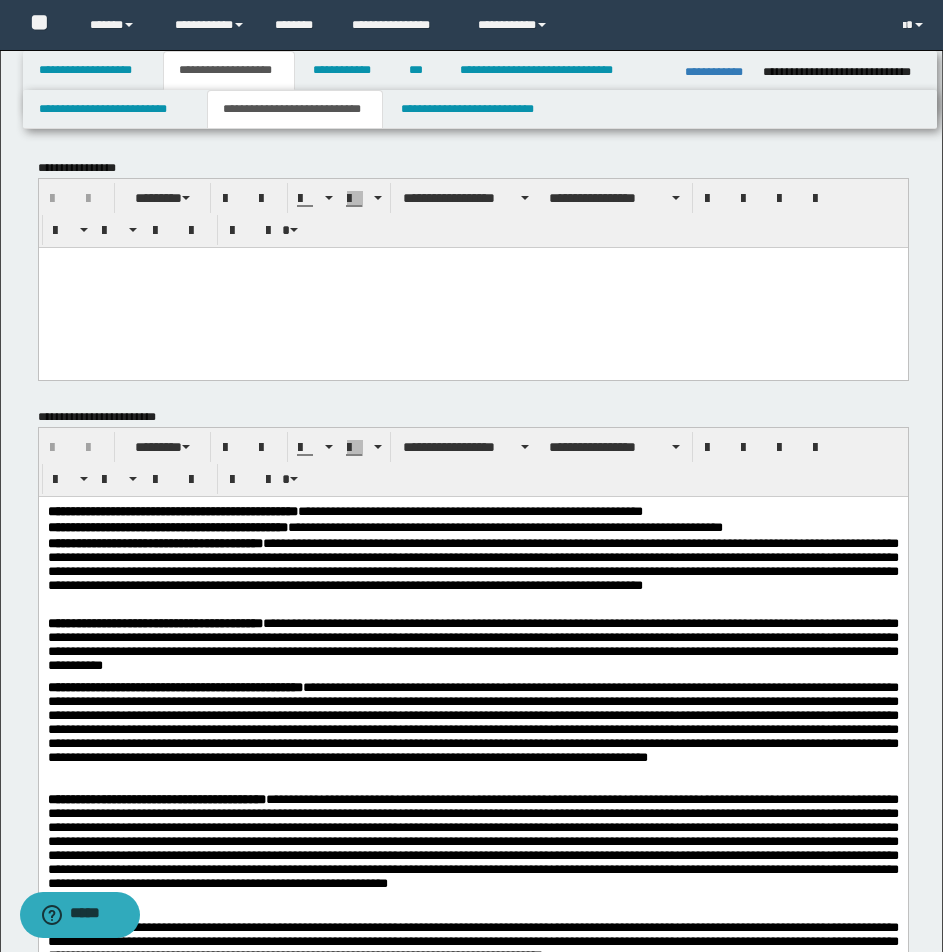 click at bounding box center (472, 262) 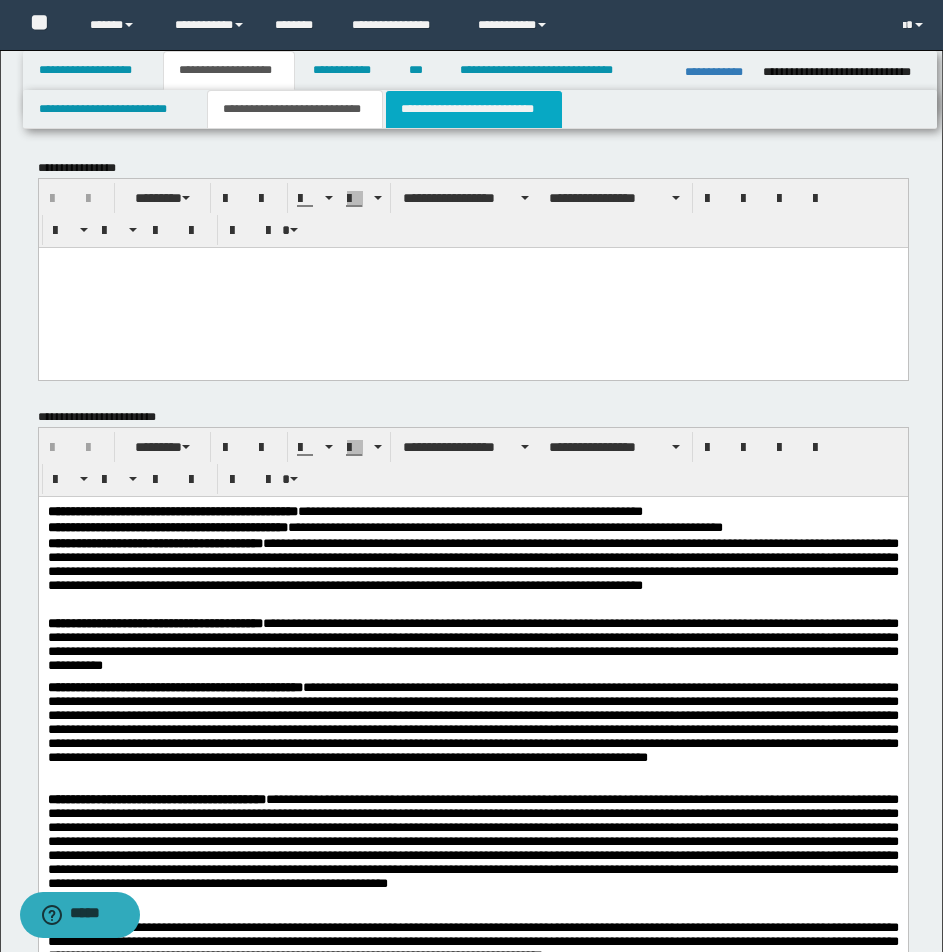click on "**********" at bounding box center (474, 109) 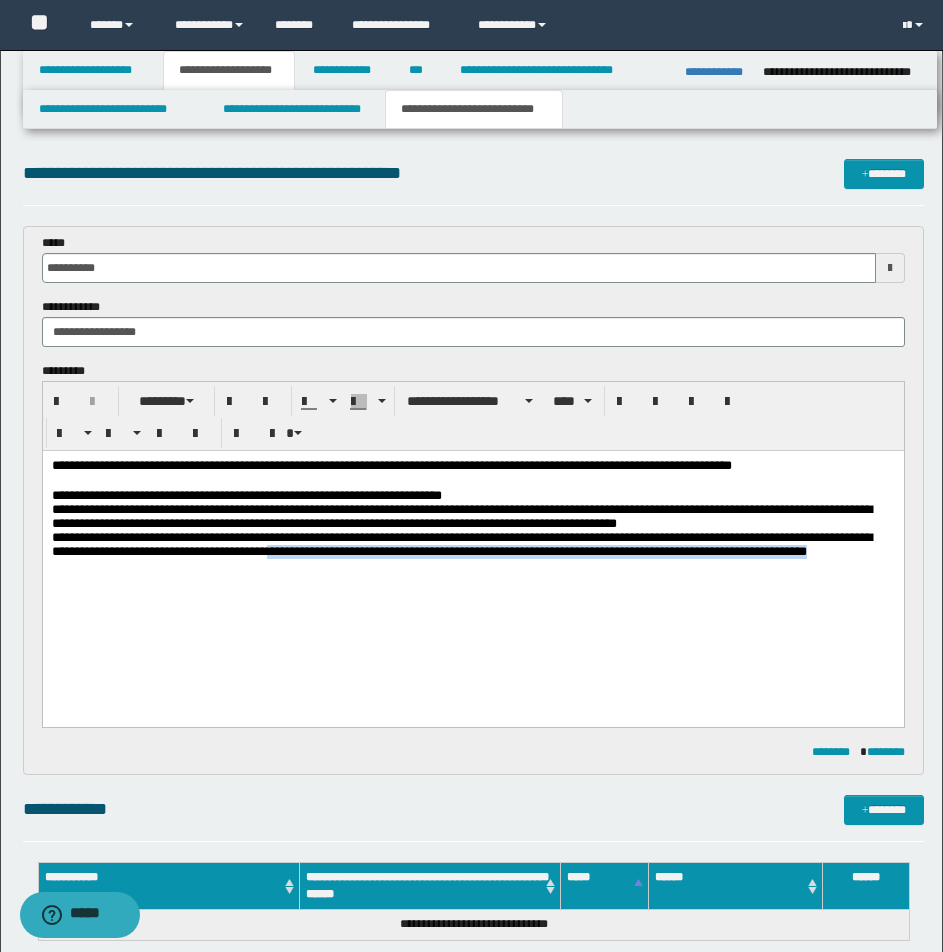 click on "**********" at bounding box center [472, 545] 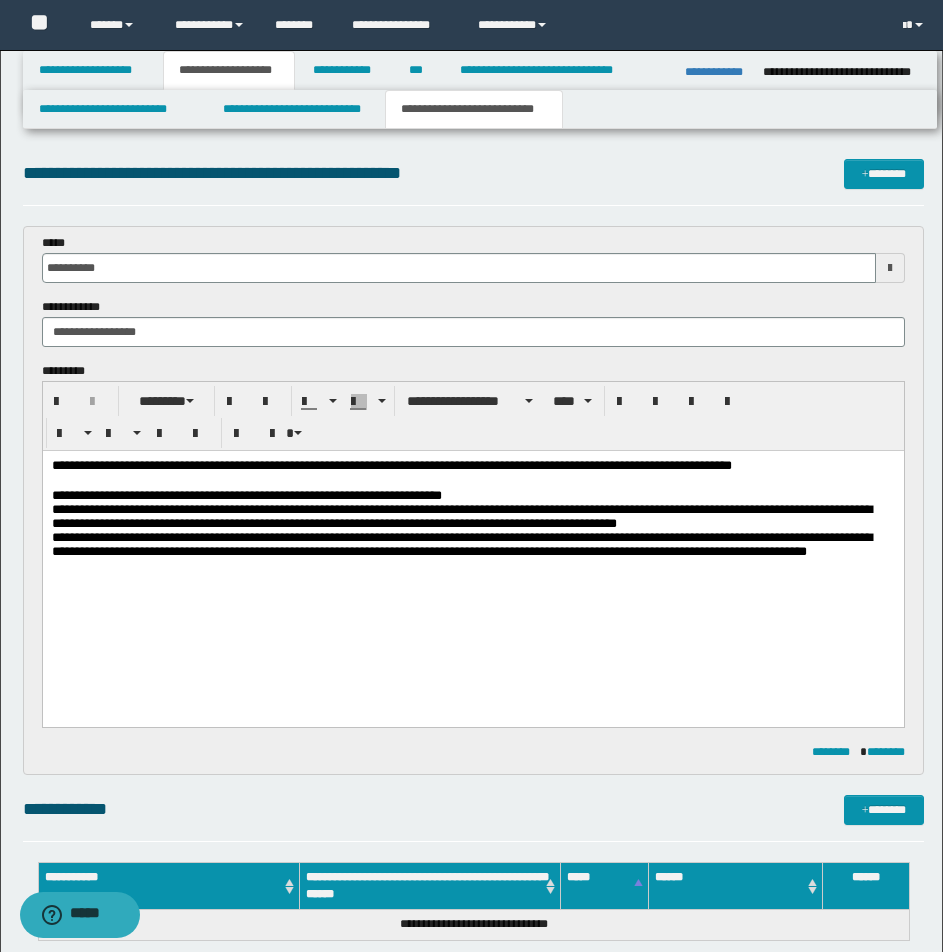 click on "**********" at bounding box center [246, 495] 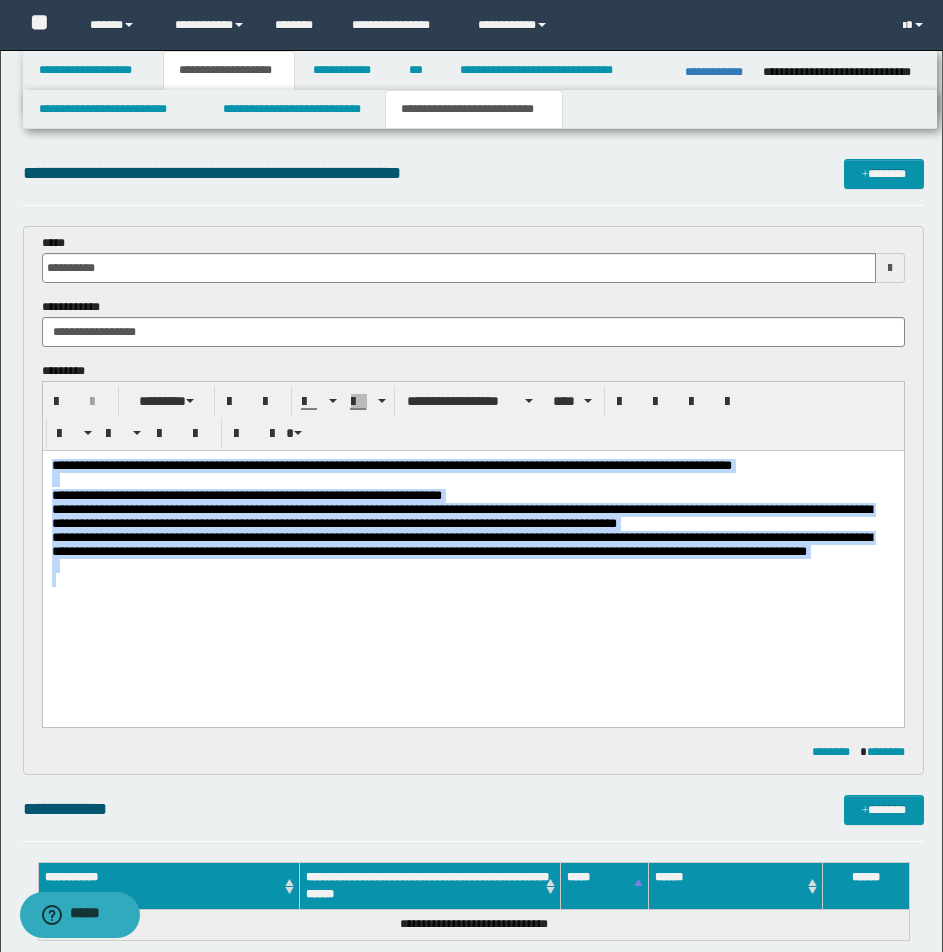 drag, startPoint x: 53, startPoint y: 464, endPoint x: 223, endPoint y: 606, distance: 221.50395 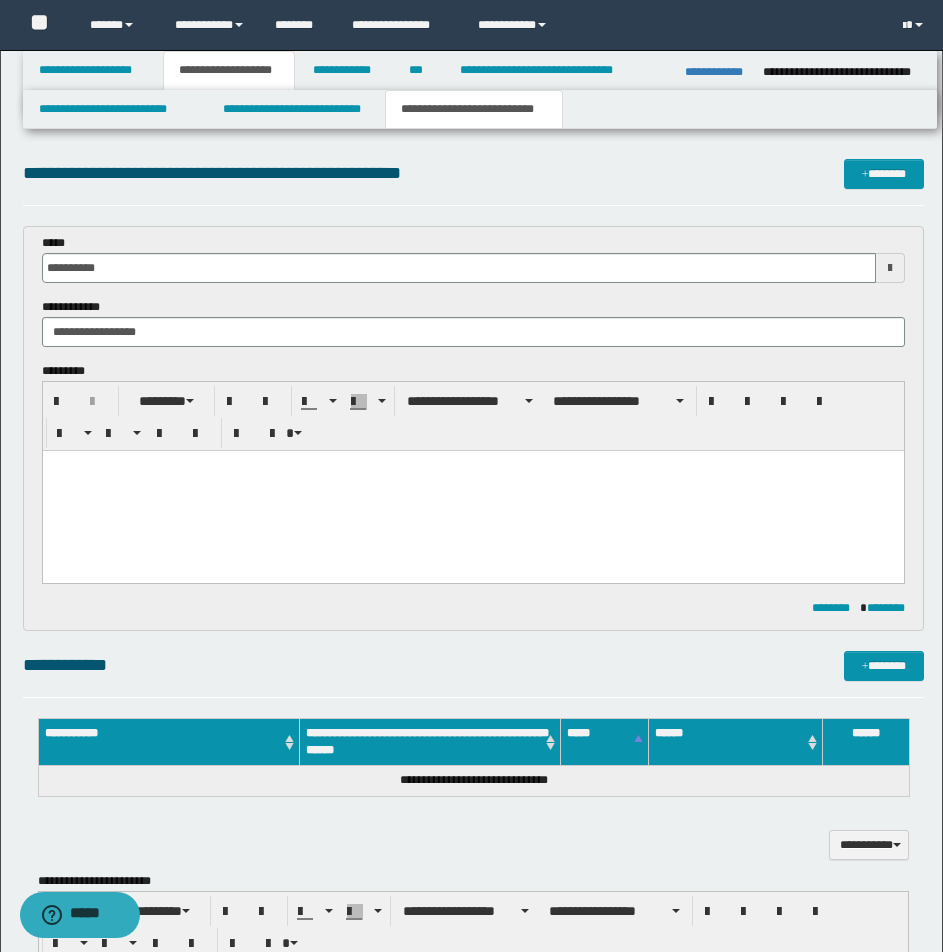 paste 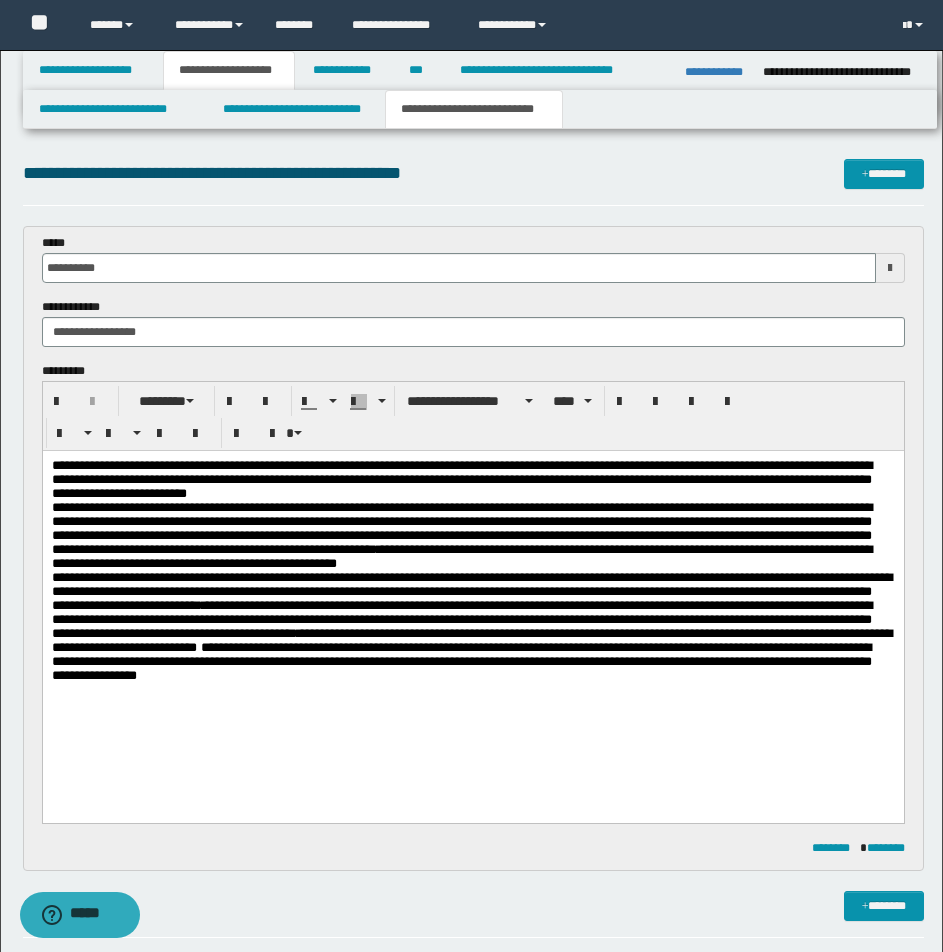 scroll, scrollTop: 833, scrollLeft: 0, axis: vertical 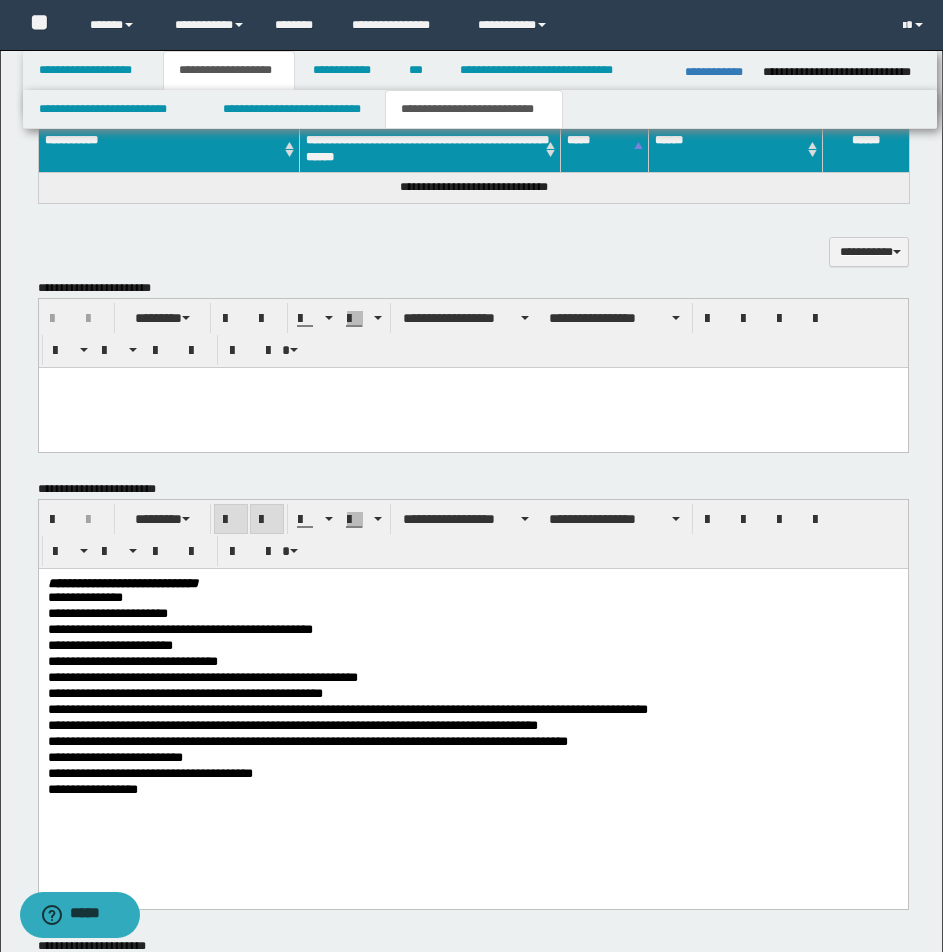click at bounding box center (472, 382) 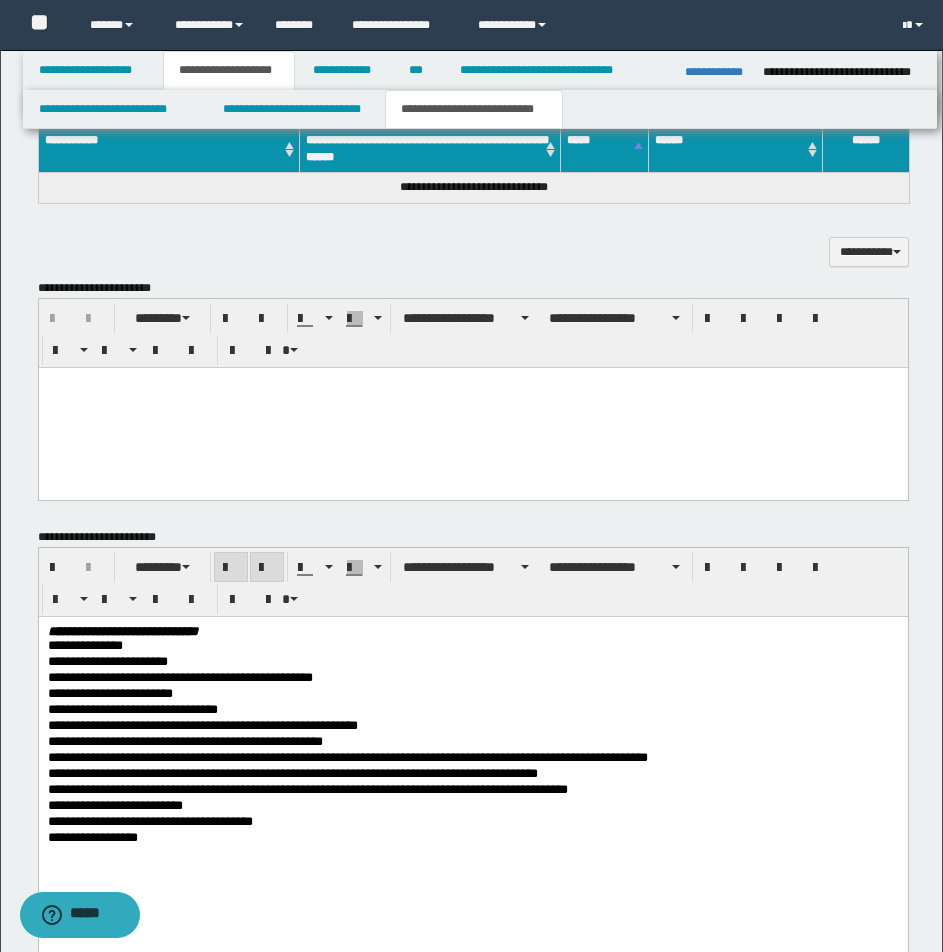 type 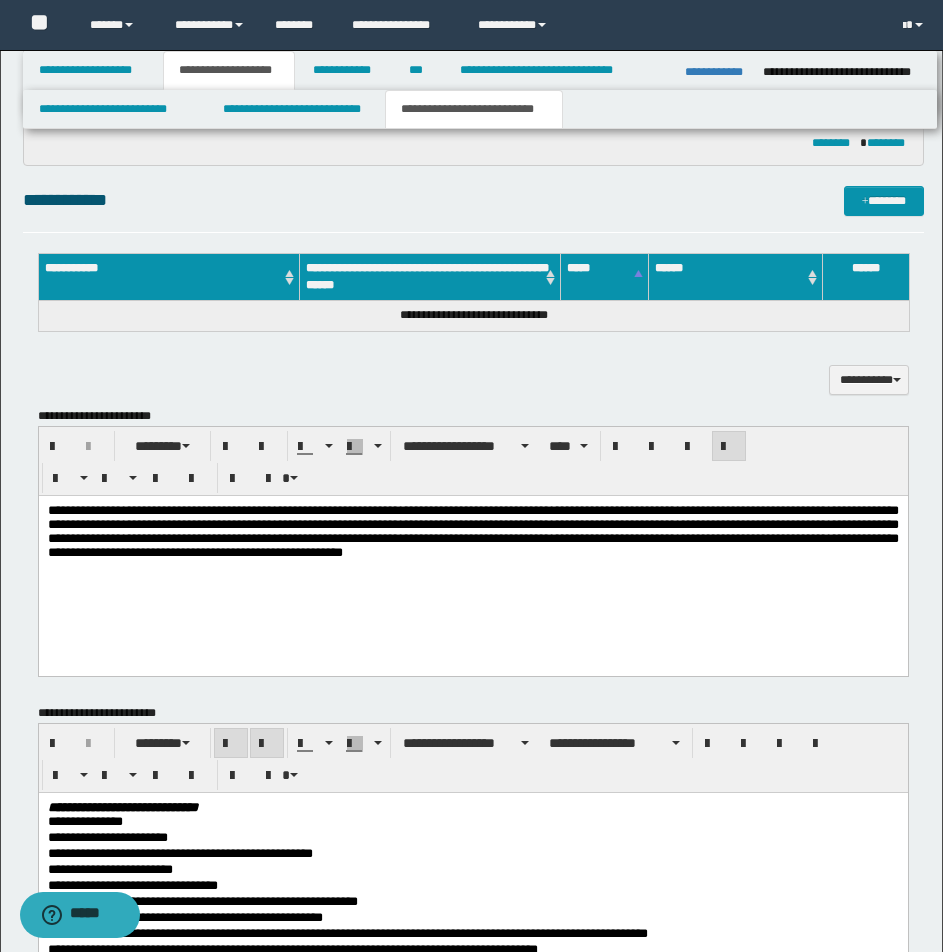 scroll, scrollTop: 643, scrollLeft: 0, axis: vertical 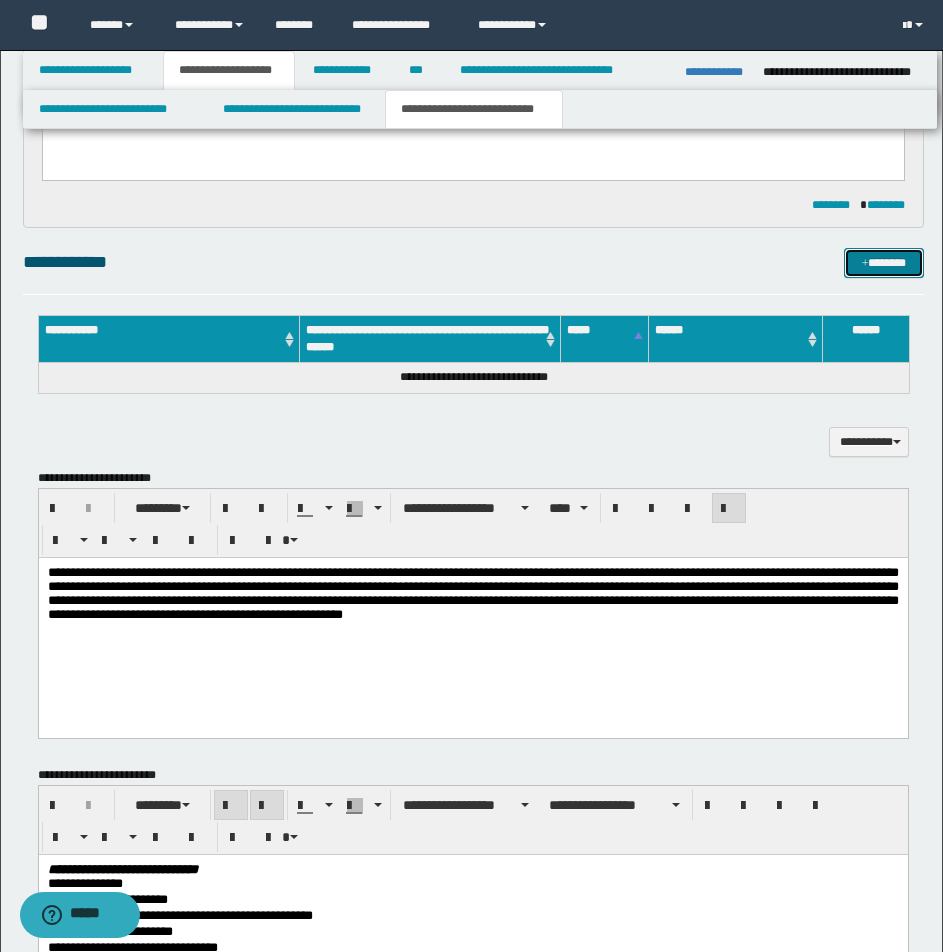click on "*******" at bounding box center (884, 263) 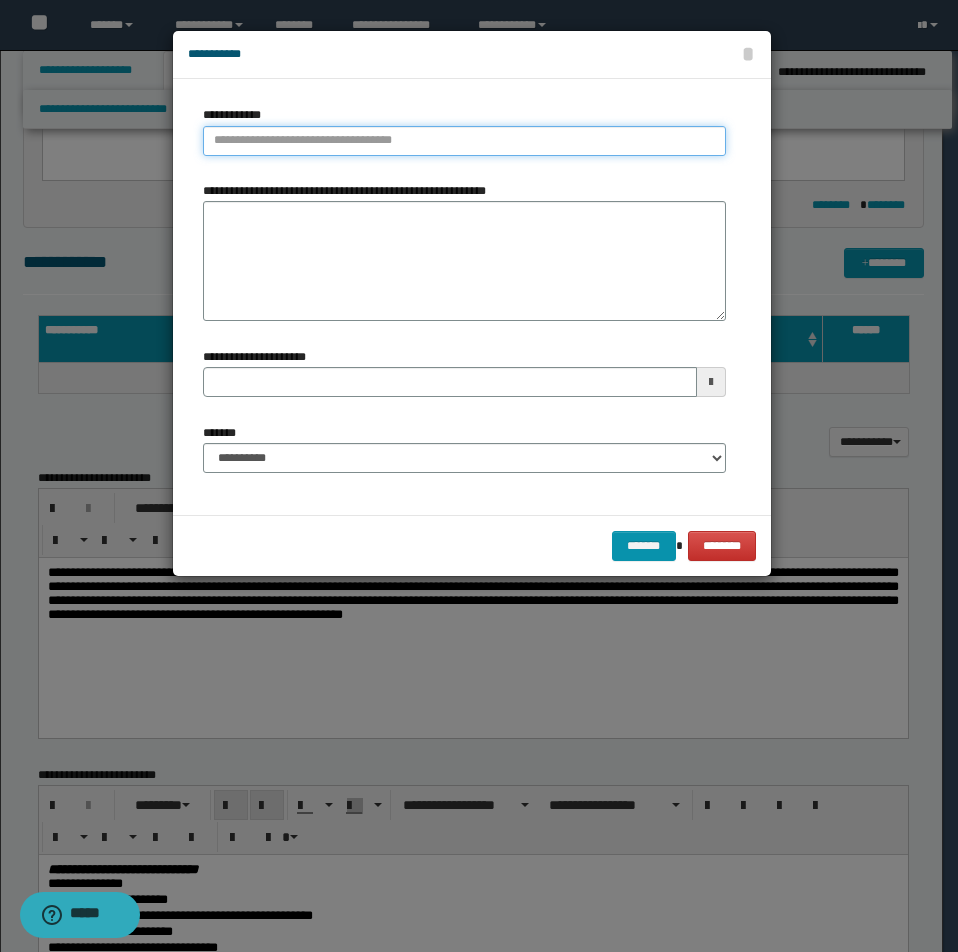 click on "**********" at bounding box center [464, 141] 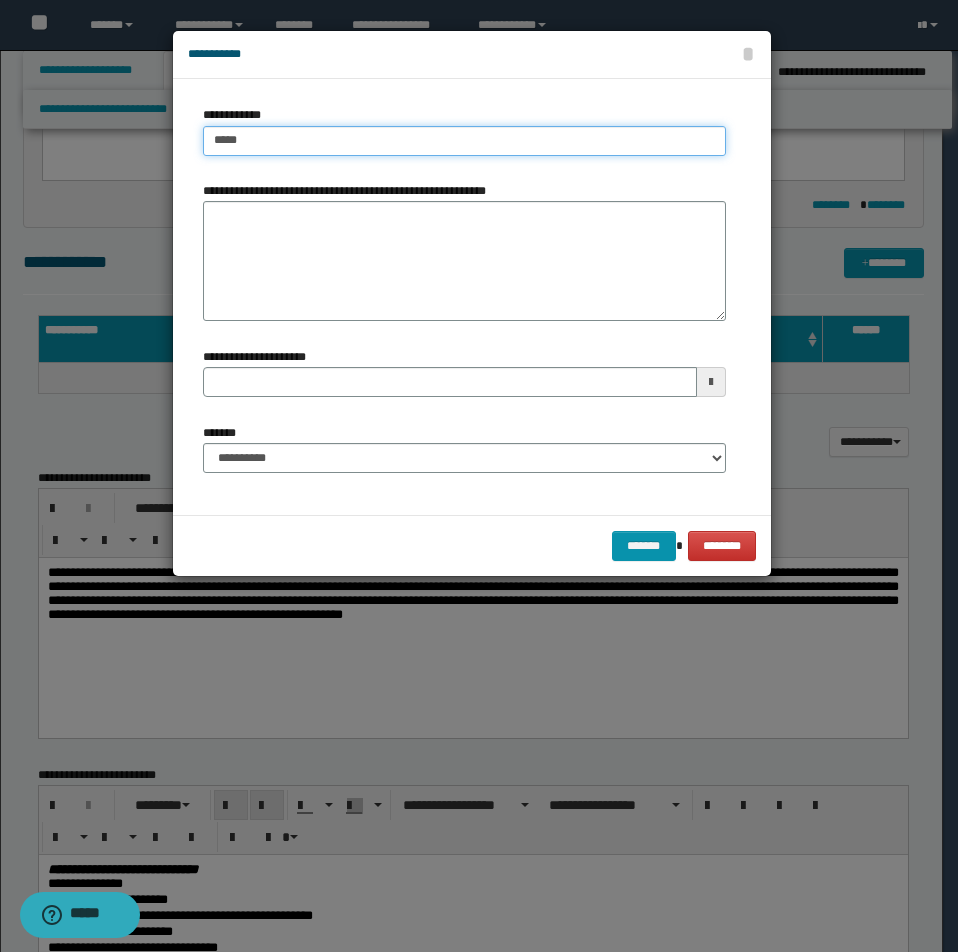 type on "*****" 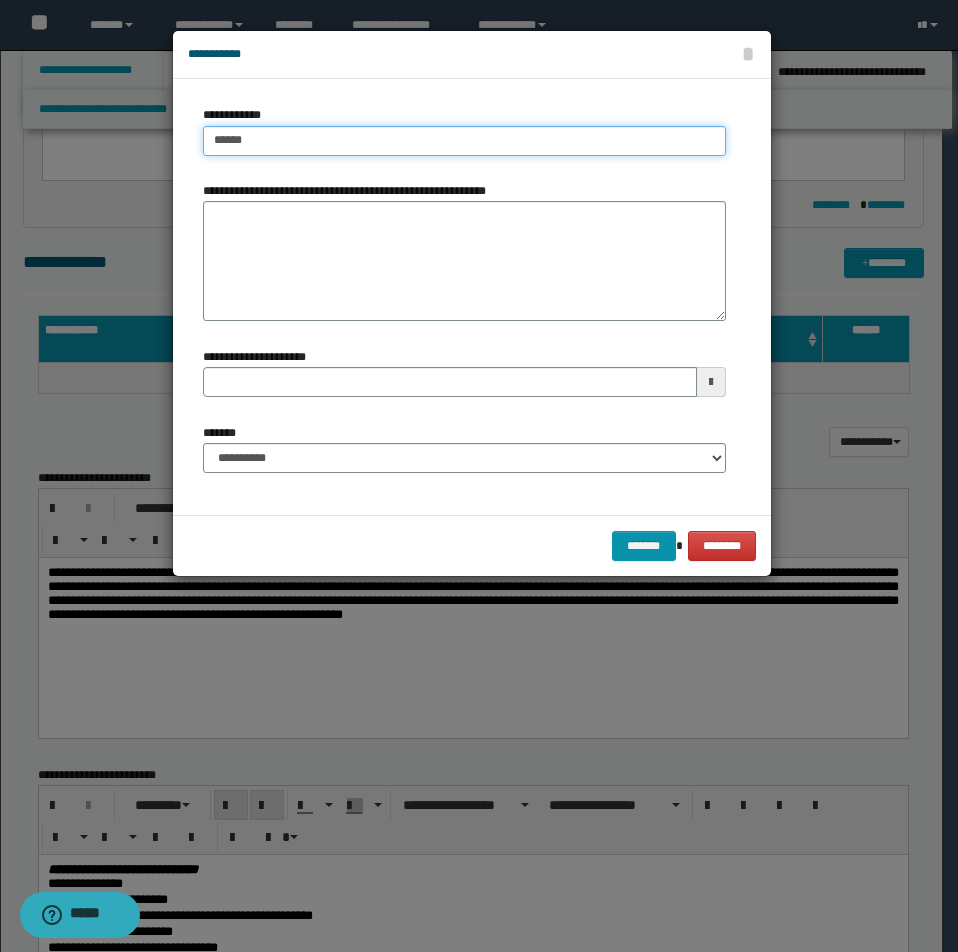 type on "*****" 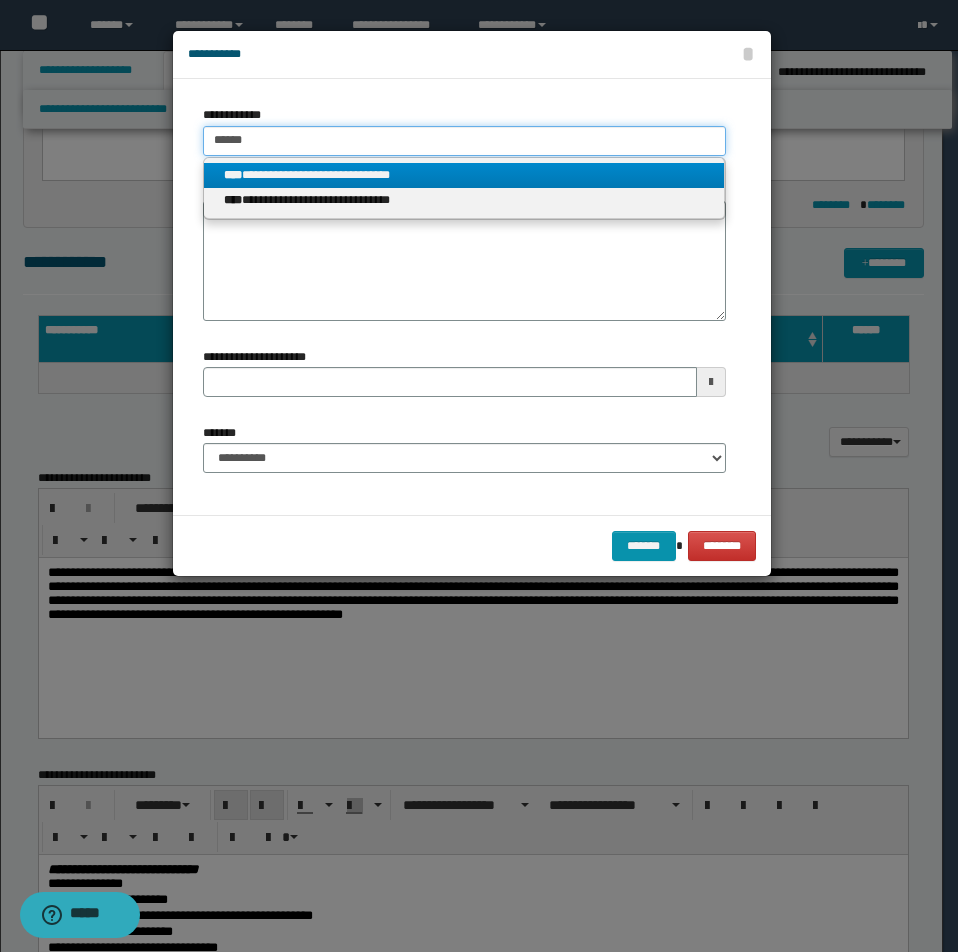 type on "*****" 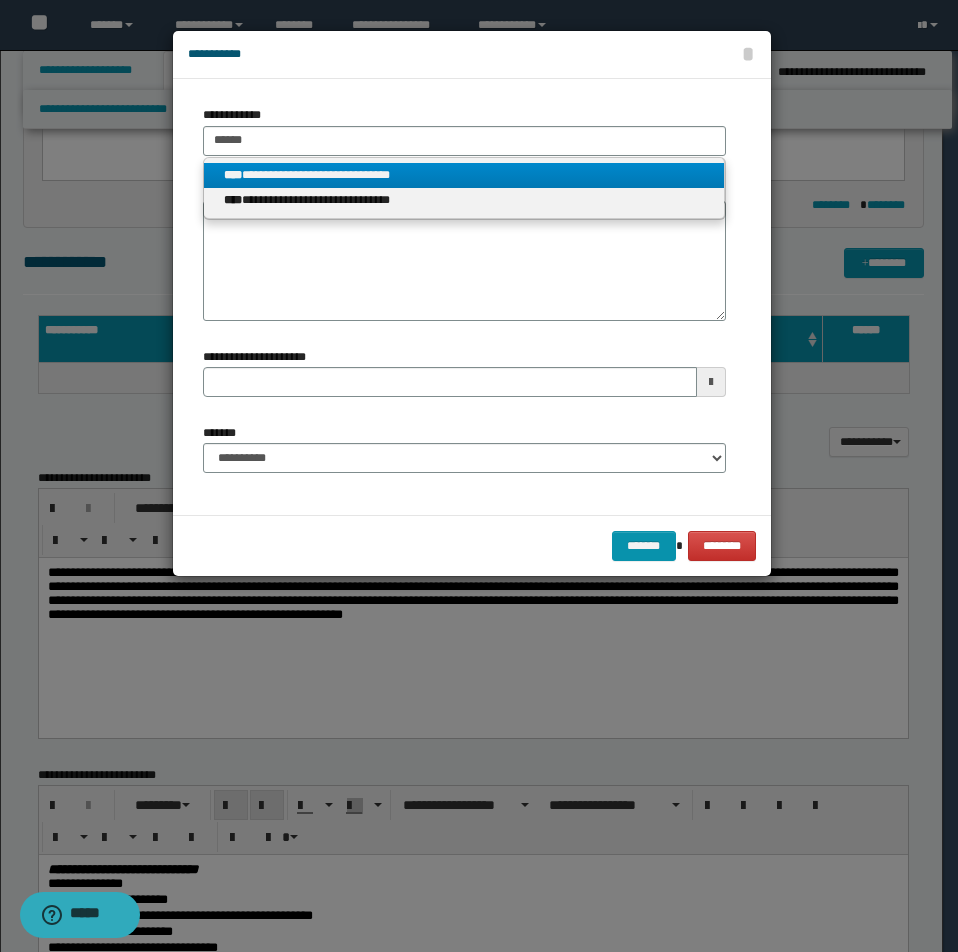 click on "**********" at bounding box center [464, 175] 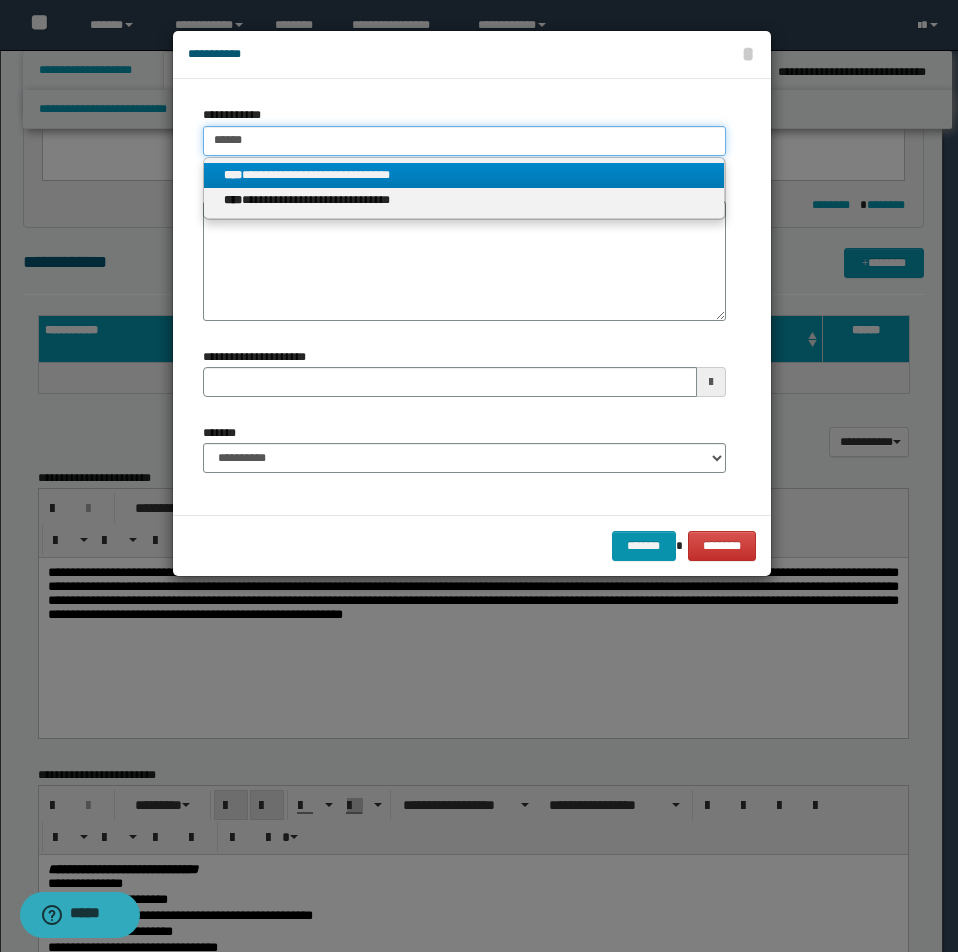 type 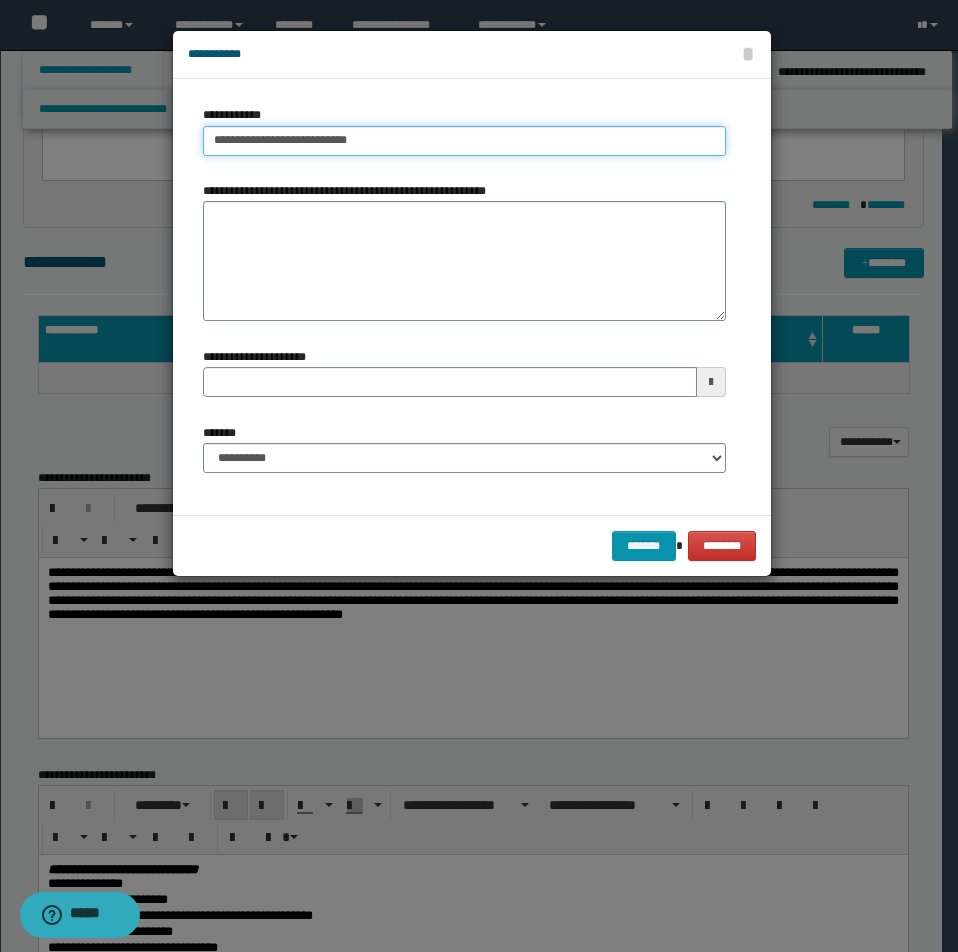 drag, startPoint x: 208, startPoint y: 142, endPoint x: 443, endPoint y: 180, distance: 238.05252 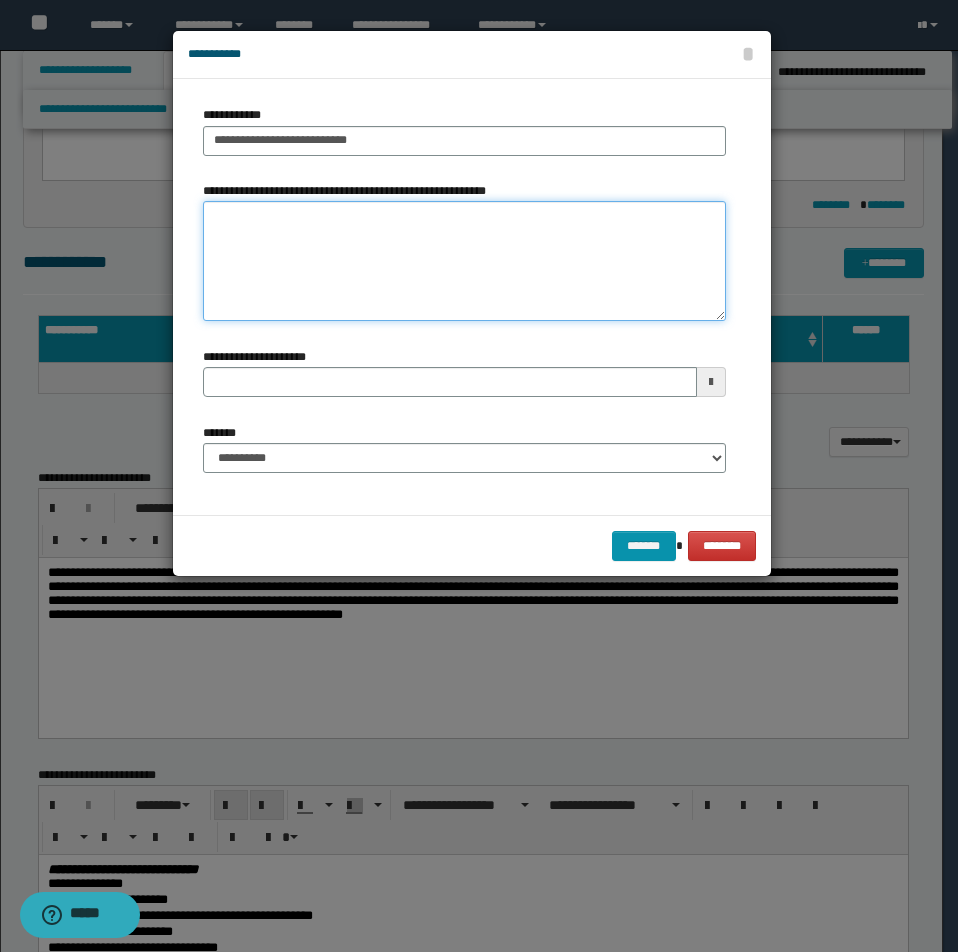 click on "**********" at bounding box center (464, 261) 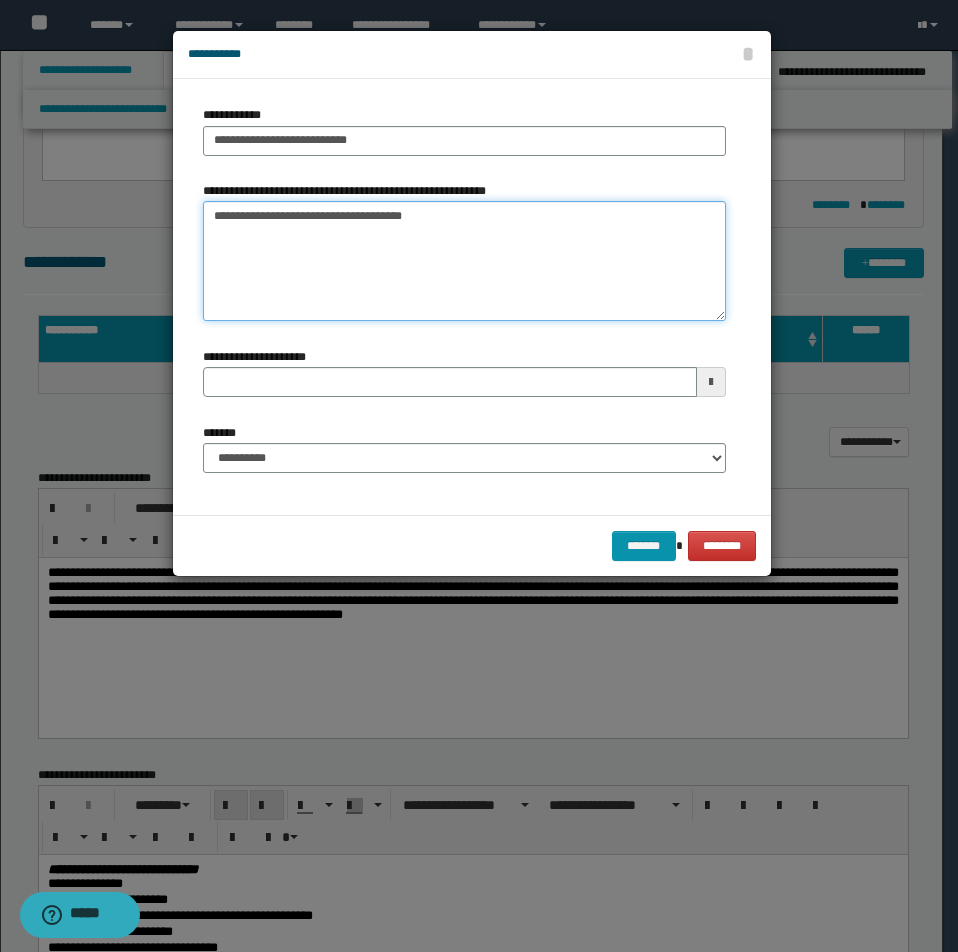 type on "**********" 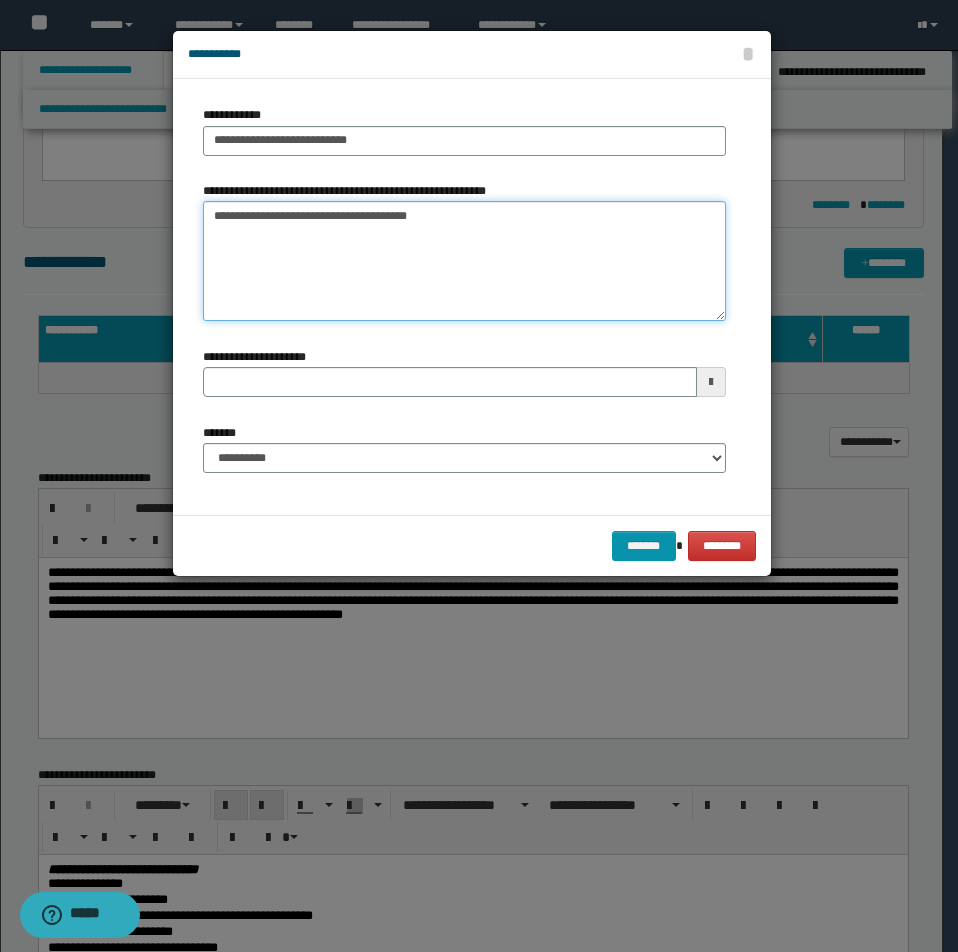type 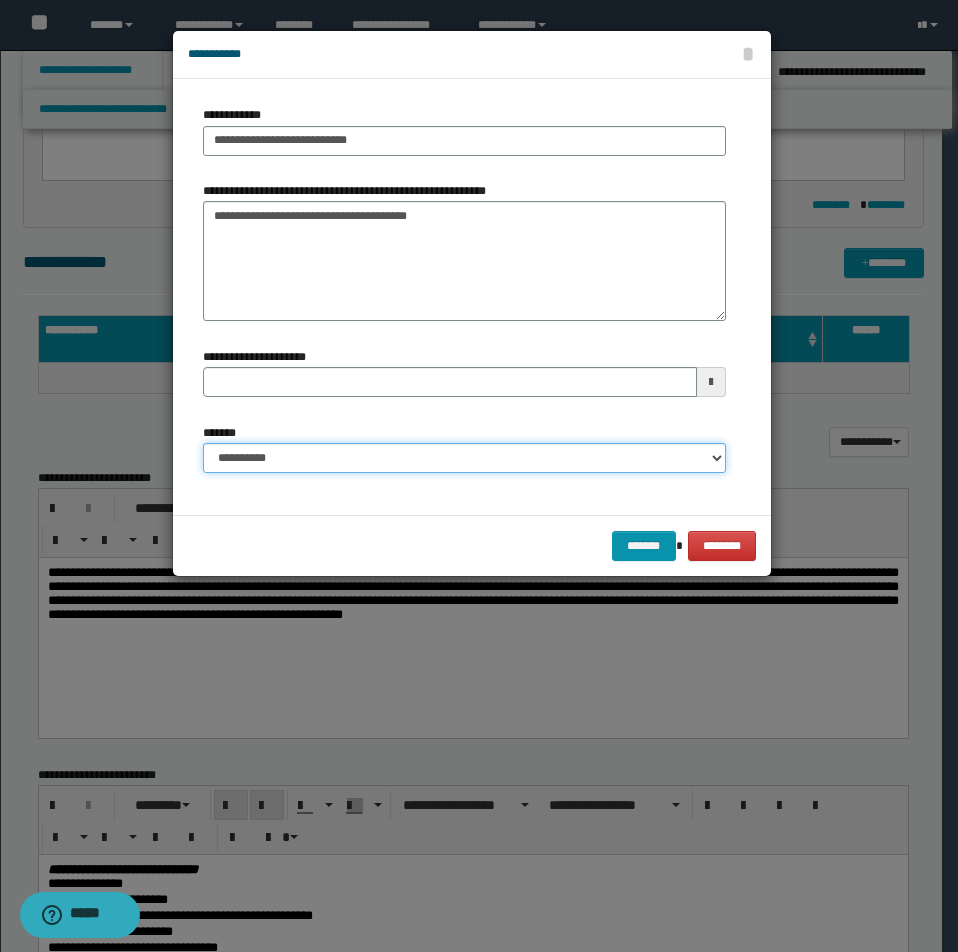 click on "**********" at bounding box center (464, 458) 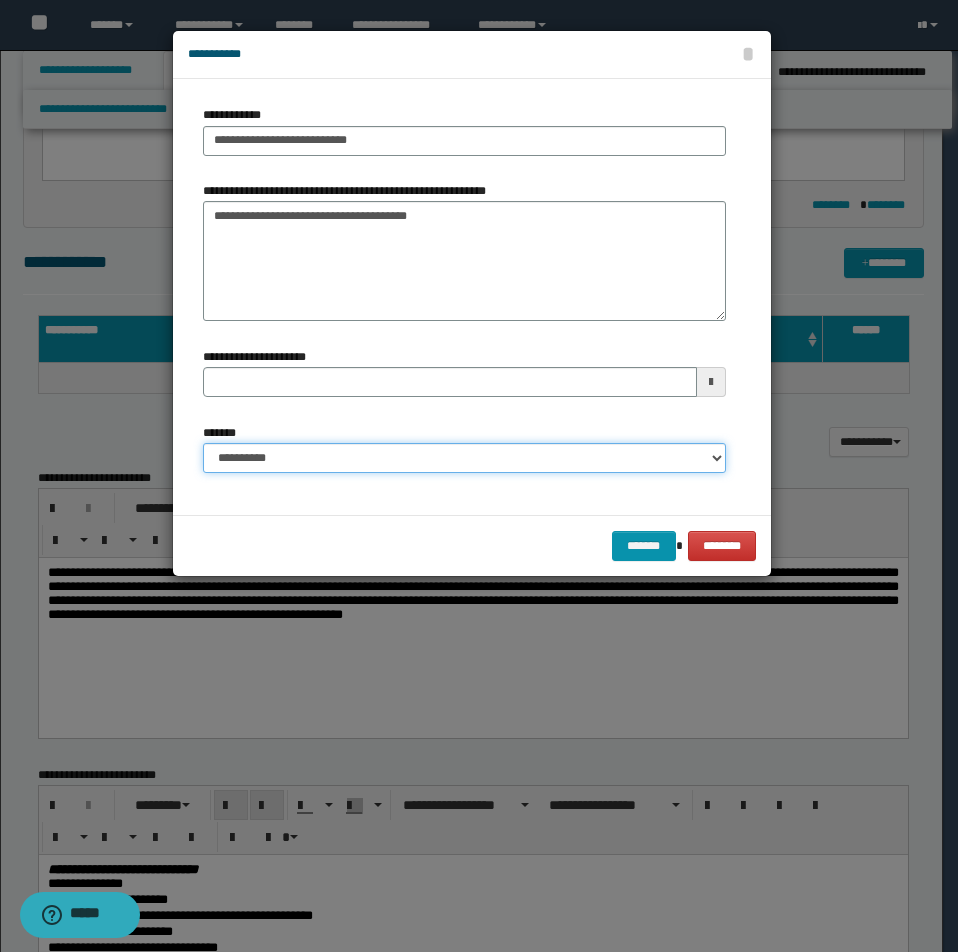 select on "*" 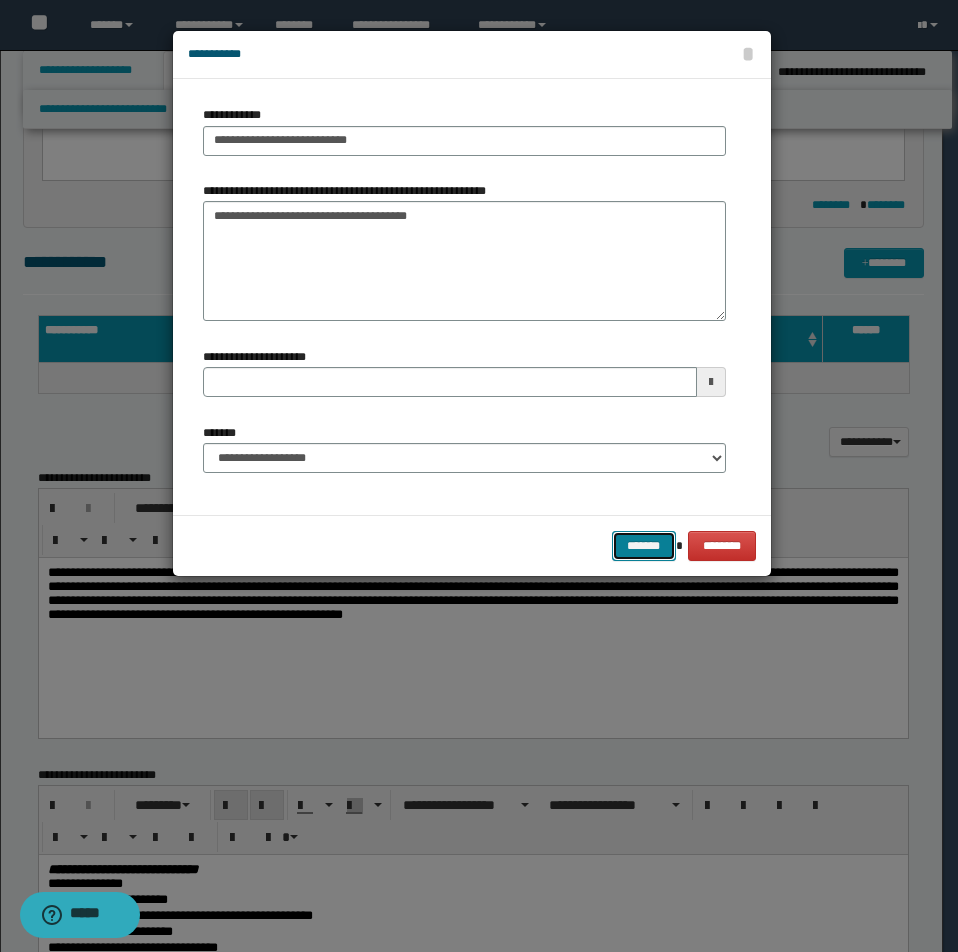 click on "*******" at bounding box center [644, 546] 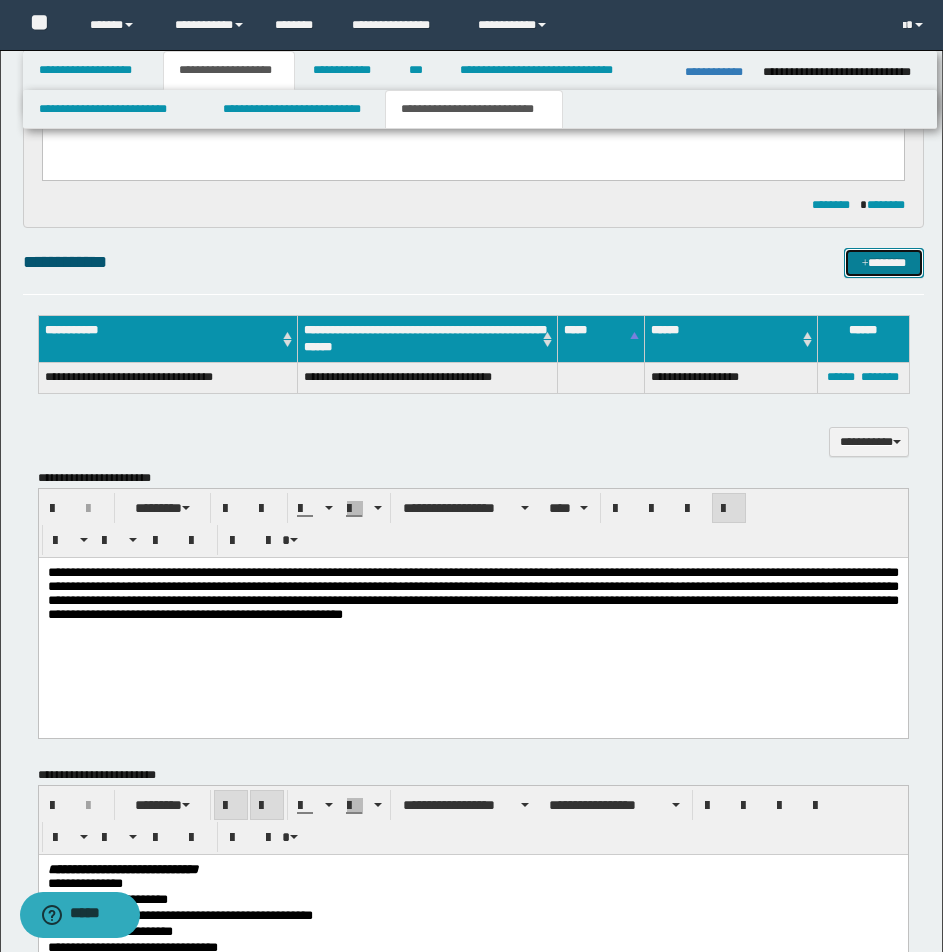 click on "*******" at bounding box center (884, 263) 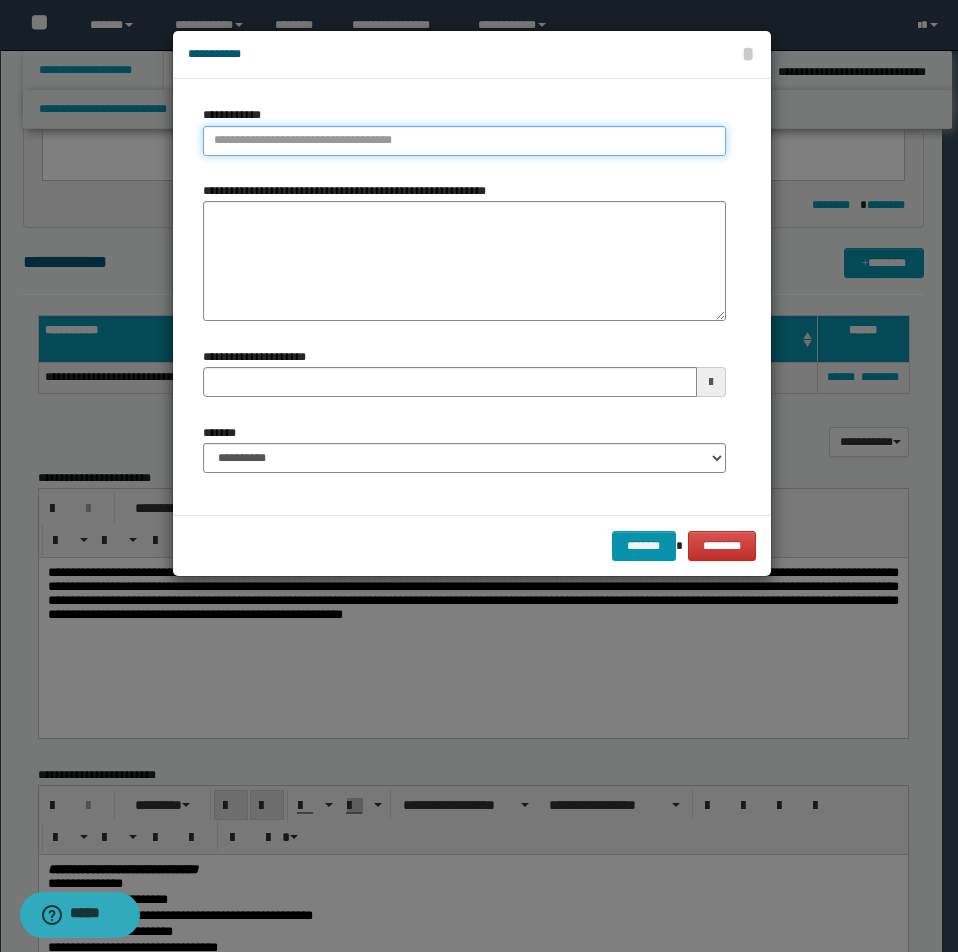 type on "**********" 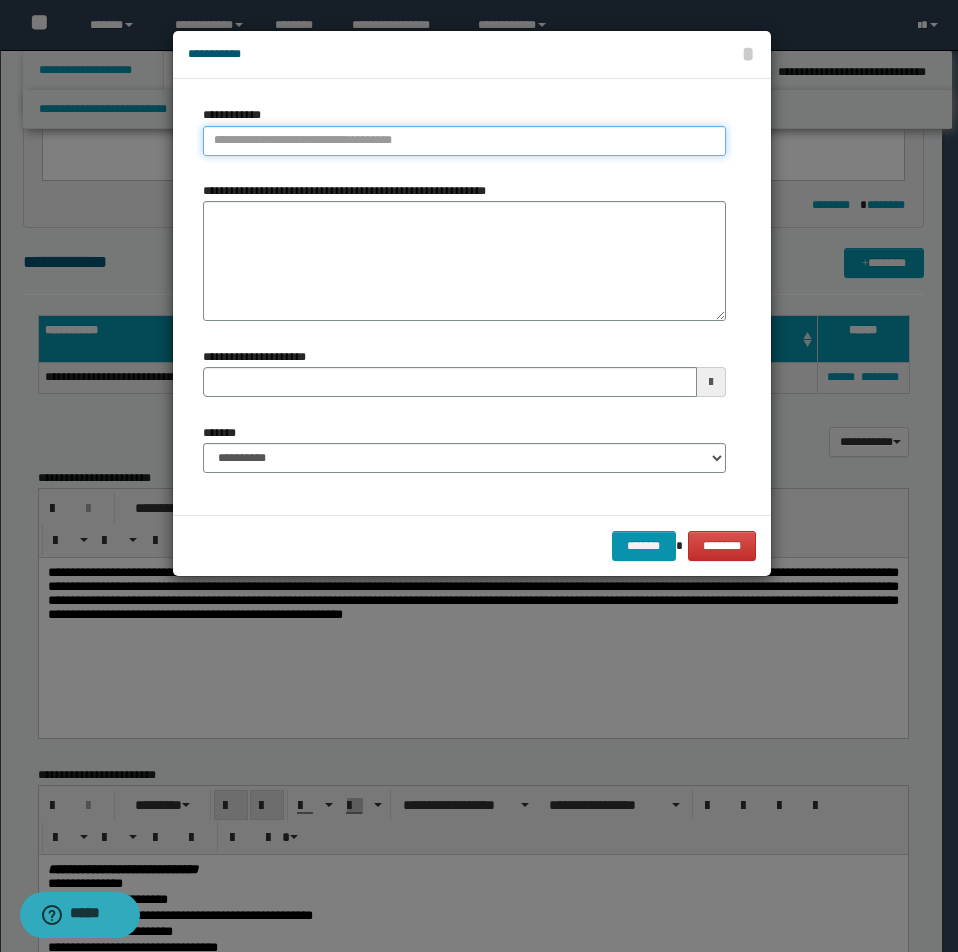click on "**********" at bounding box center [464, 141] 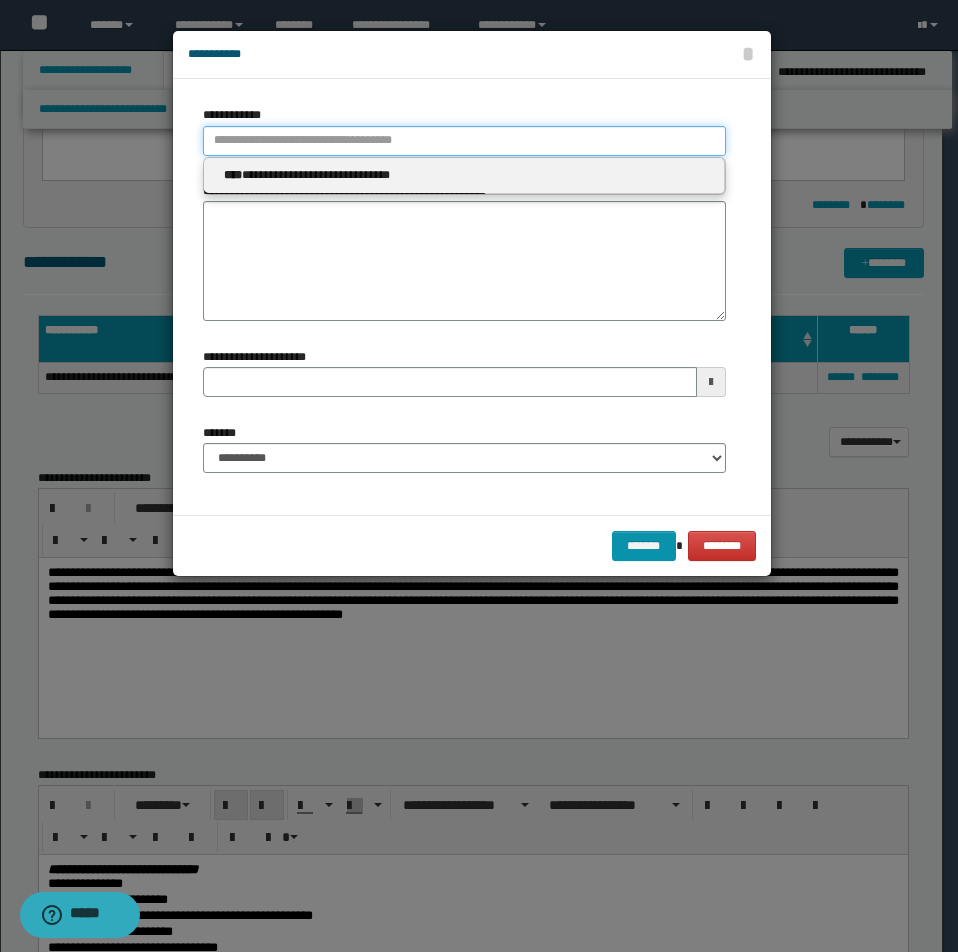 type 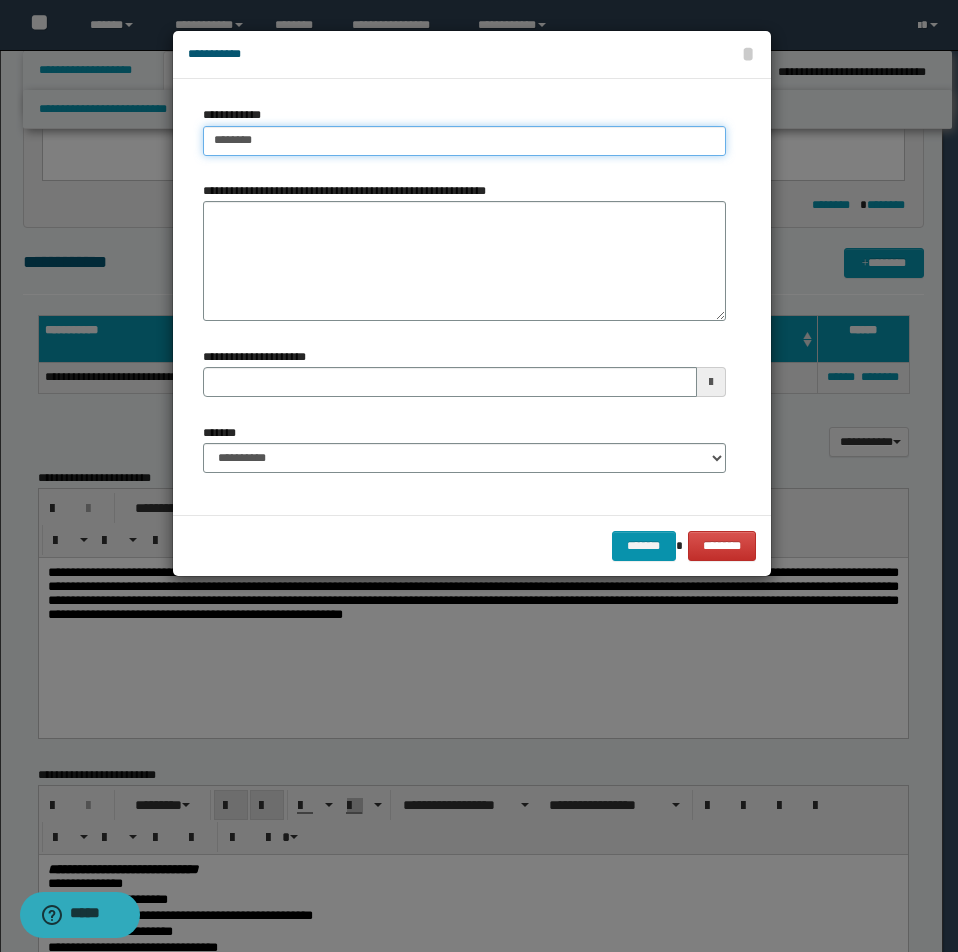 type on "********" 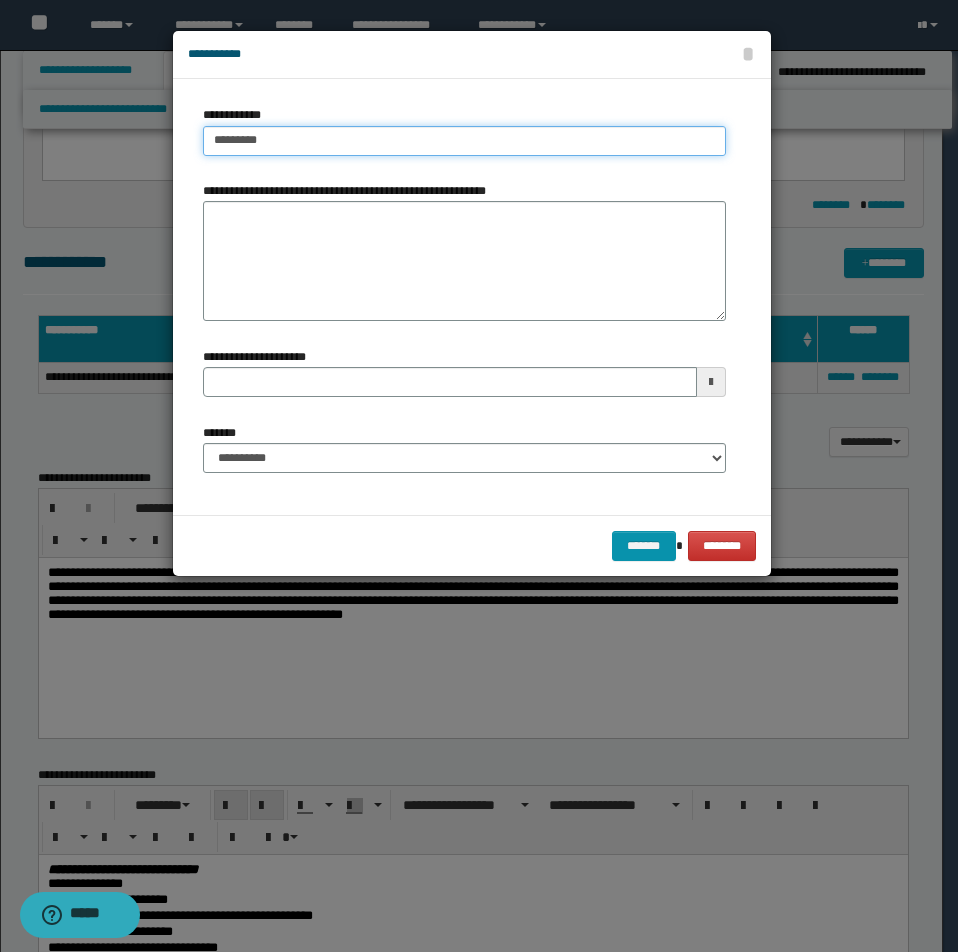 type on "********" 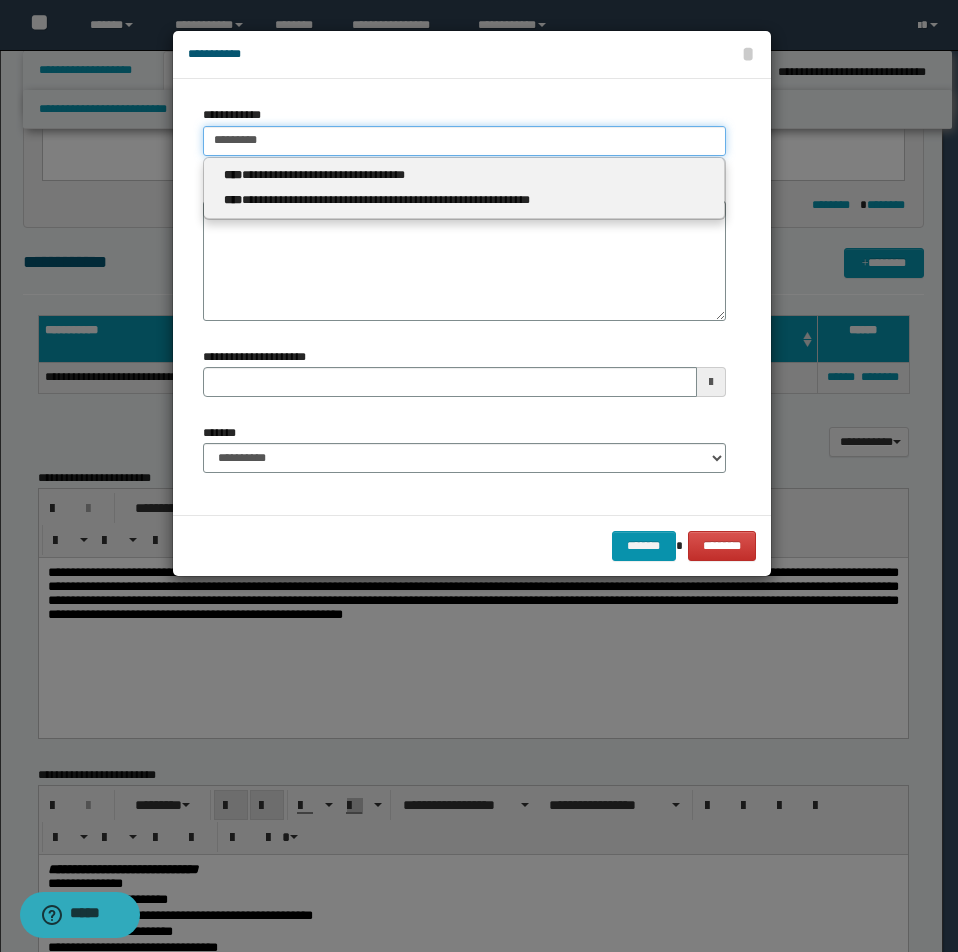 type 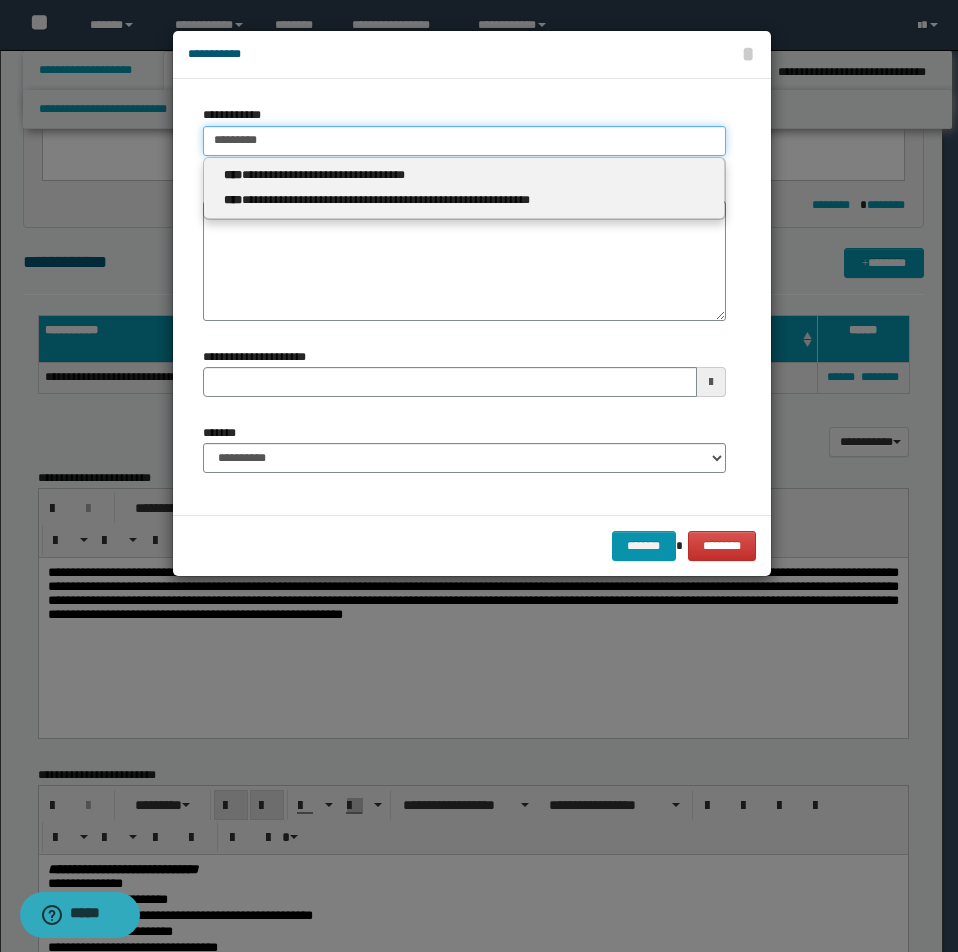 type on "**********" 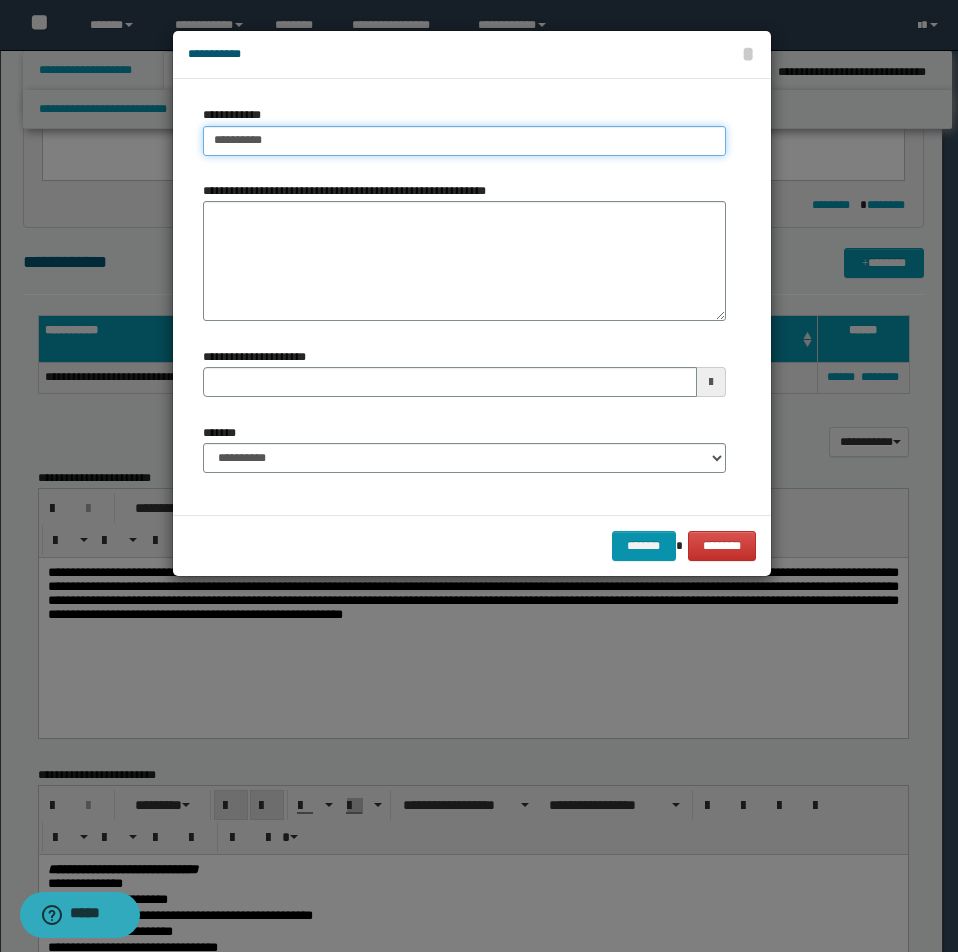 type on "**********" 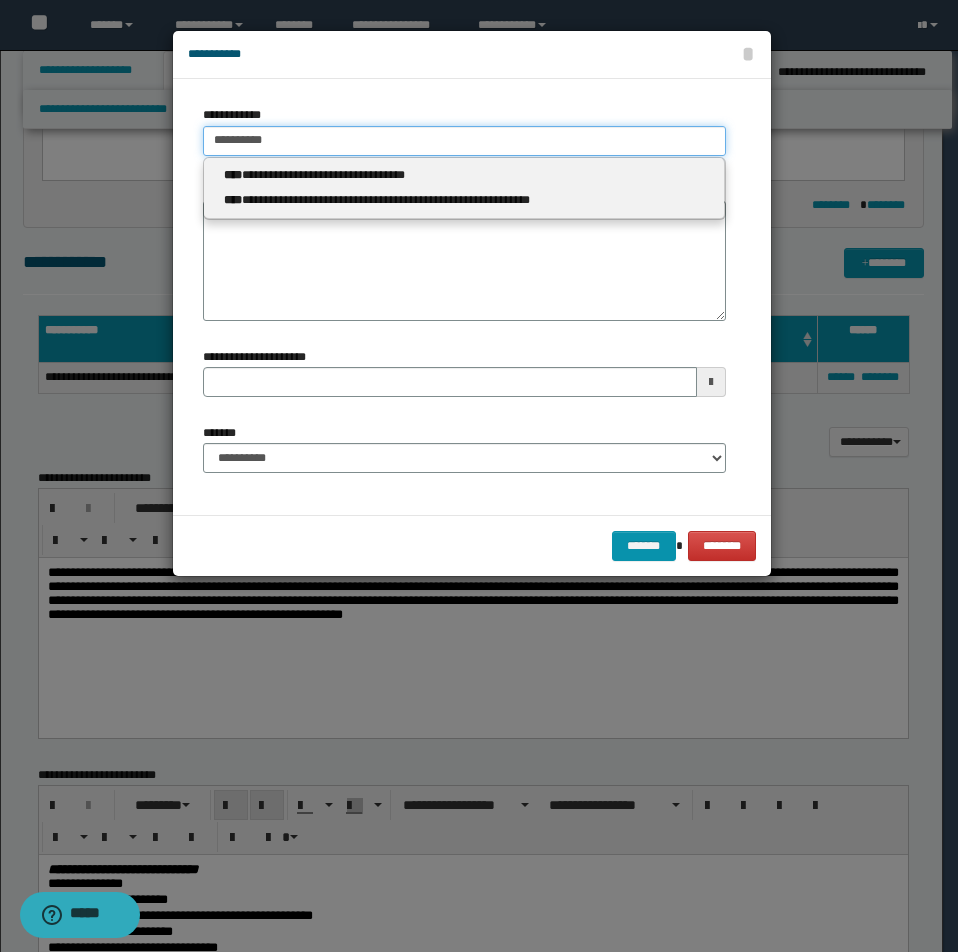 type 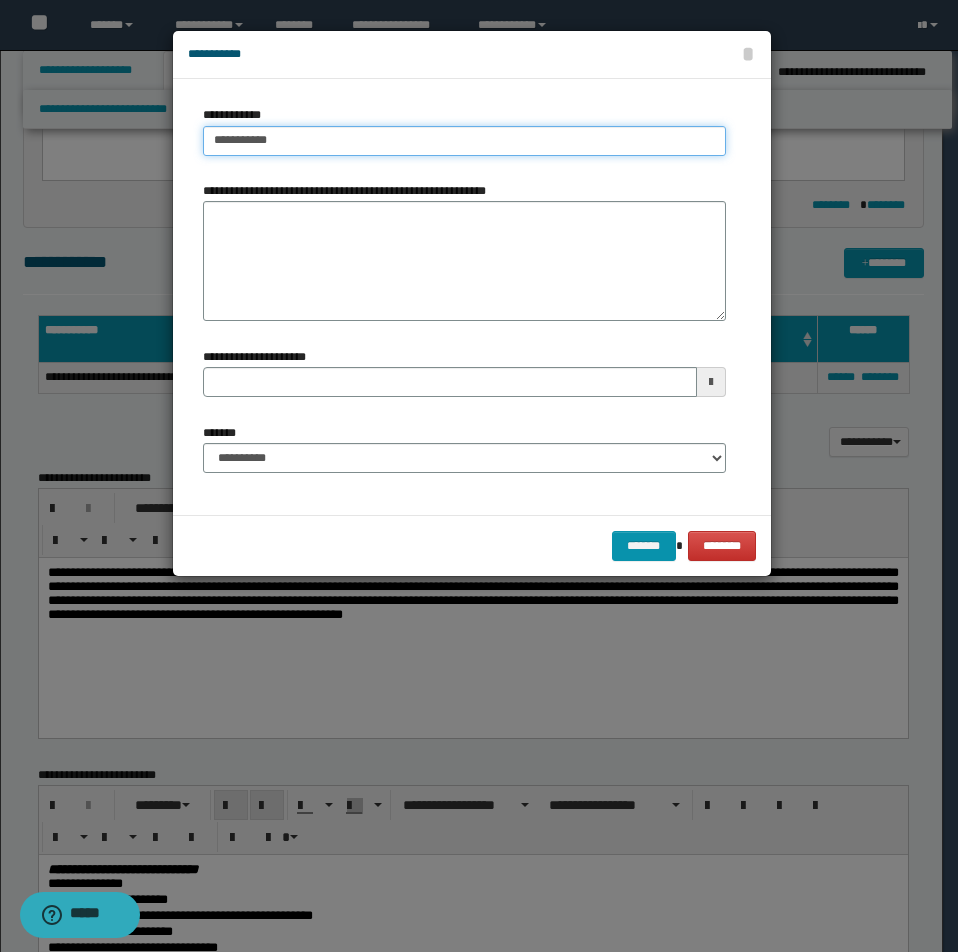 type on "**********" 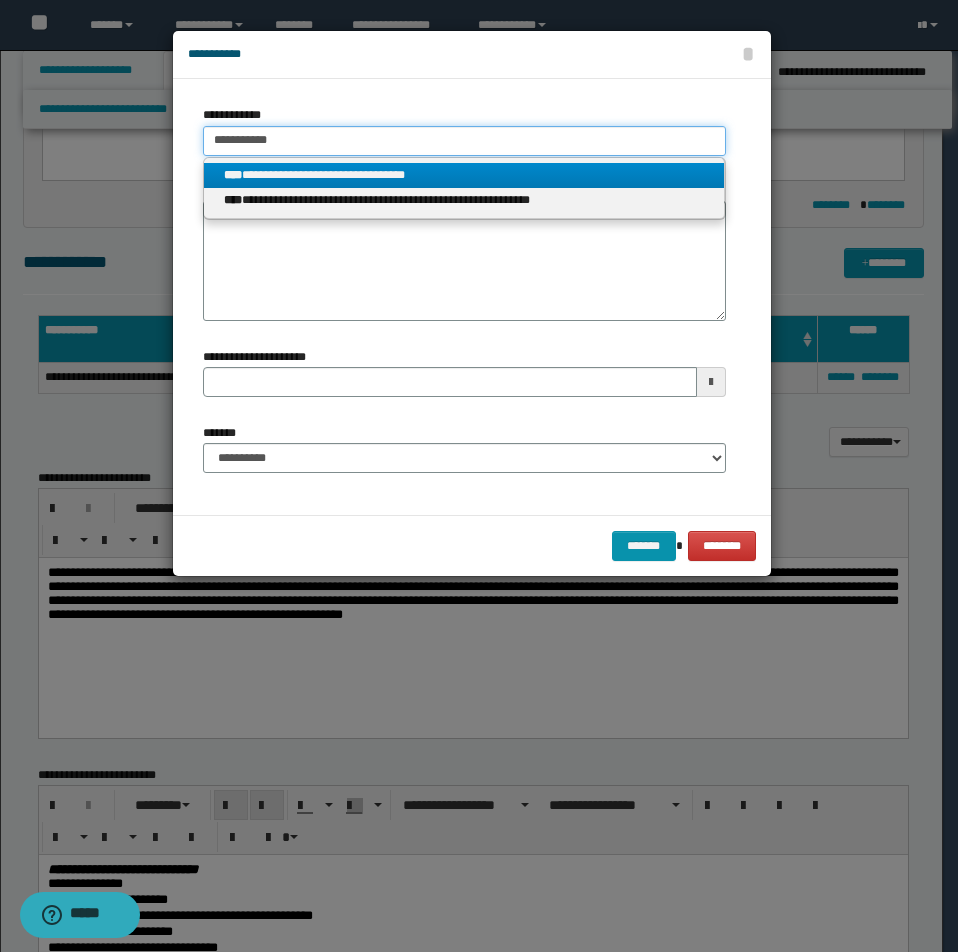 type on "**********" 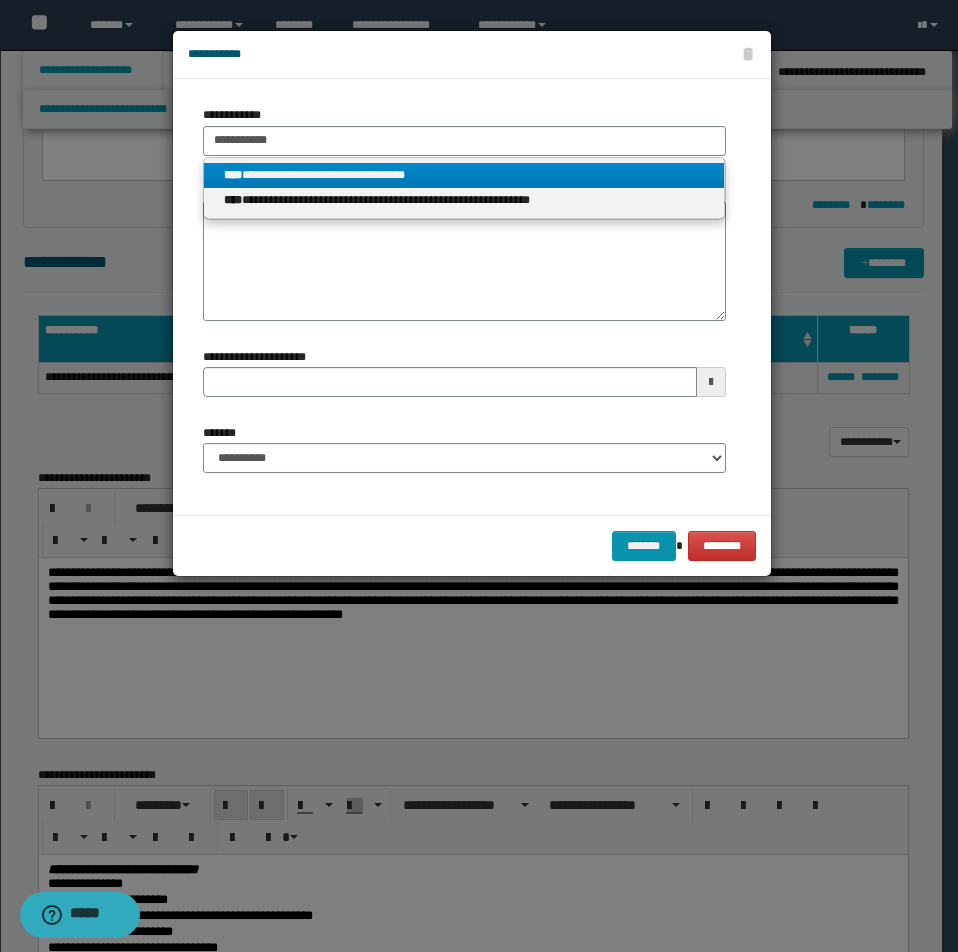 click on "**********" at bounding box center [464, 175] 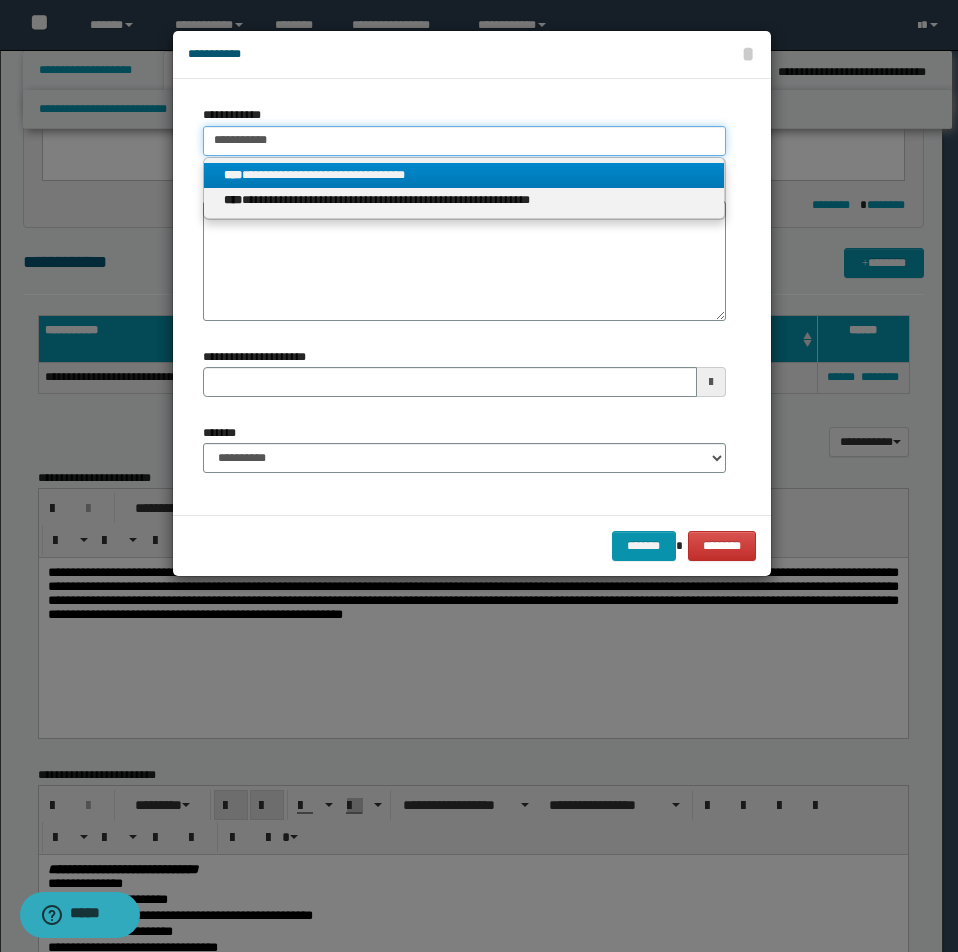 type 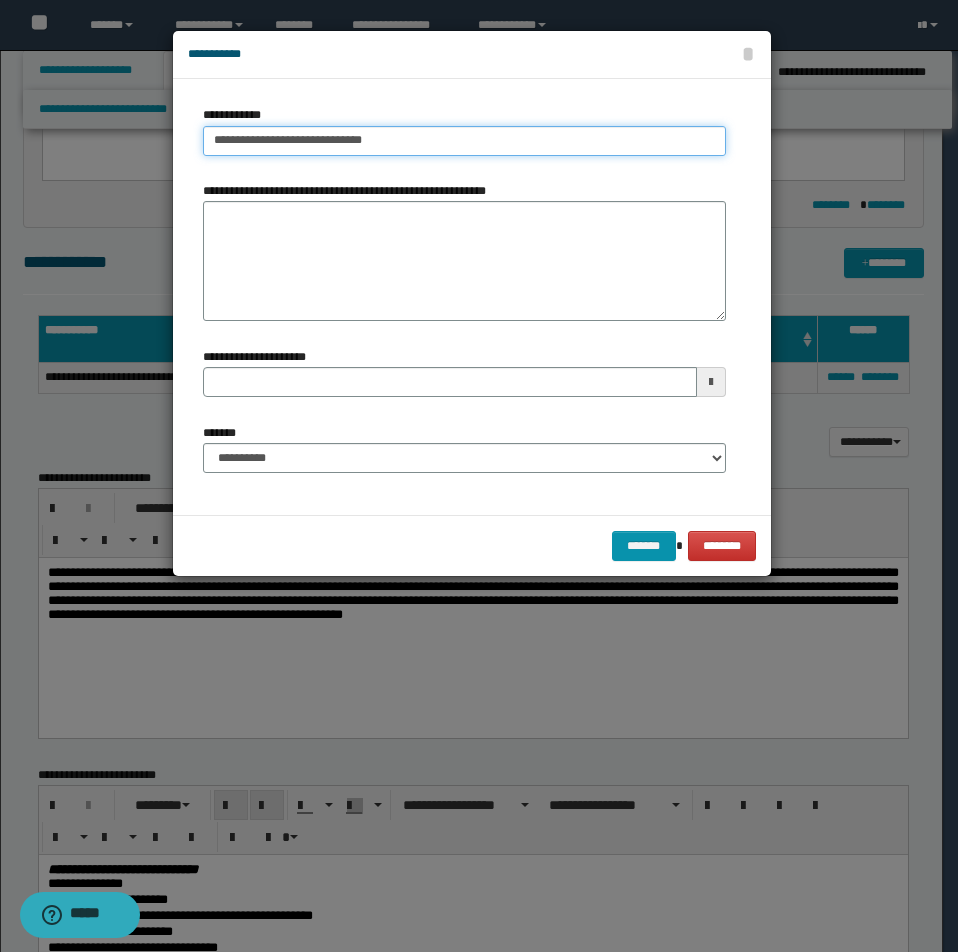 drag, startPoint x: 212, startPoint y: 140, endPoint x: 472, endPoint y: 158, distance: 260.62234 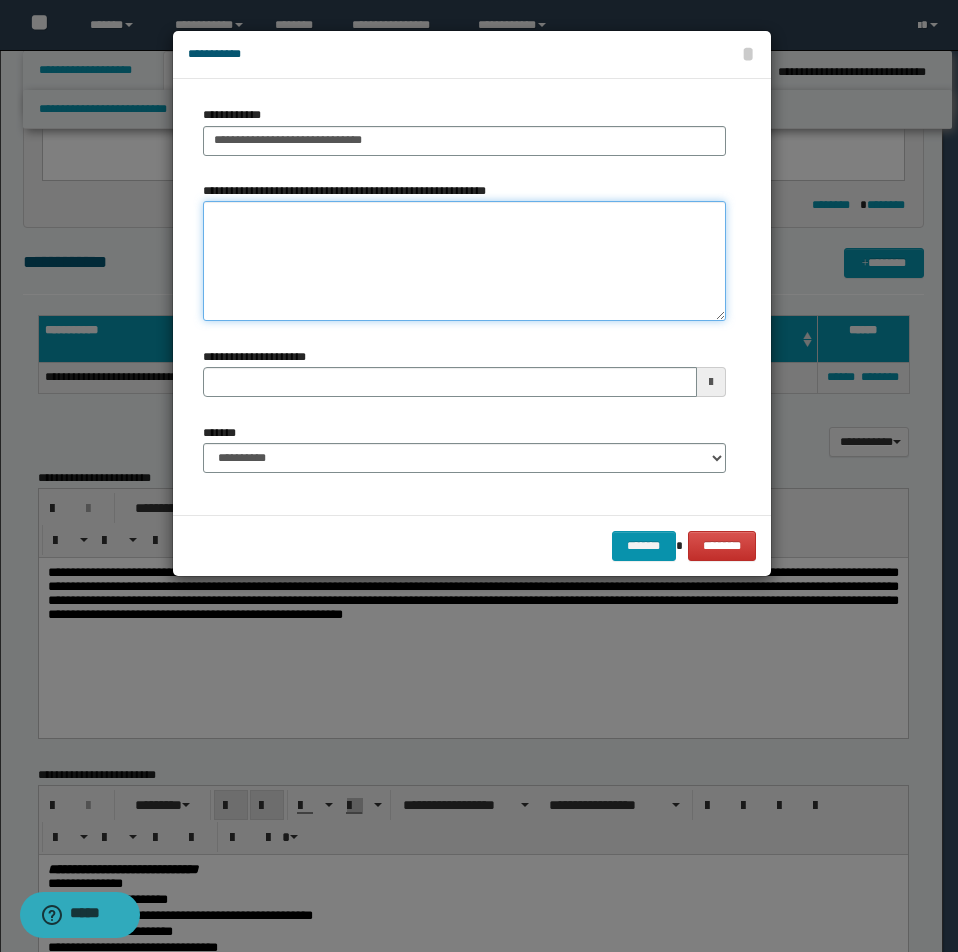 click on "**********" at bounding box center [464, 261] 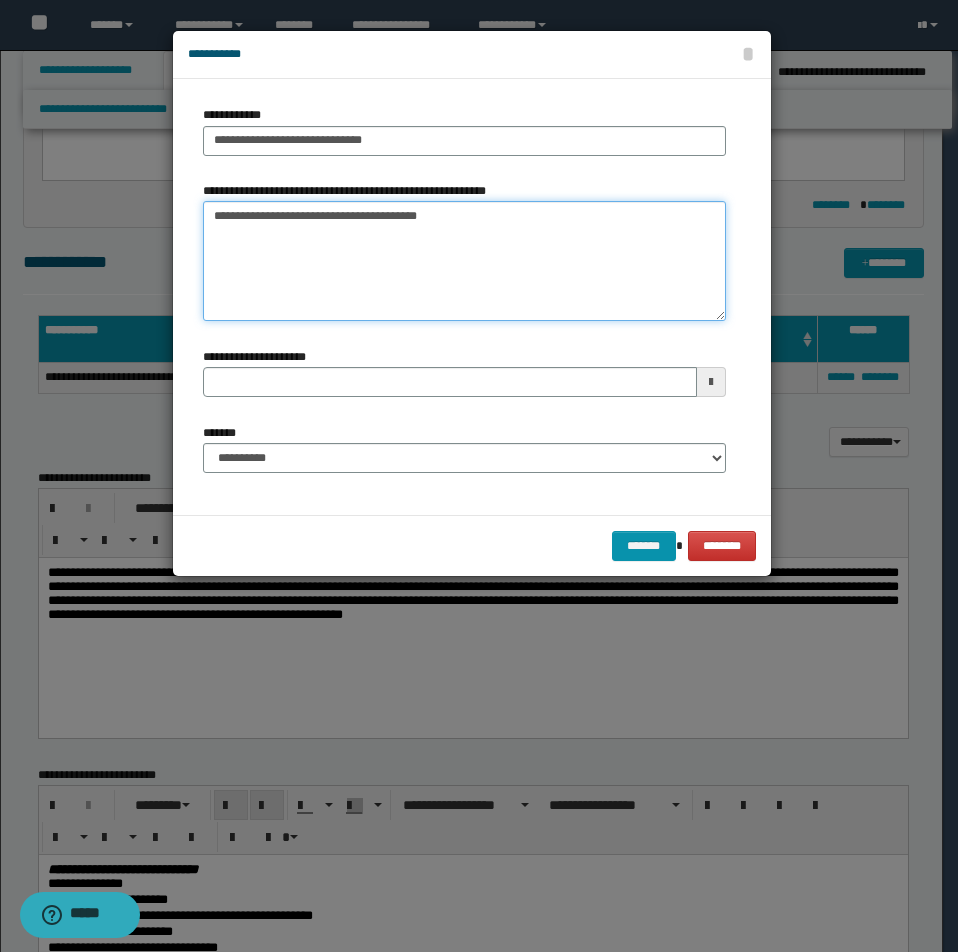 type on "**********" 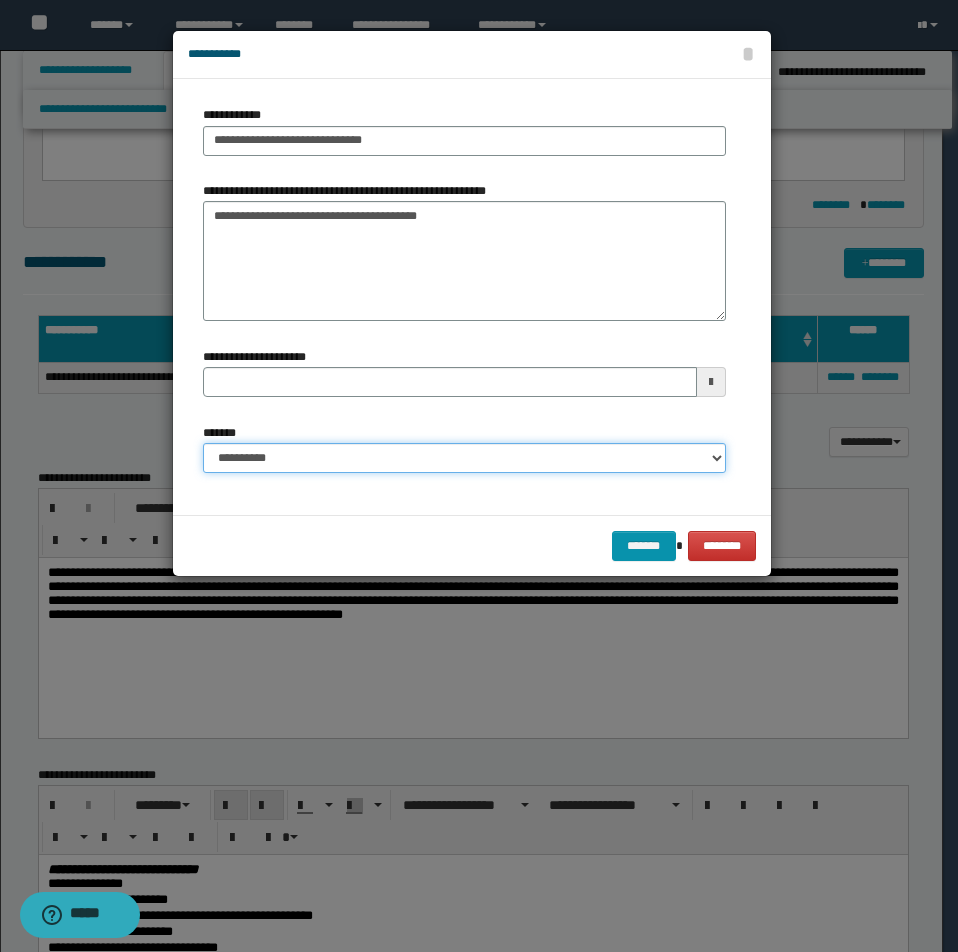 click on "**********" at bounding box center [464, 458] 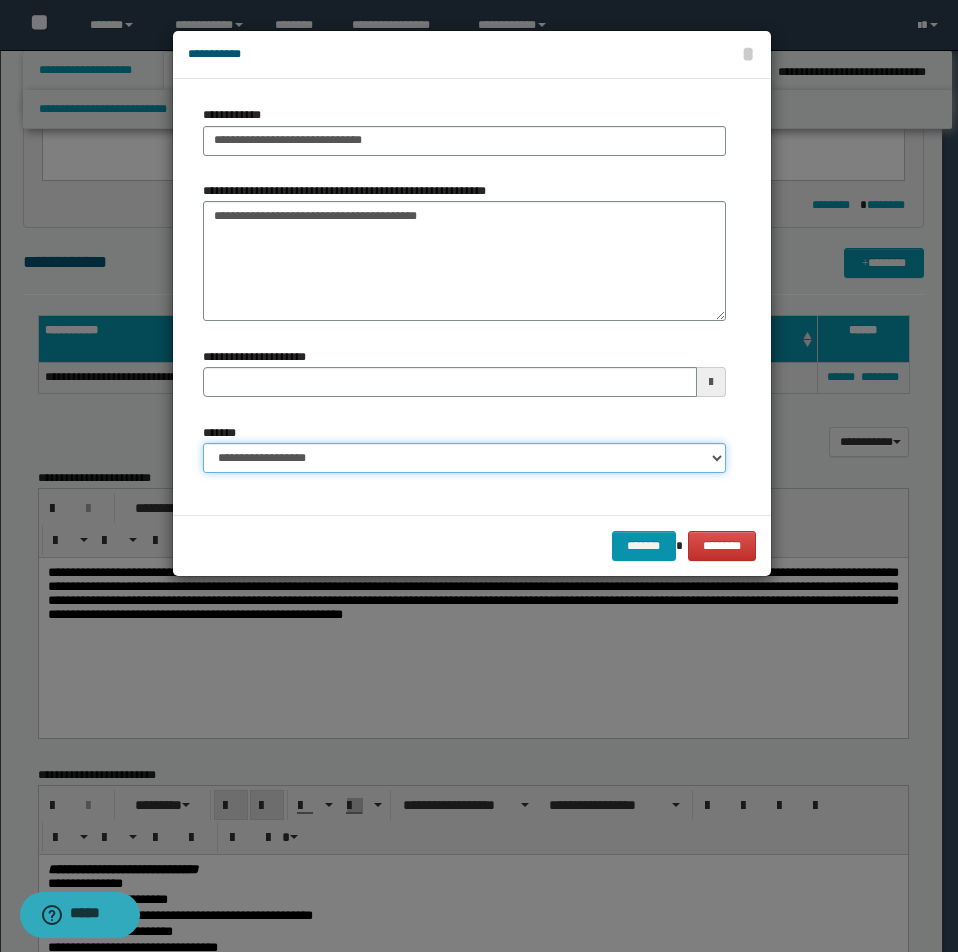 click on "**********" at bounding box center (464, 458) 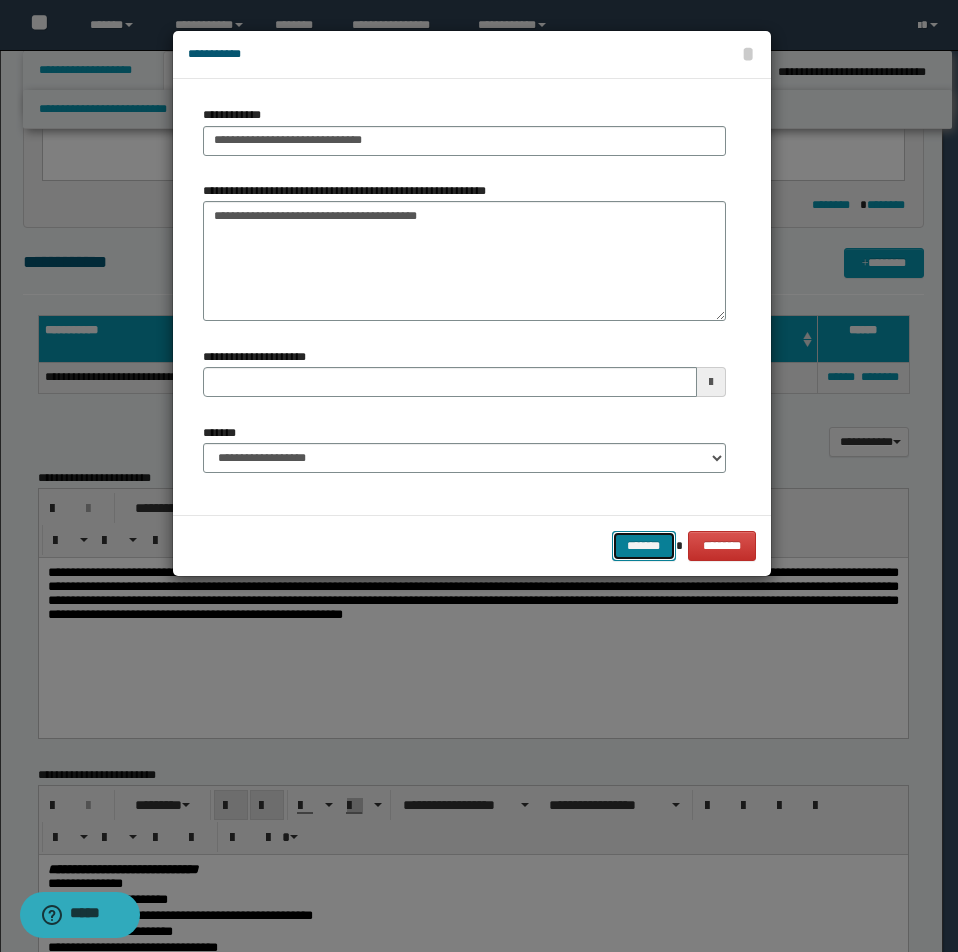 click on "*******" at bounding box center (644, 546) 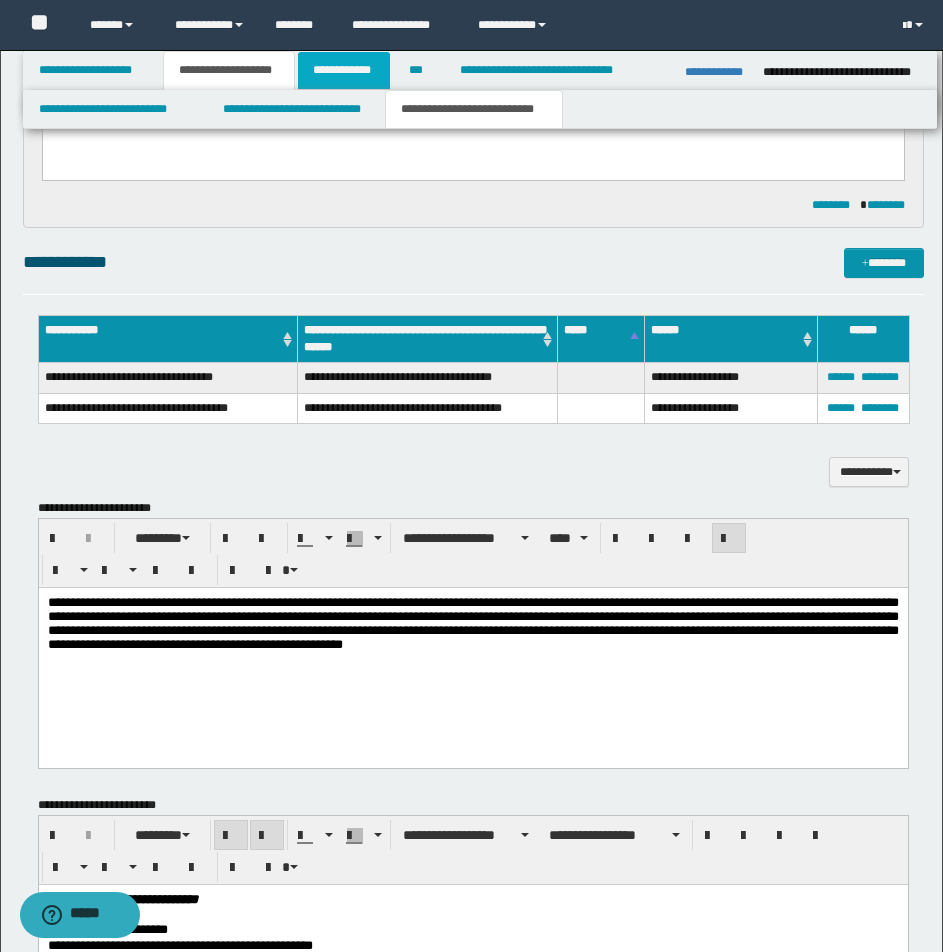 click on "**********" at bounding box center [344, 70] 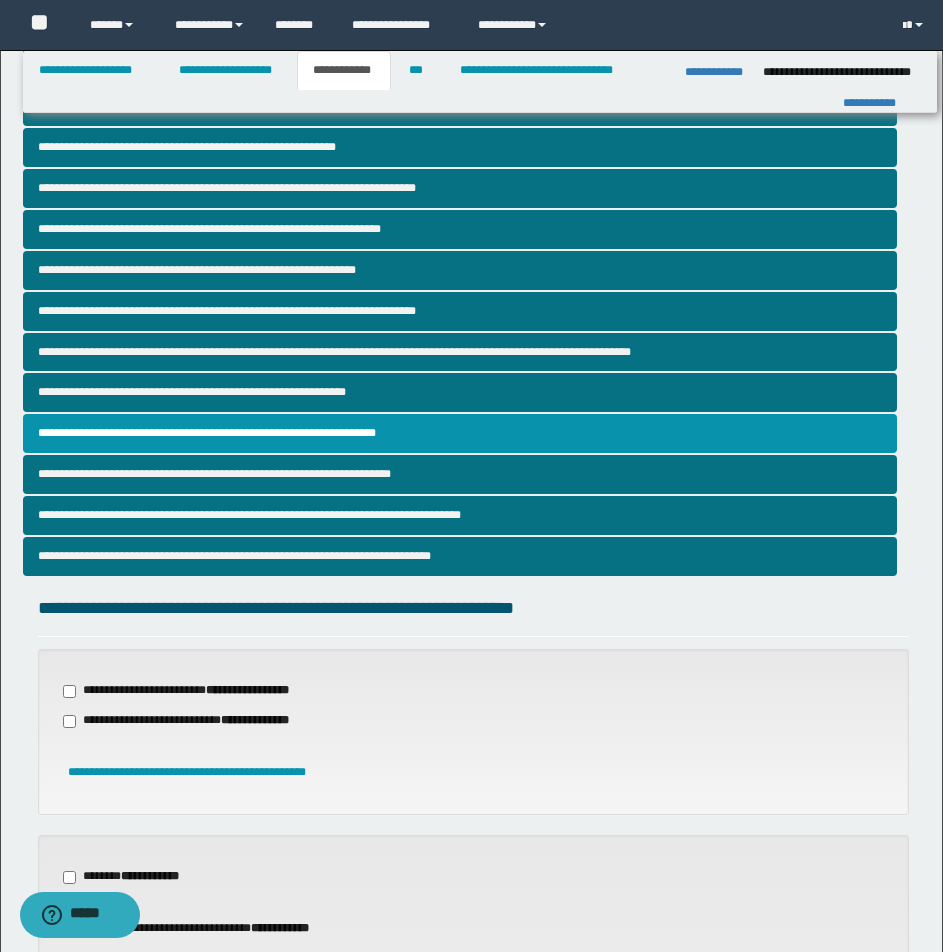 scroll, scrollTop: 0, scrollLeft: 0, axis: both 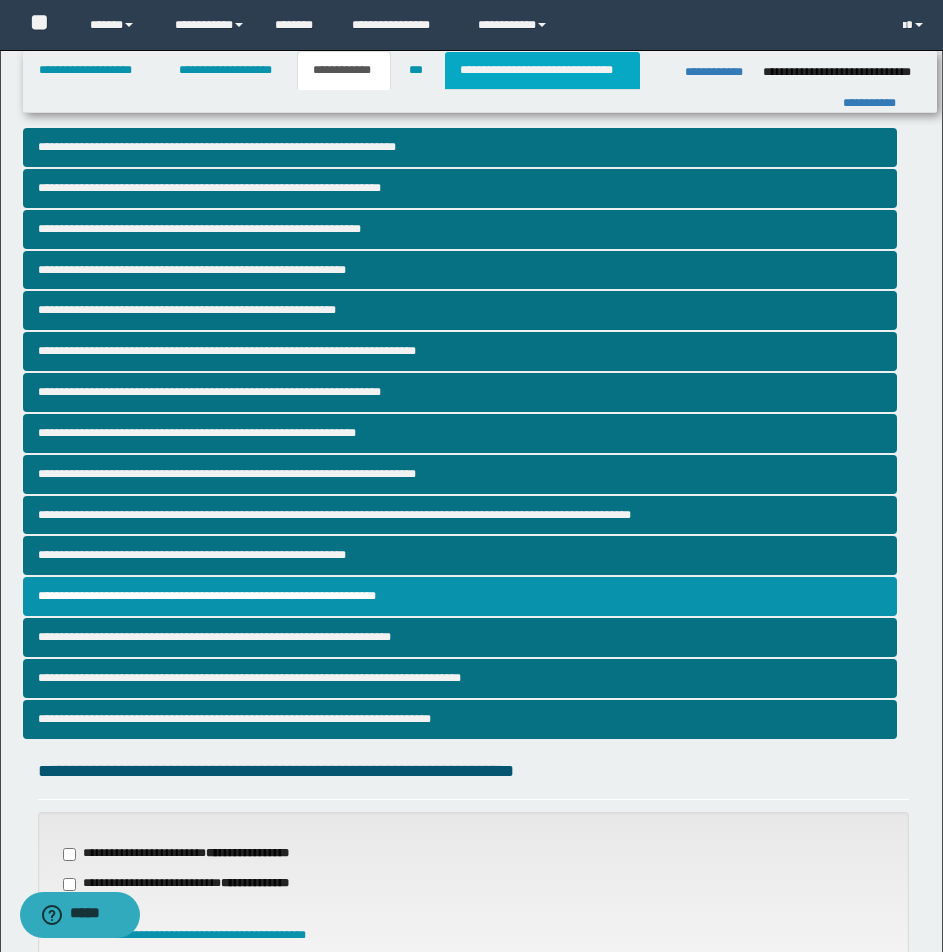 click on "**********" at bounding box center (542, 70) 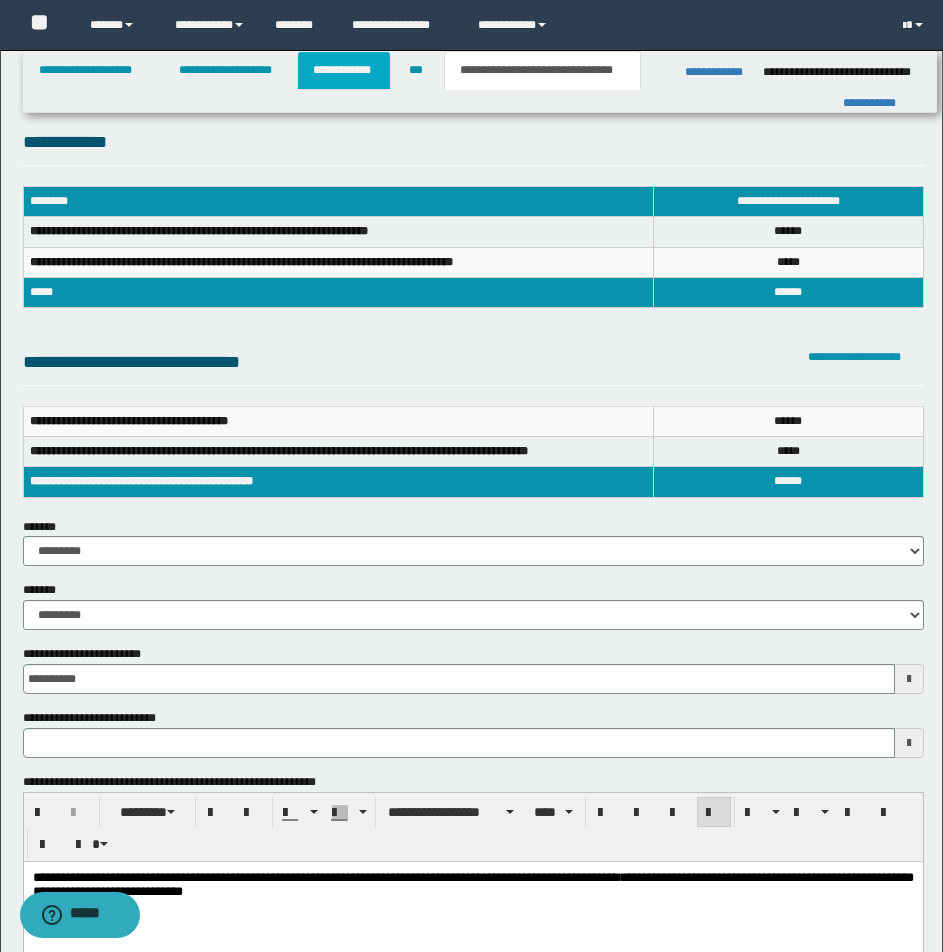 click on "**********" at bounding box center [344, 70] 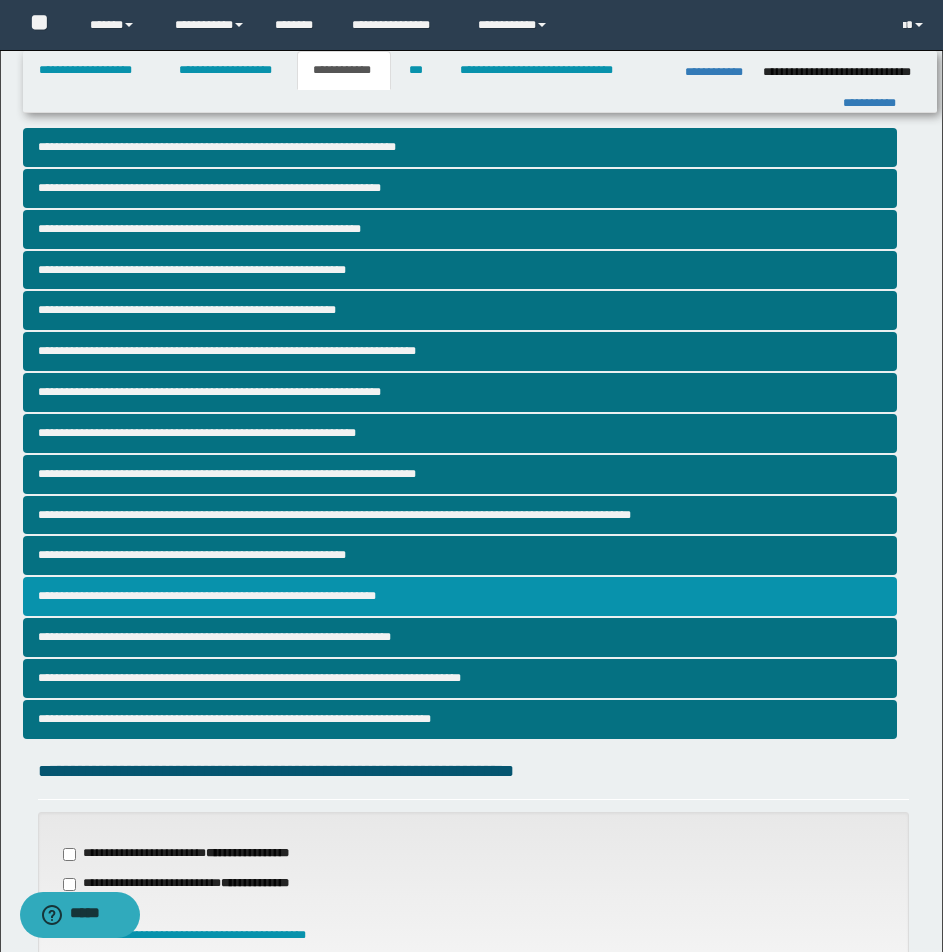 click on "**********" at bounding box center (460, 596) 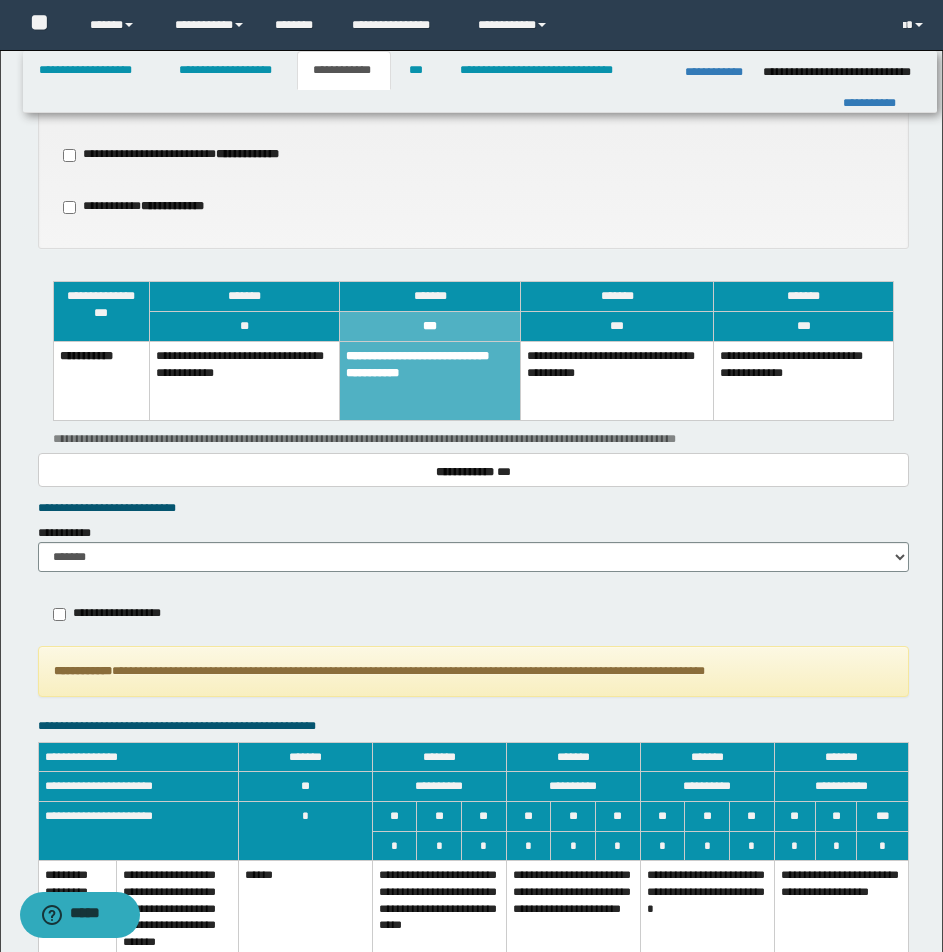 scroll, scrollTop: 1666, scrollLeft: 0, axis: vertical 